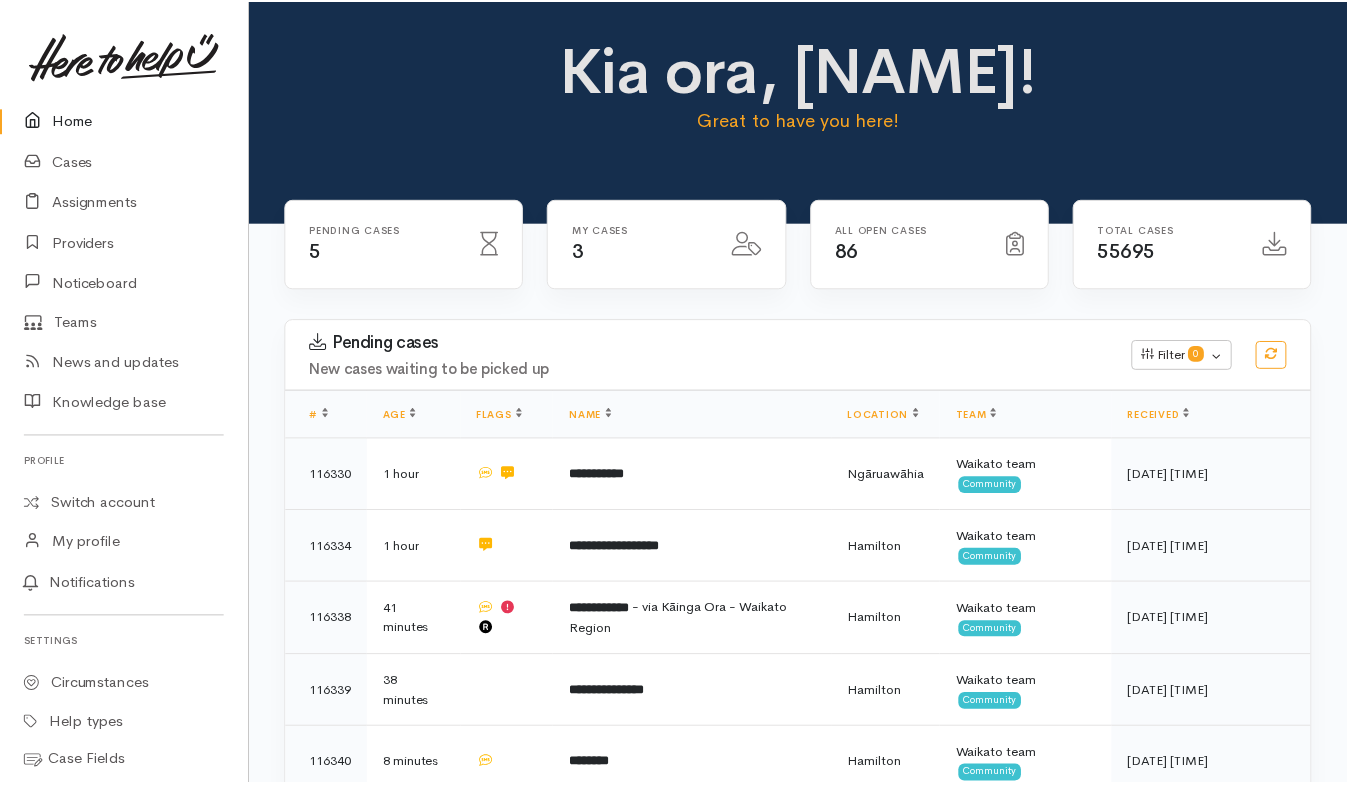 scroll, scrollTop: 290, scrollLeft: 0, axis: vertical 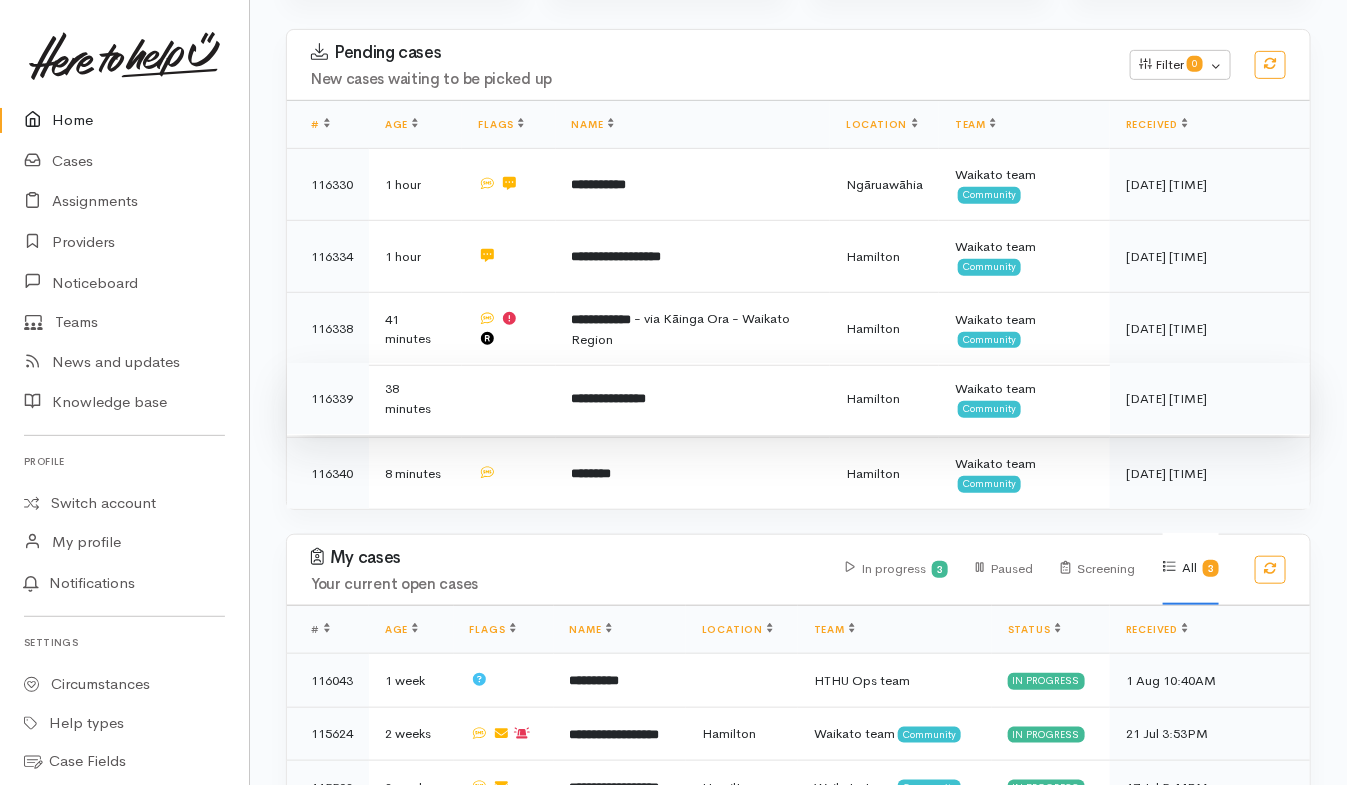 click at bounding box center (508, 399) 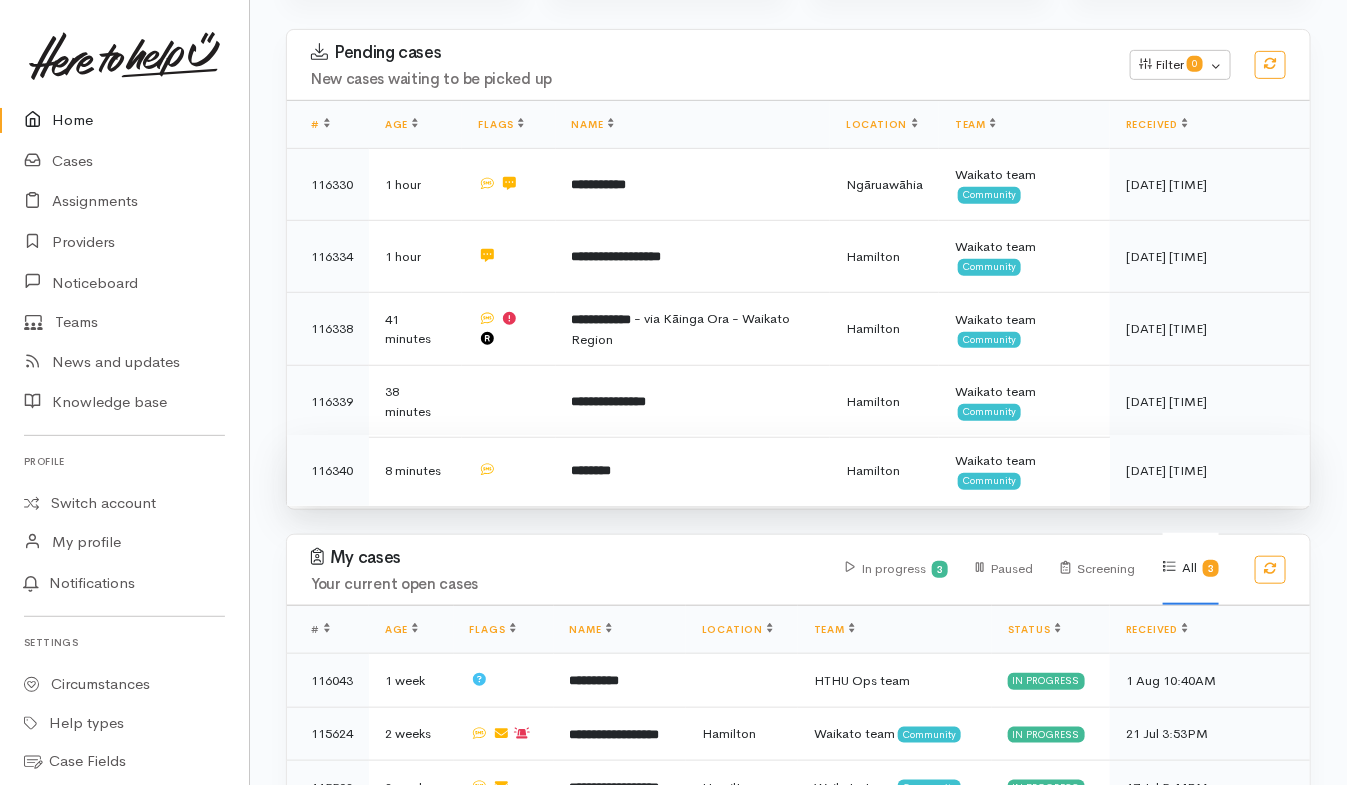 click at bounding box center [508, 471] 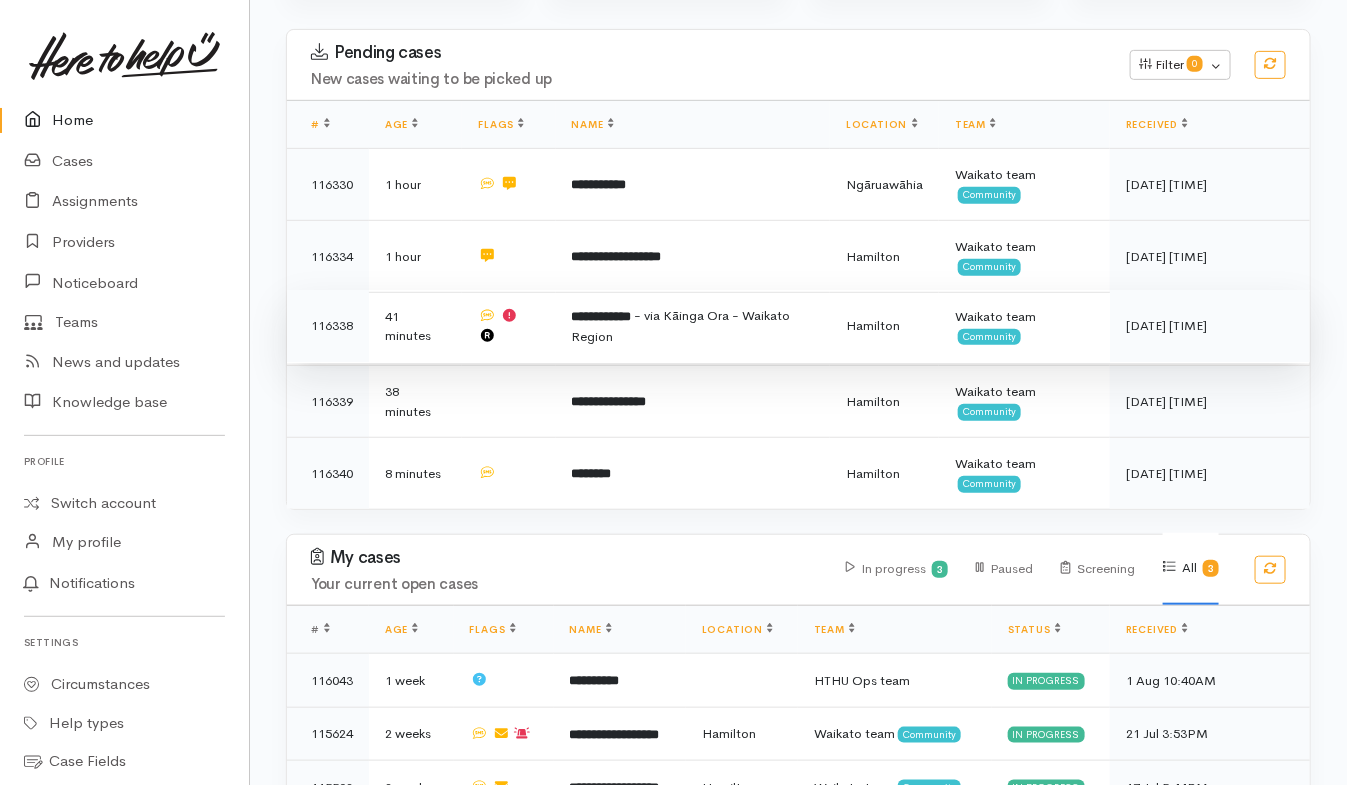 click on "- via Kāinga Ora - Waikato Region" at bounding box center [681, 326] 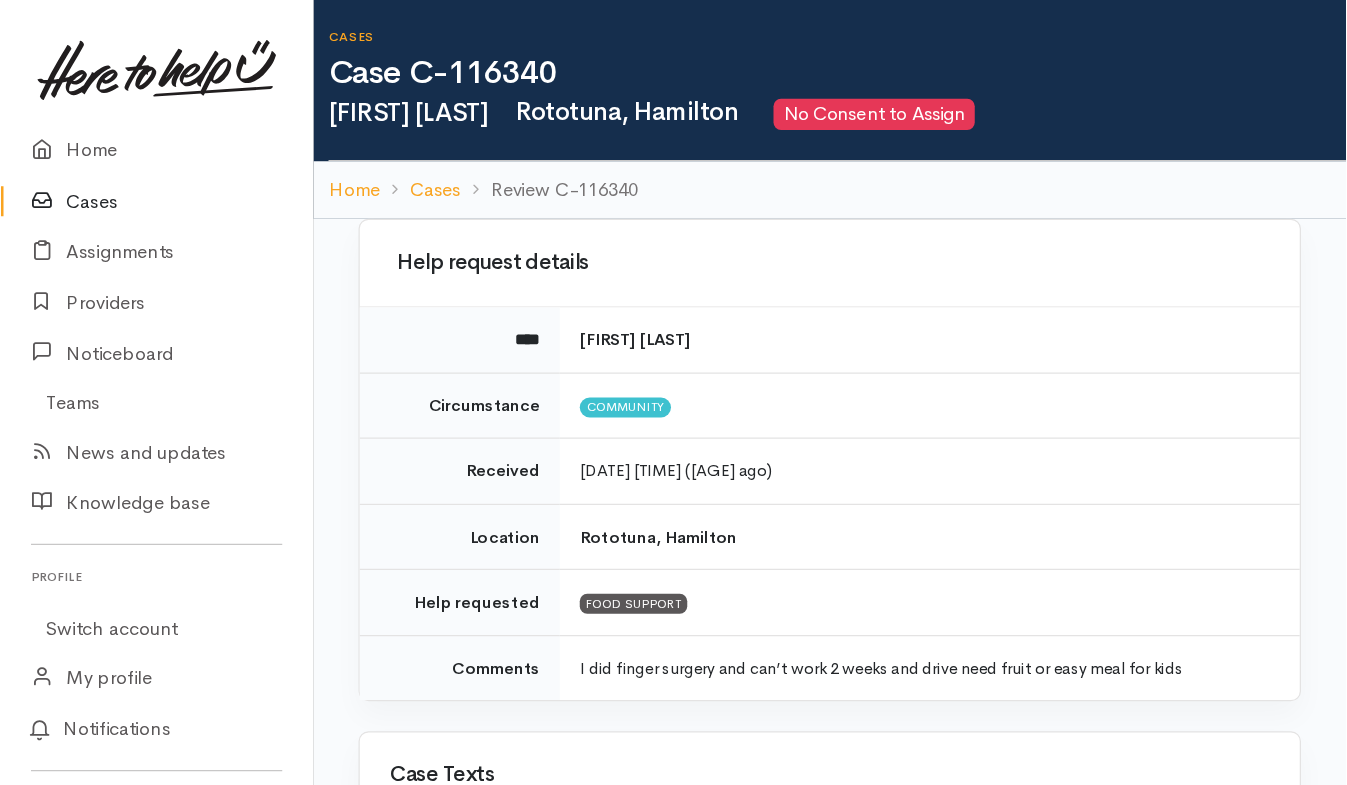 scroll, scrollTop: 0, scrollLeft: 0, axis: both 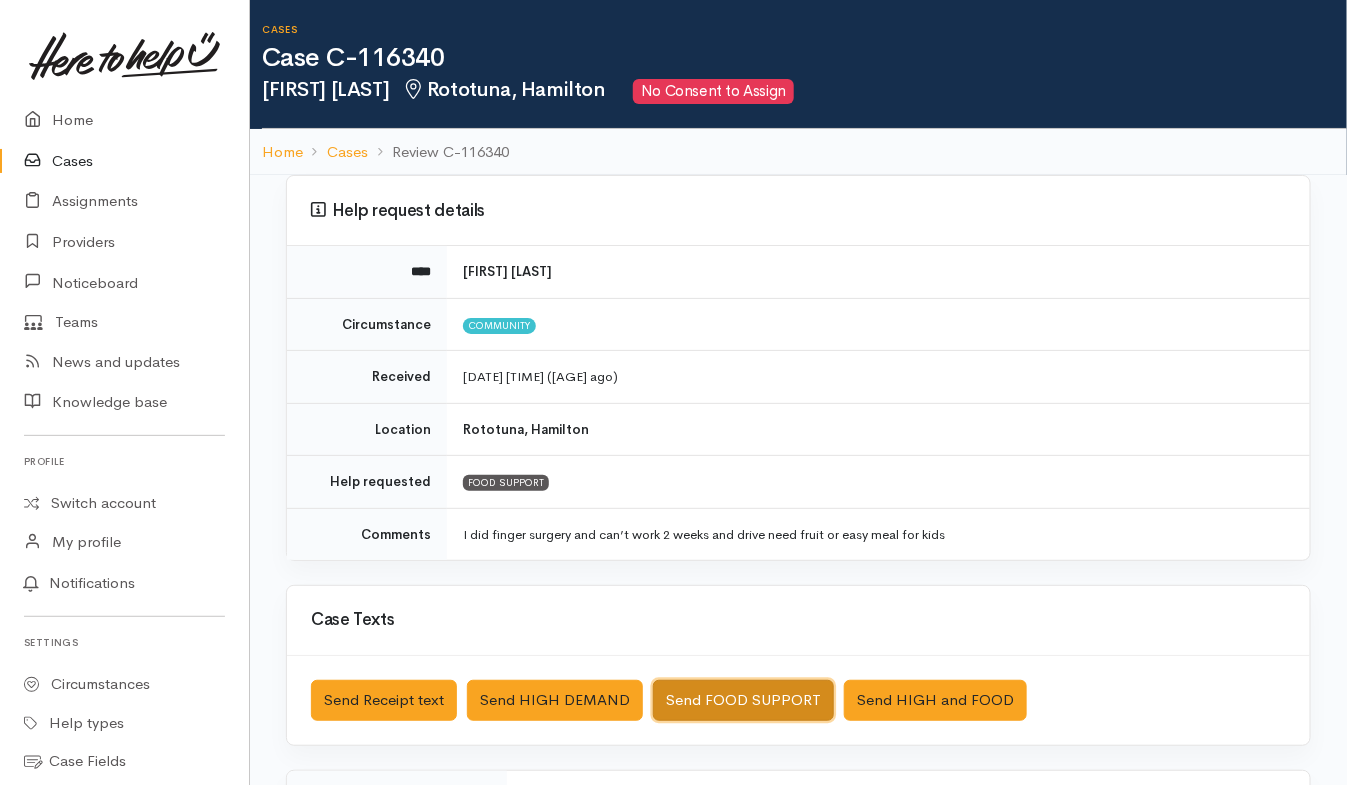 click on "Send FOOD SUPPORT" at bounding box center [743, 700] 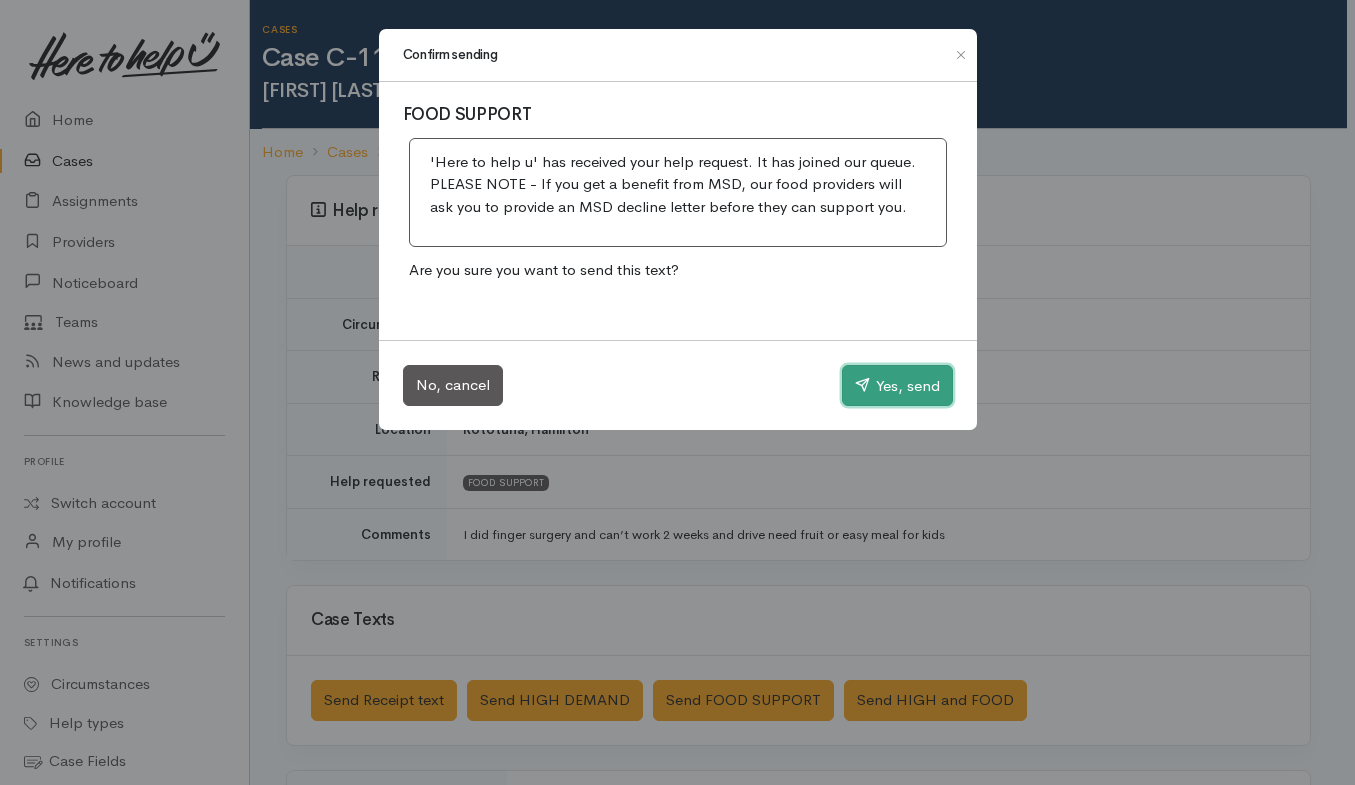 click on "Yes, send" at bounding box center (897, 386) 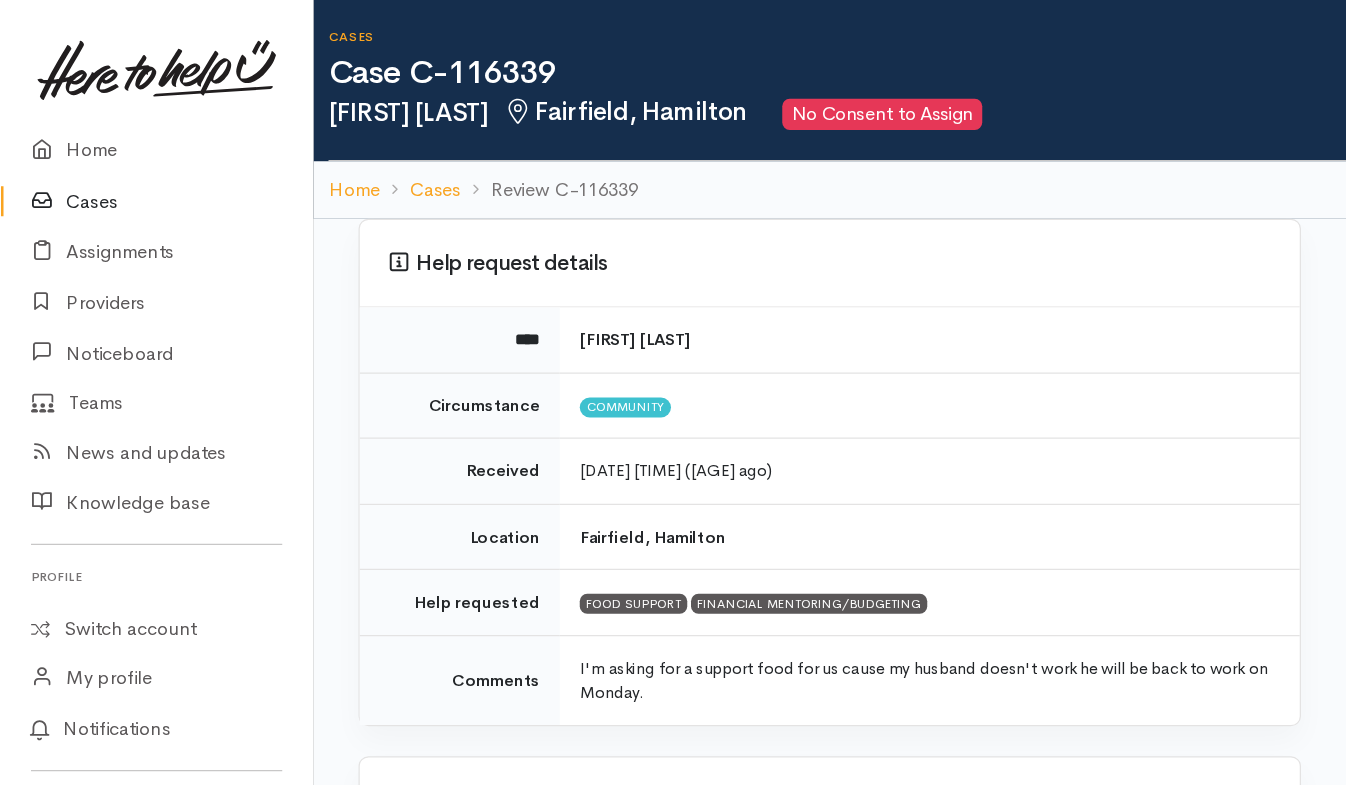 scroll, scrollTop: 0, scrollLeft: 0, axis: both 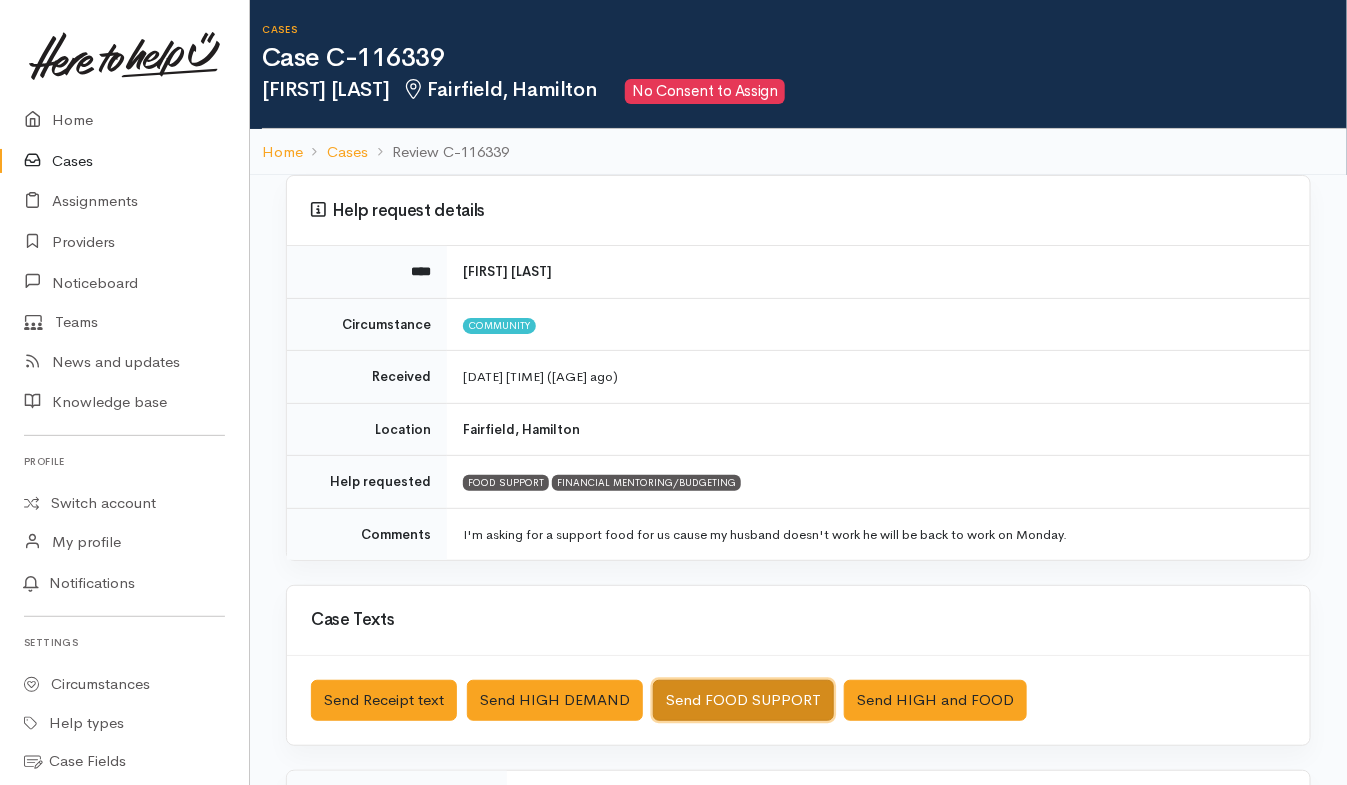 click on "Send FOOD SUPPORT" at bounding box center (743, 700) 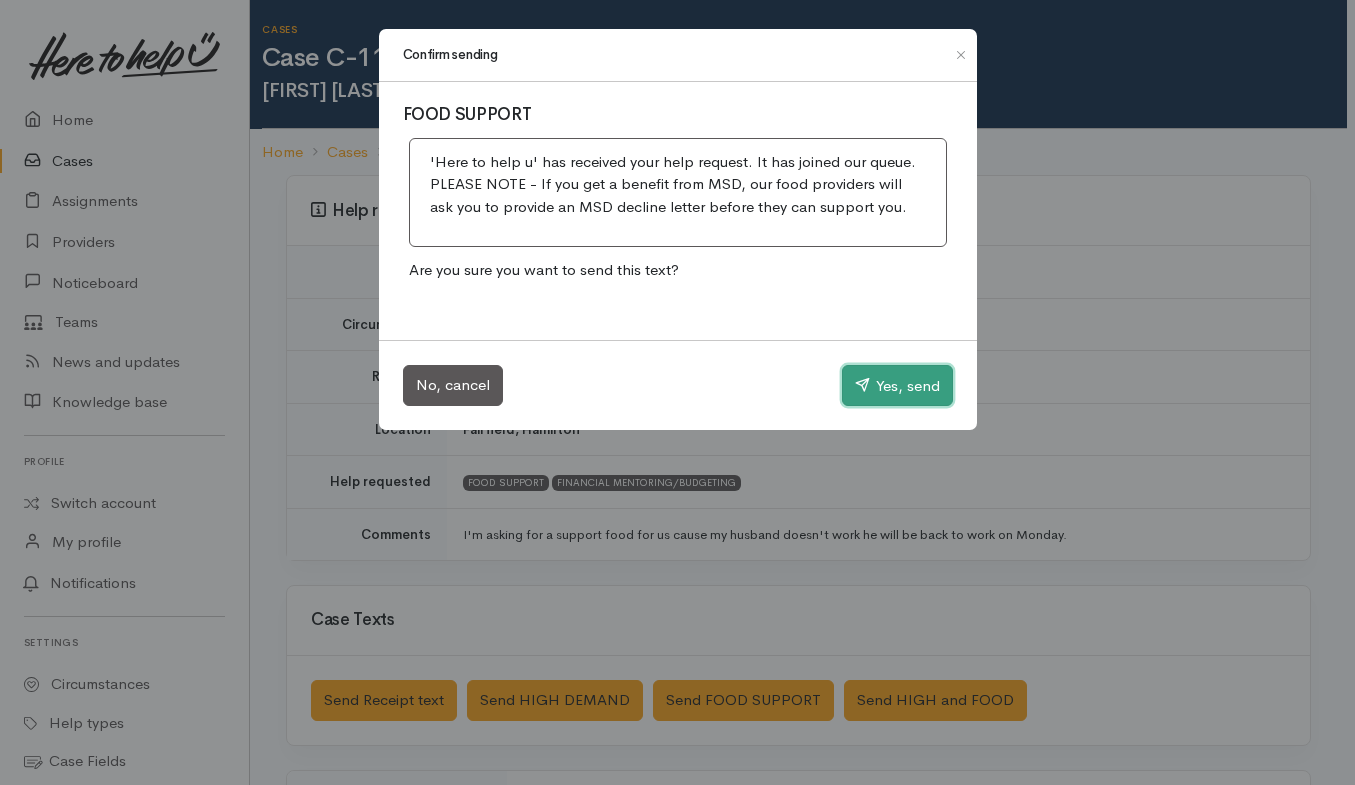 click on "Yes, send" at bounding box center (897, 386) 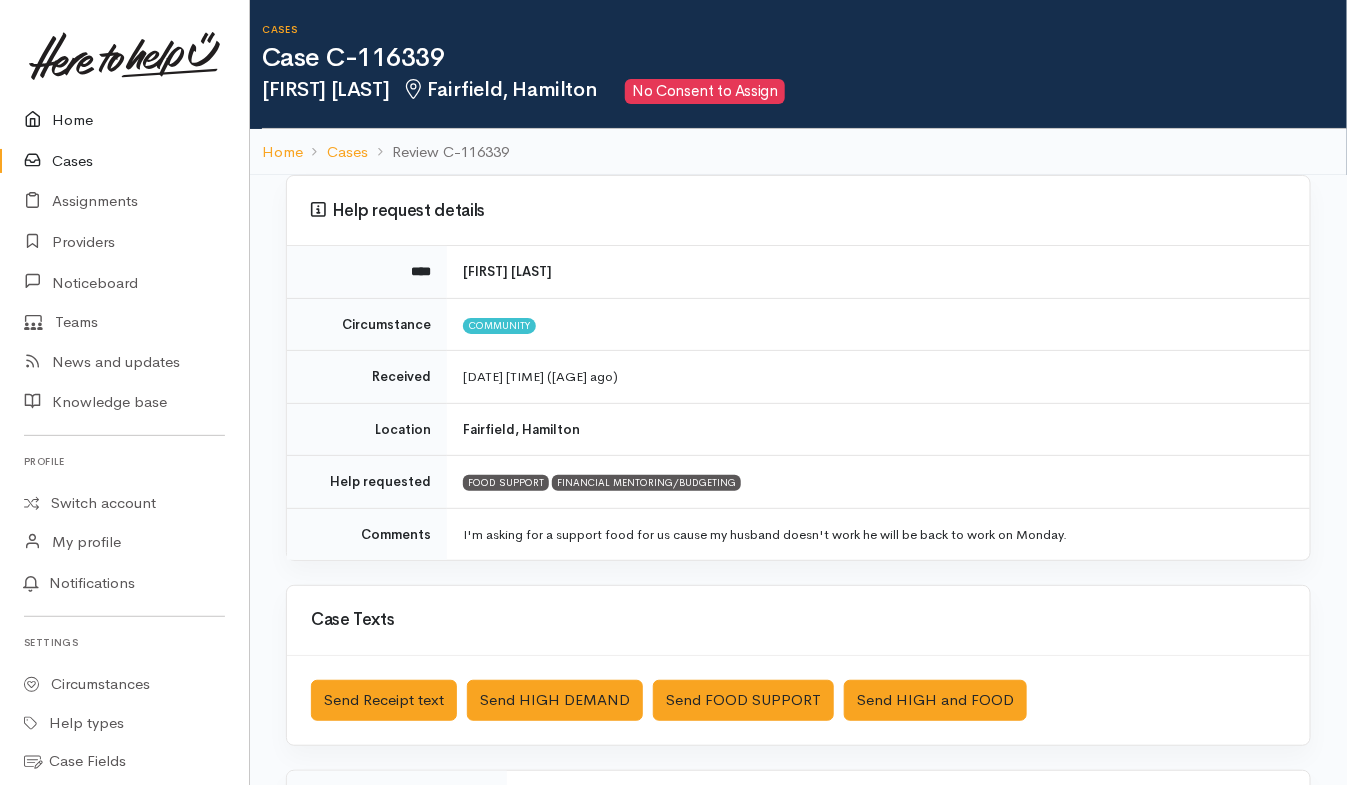 click on "Home" at bounding box center (124, 120) 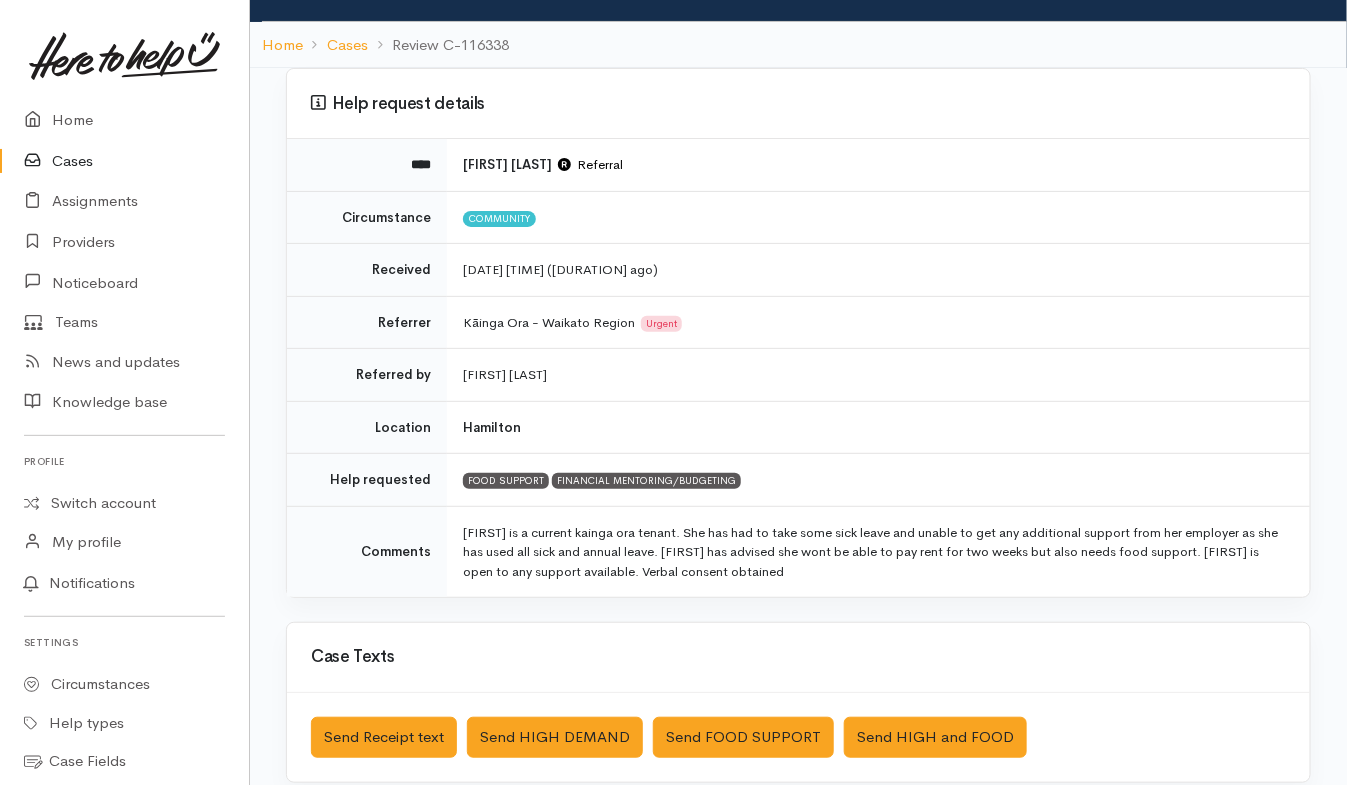 scroll, scrollTop: 109, scrollLeft: 0, axis: vertical 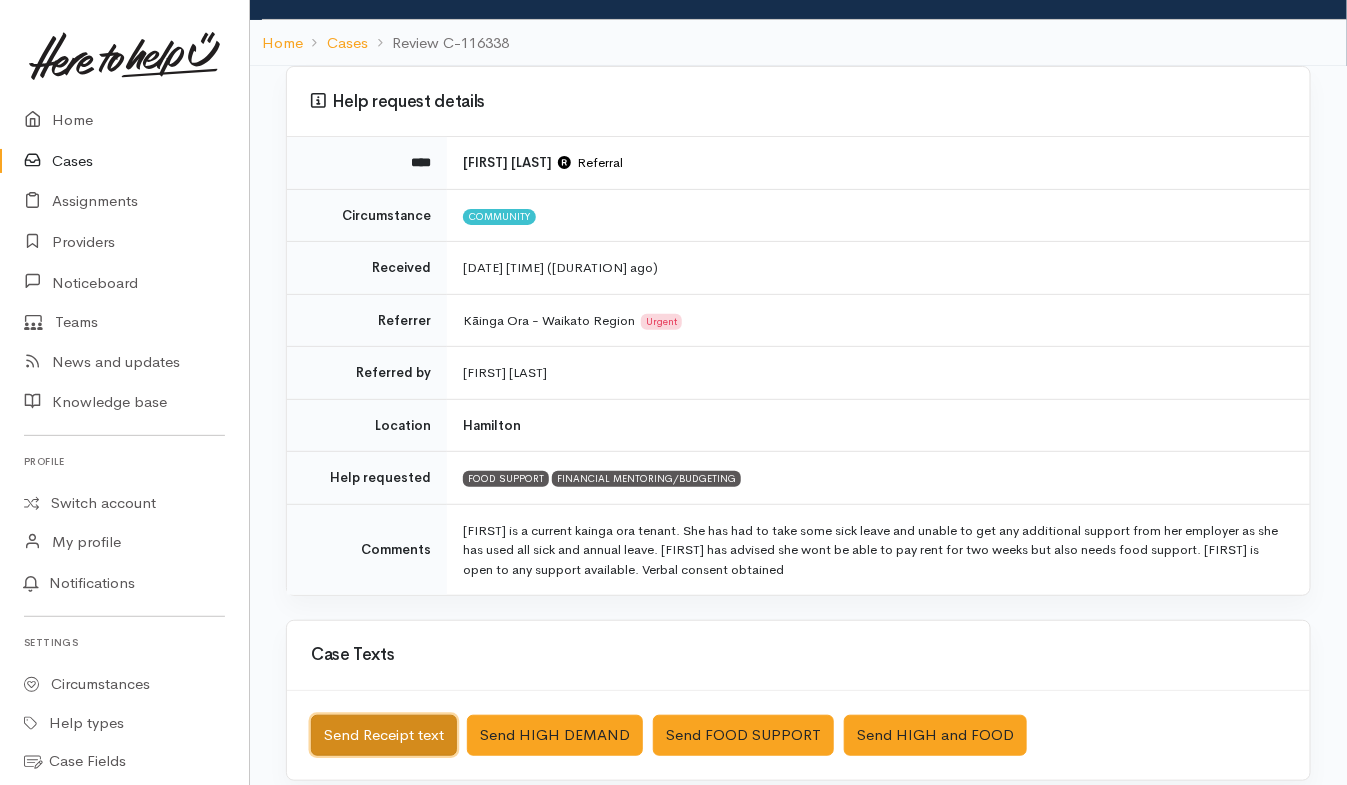 click on "Send Receipt text" at bounding box center [384, 735] 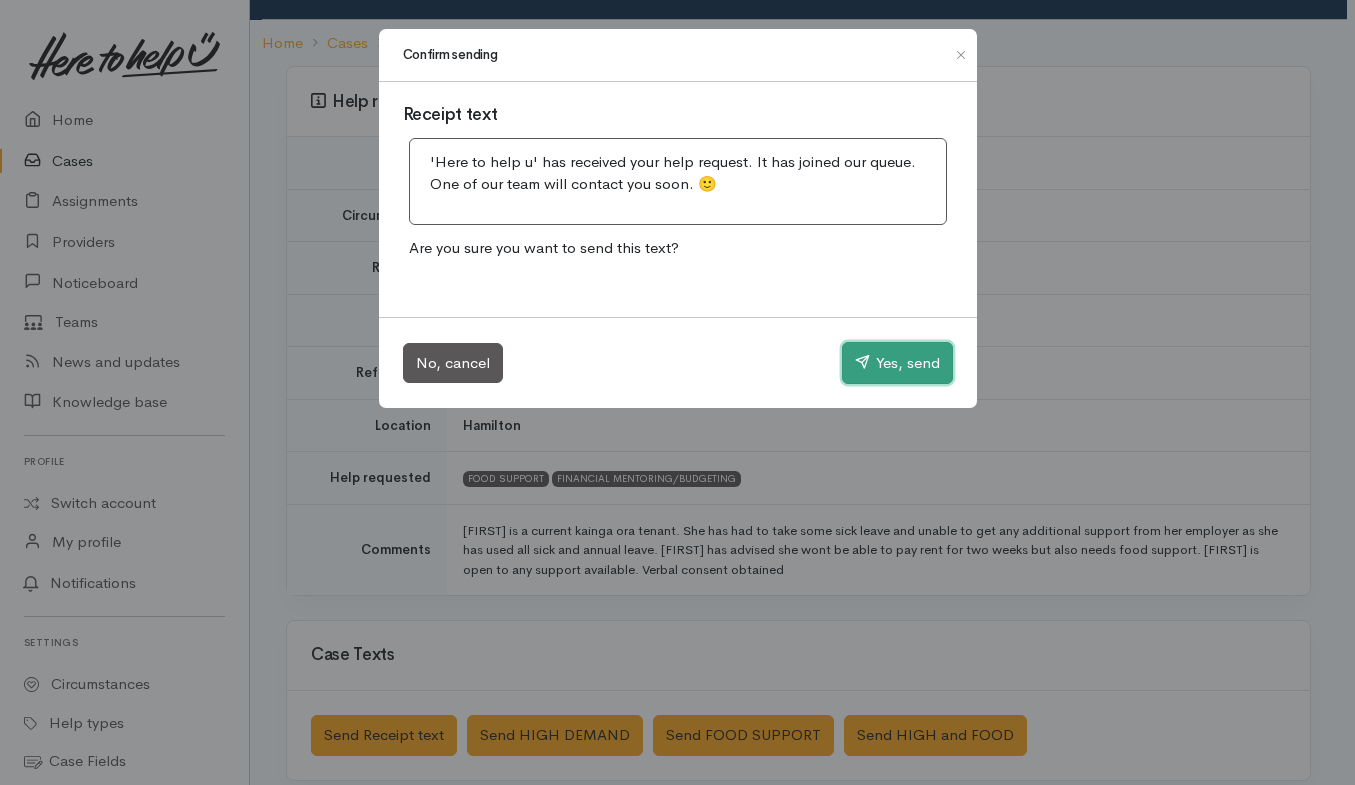 click on "Yes, send" at bounding box center (897, 363) 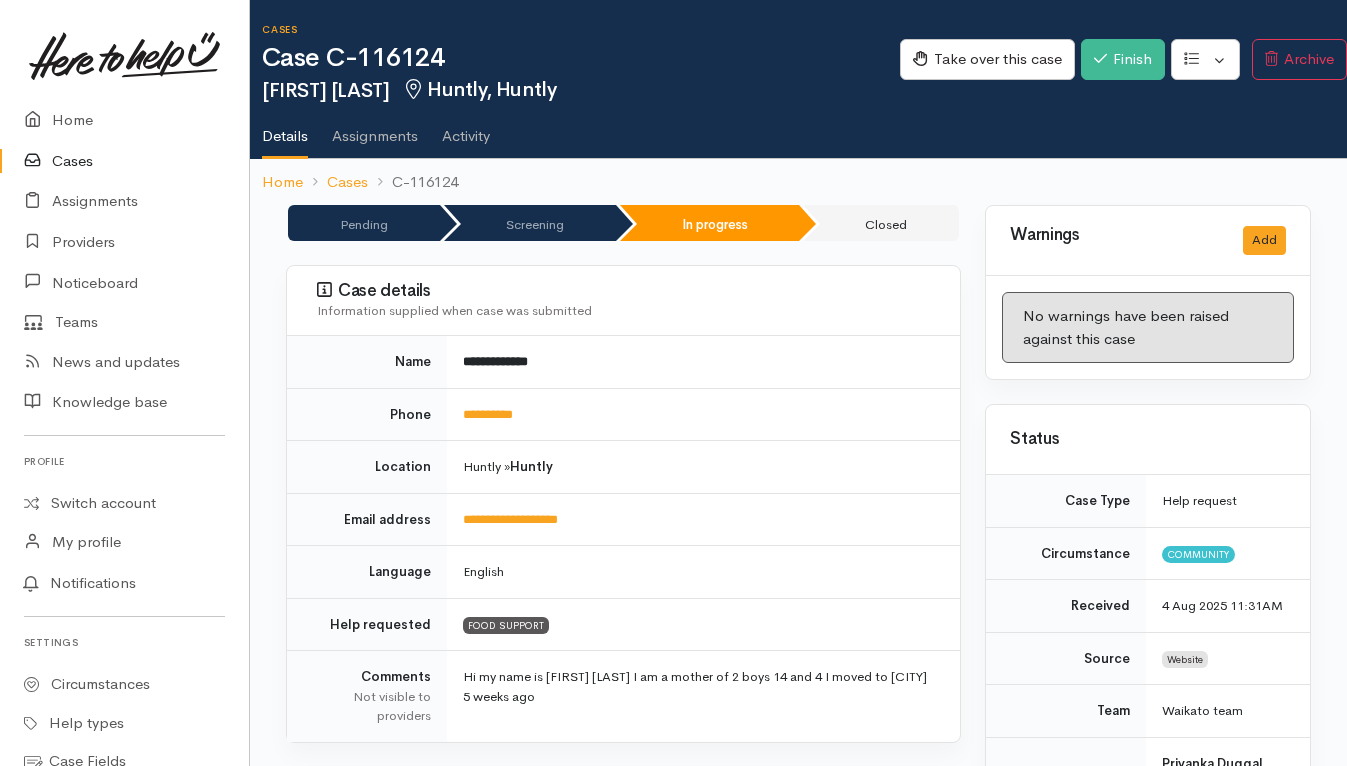 scroll, scrollTop: 0, scrollLeft: 0, axis: both 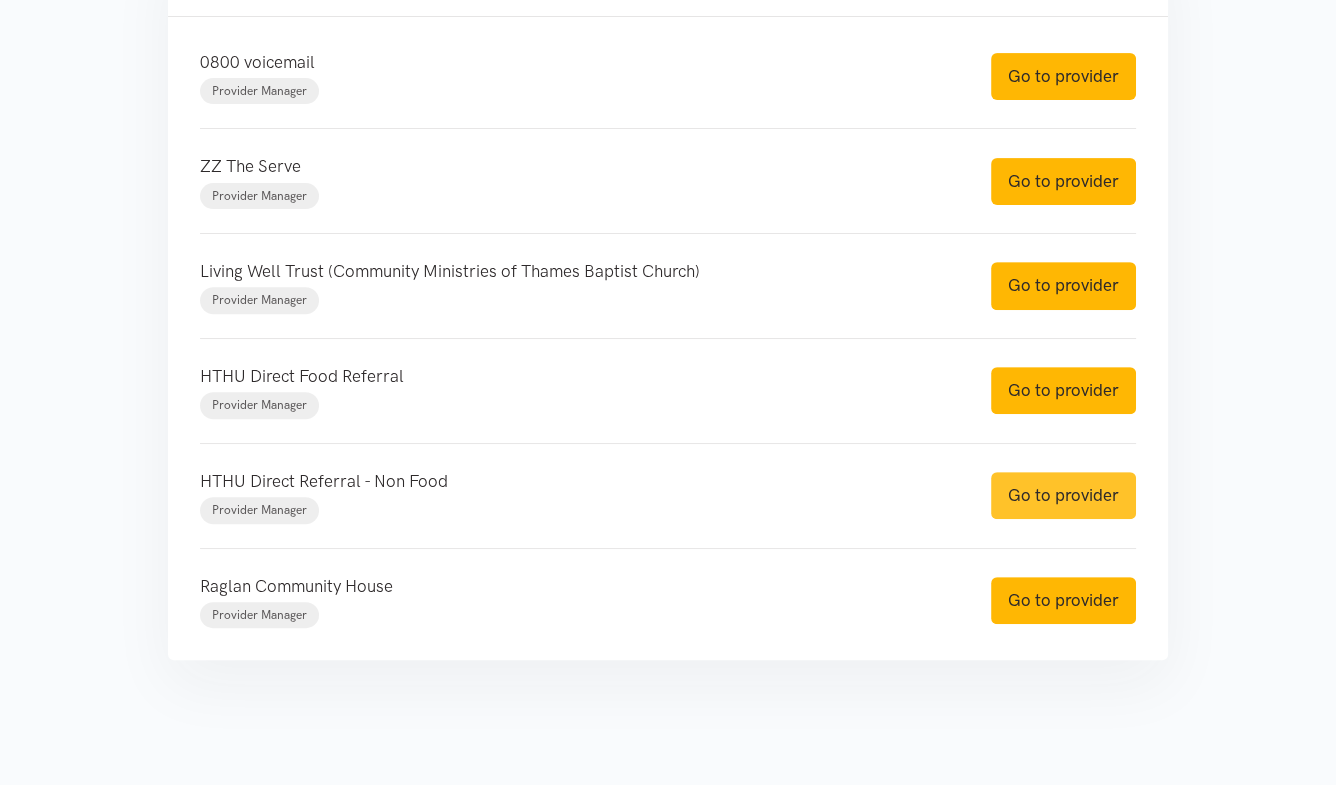 click on "Go to provider" at bounding box center (1063, 495) 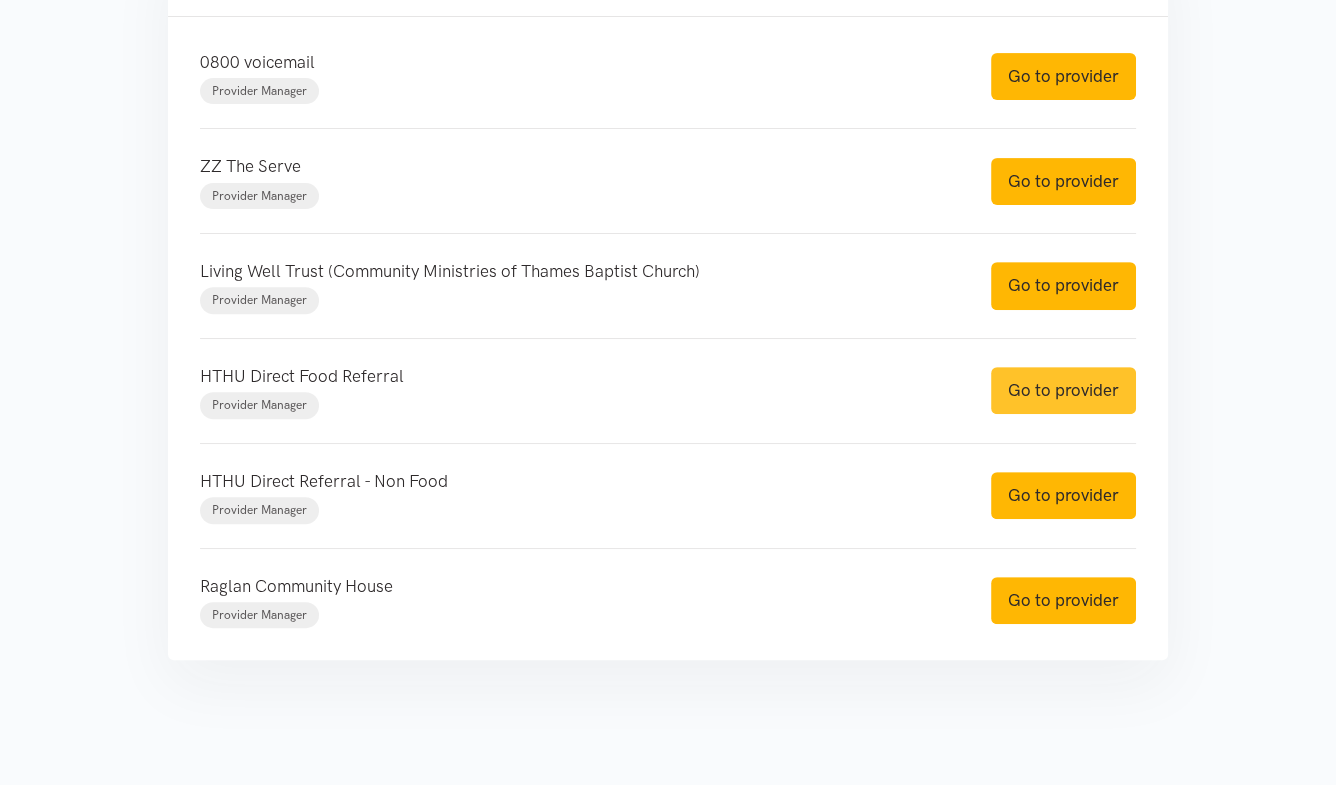 click on "Go to provider" at bounding box center [1063, 390] 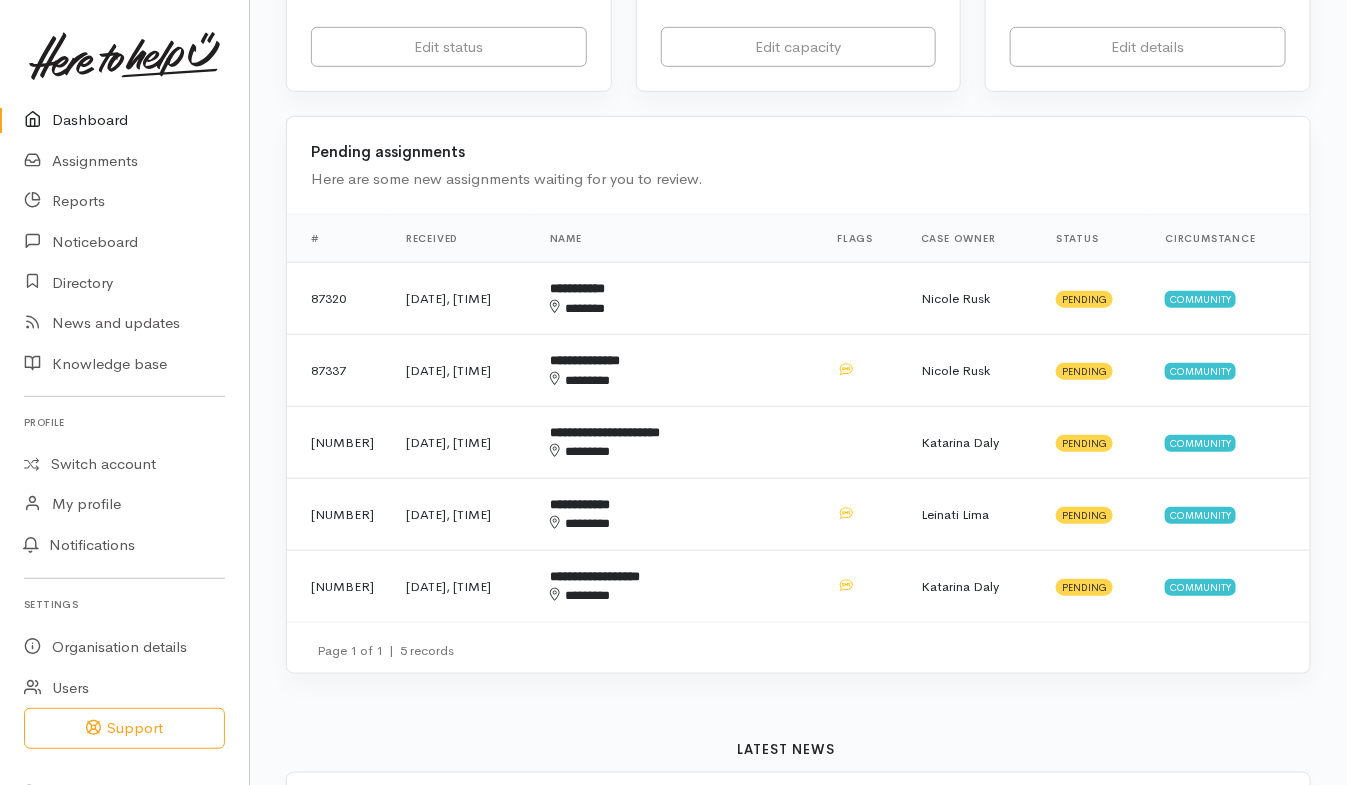 scroll, scrollTop: 417, scrollLeft: 0, axis: vertical 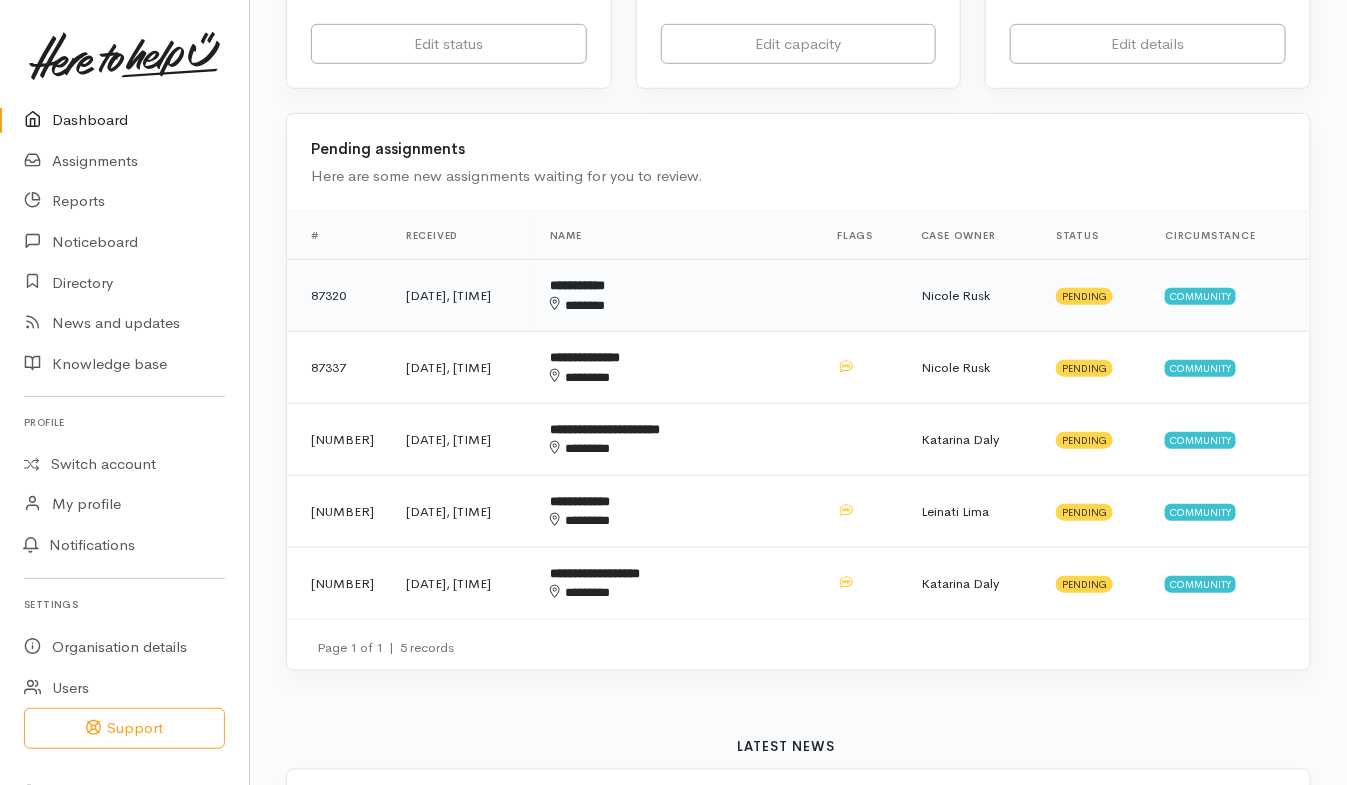 click at bounding box center (863, 296) 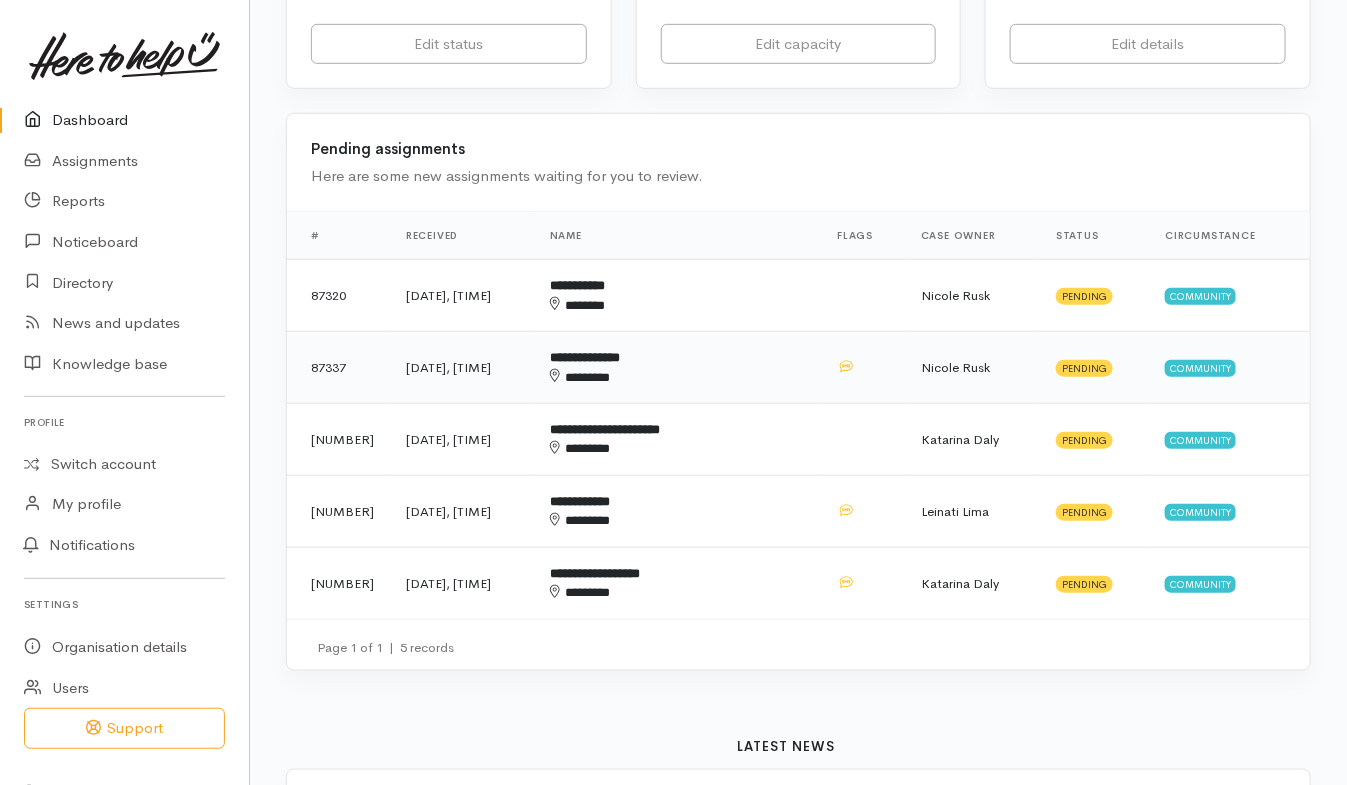click on "********" at bounding box center [651, 377] 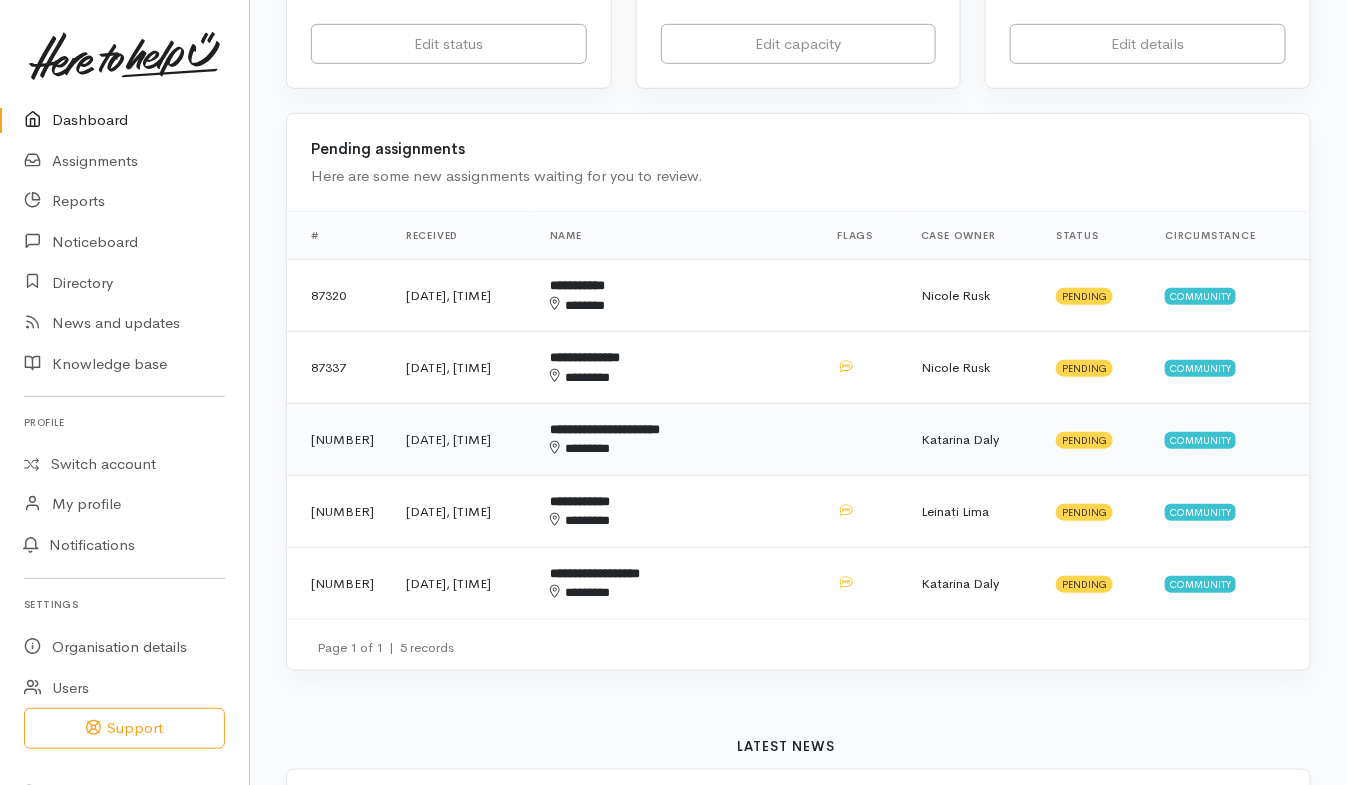 click on "********" at bounding box center (651, 448) 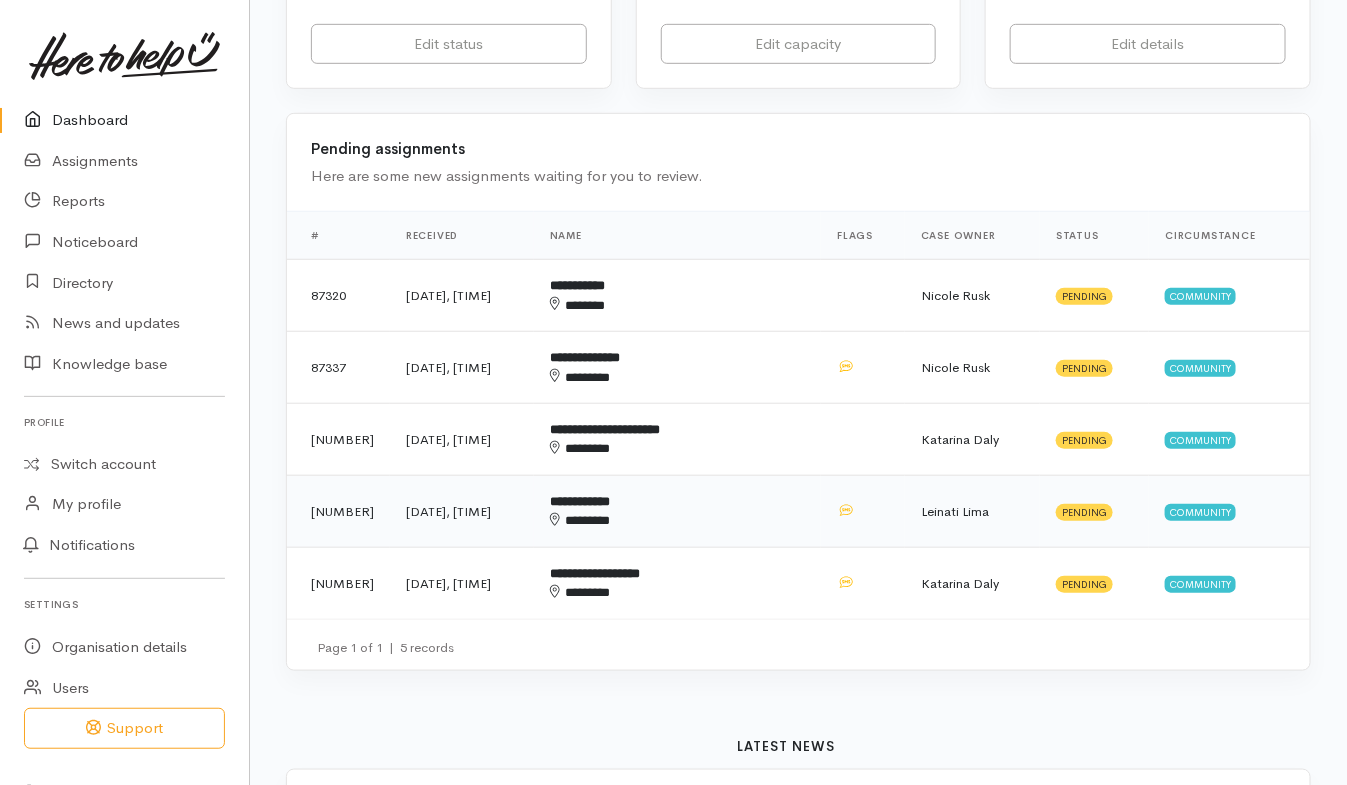 click on "**********" at bounding box center [595, 573] 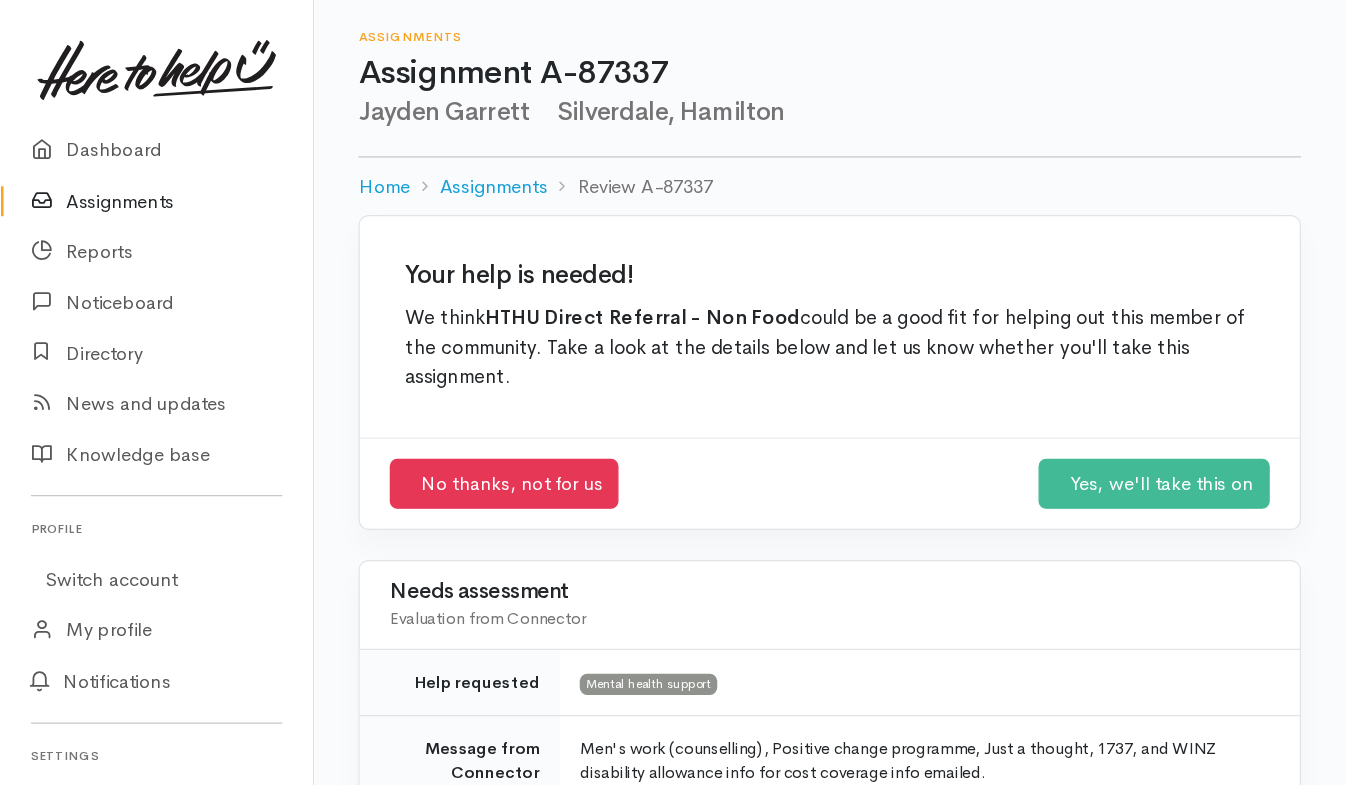scroll, scrollTop: 0, scrollLeft: 0, axis: both 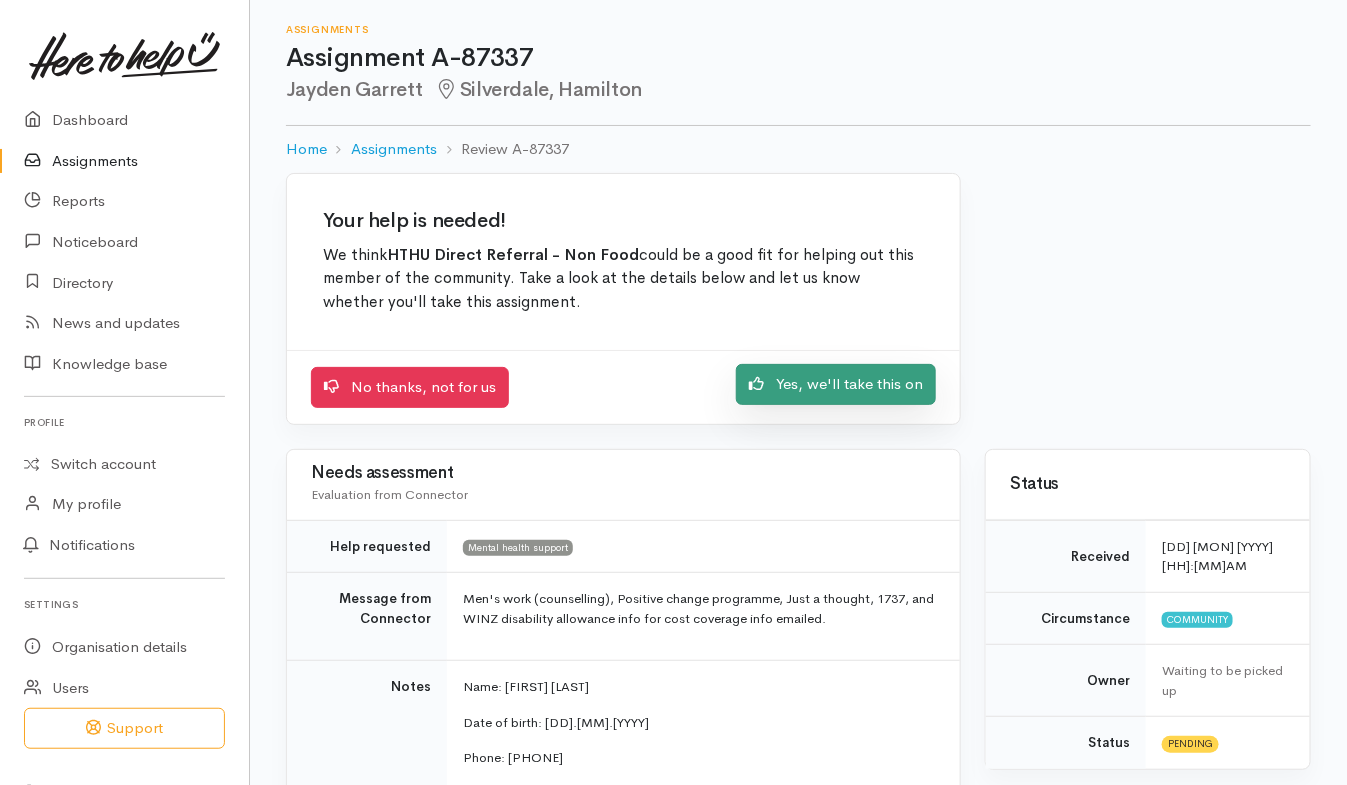 click on "Yes, we'll take this on" at bounding box center (836, 384) 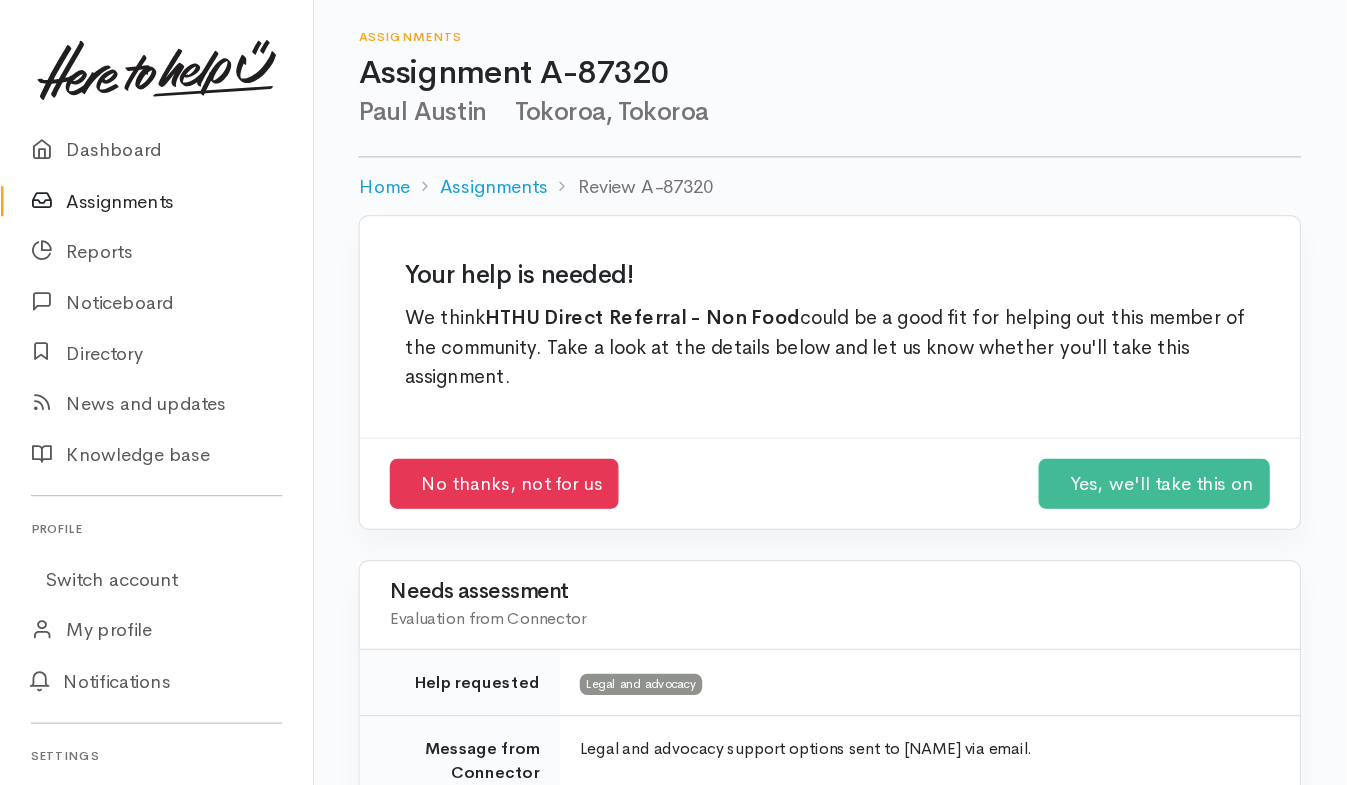 scroll, scrollTop: 0, scrollLeft: 0, axis: both 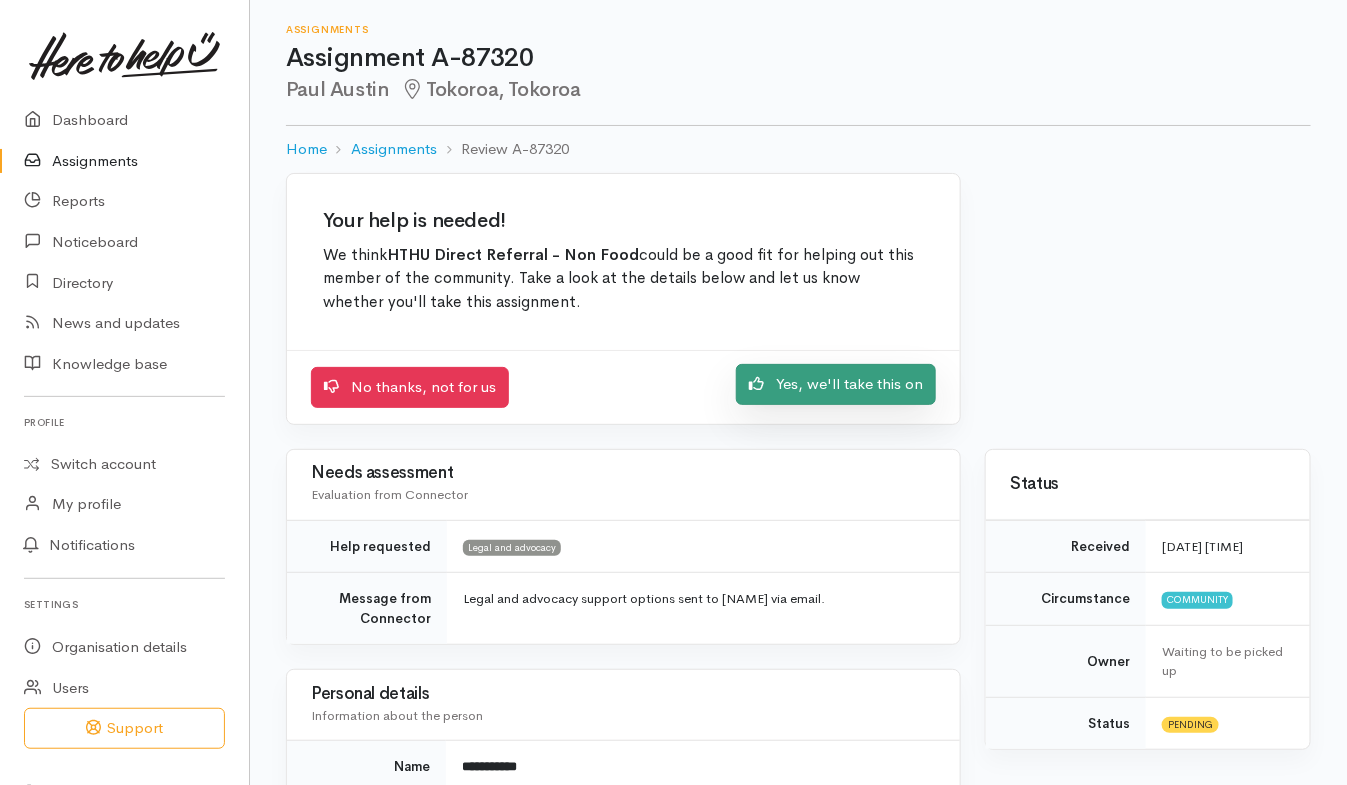 click on "Yes, we'll take this on" at bounding box center (836, 384) 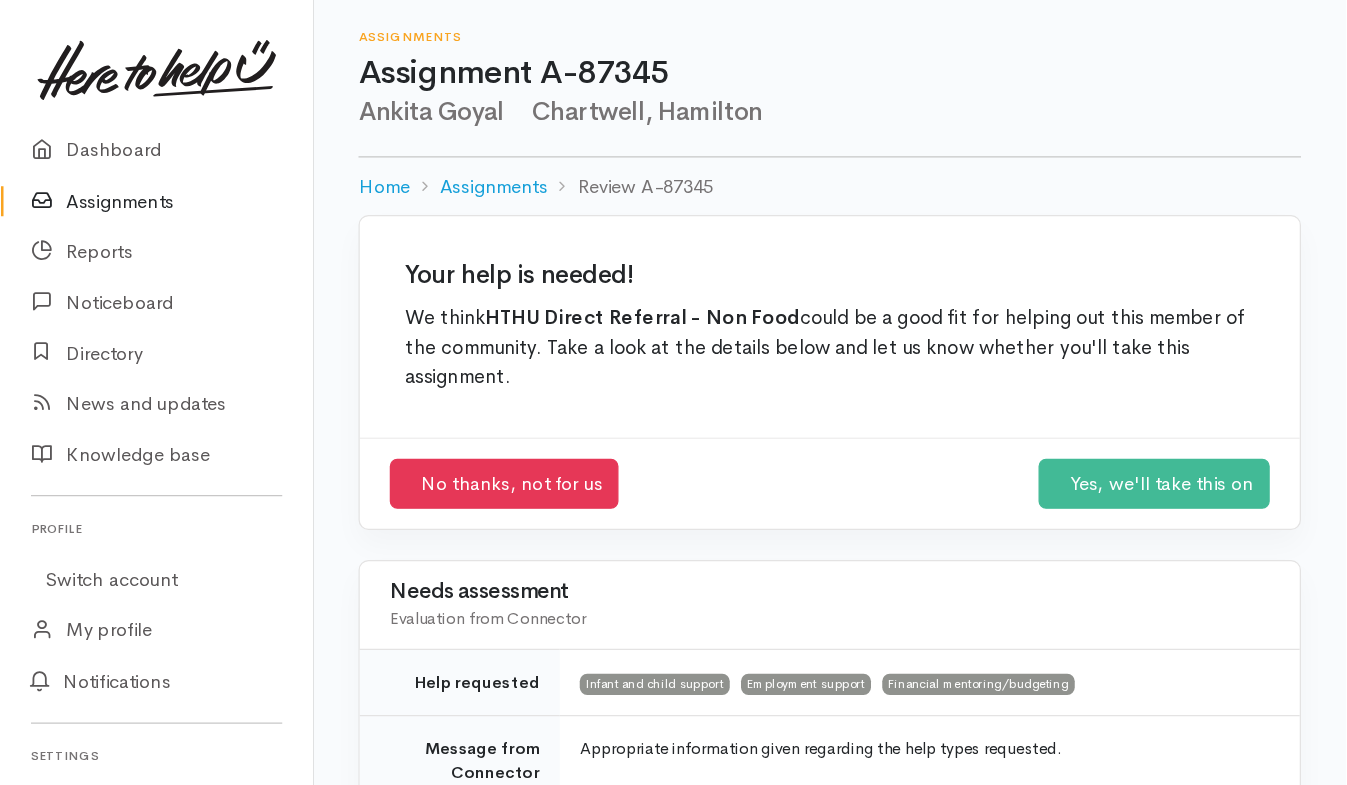 scroll, scrollTop: 0, scrollLeft: 0, axis: both 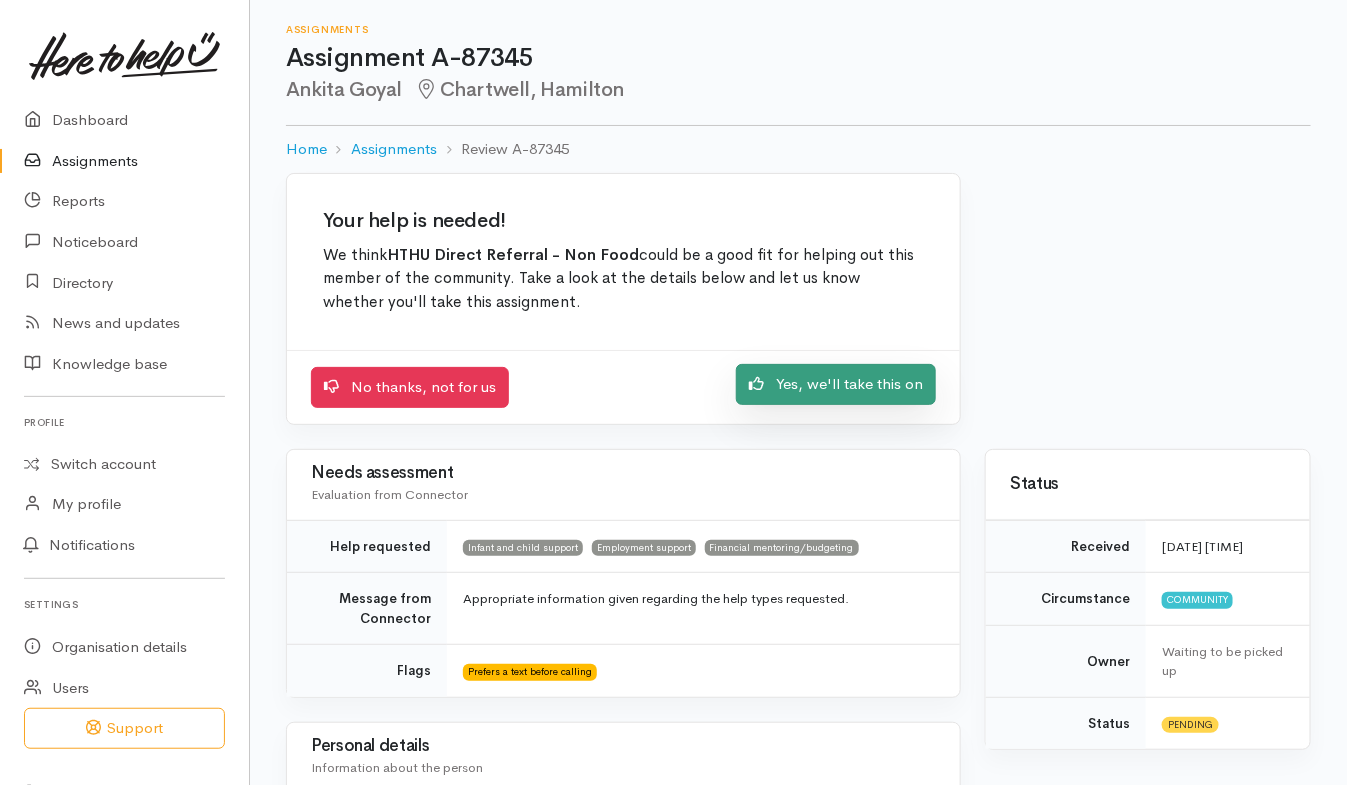 click on "Yes, we'll take this on" at bounding box center [836, 384] 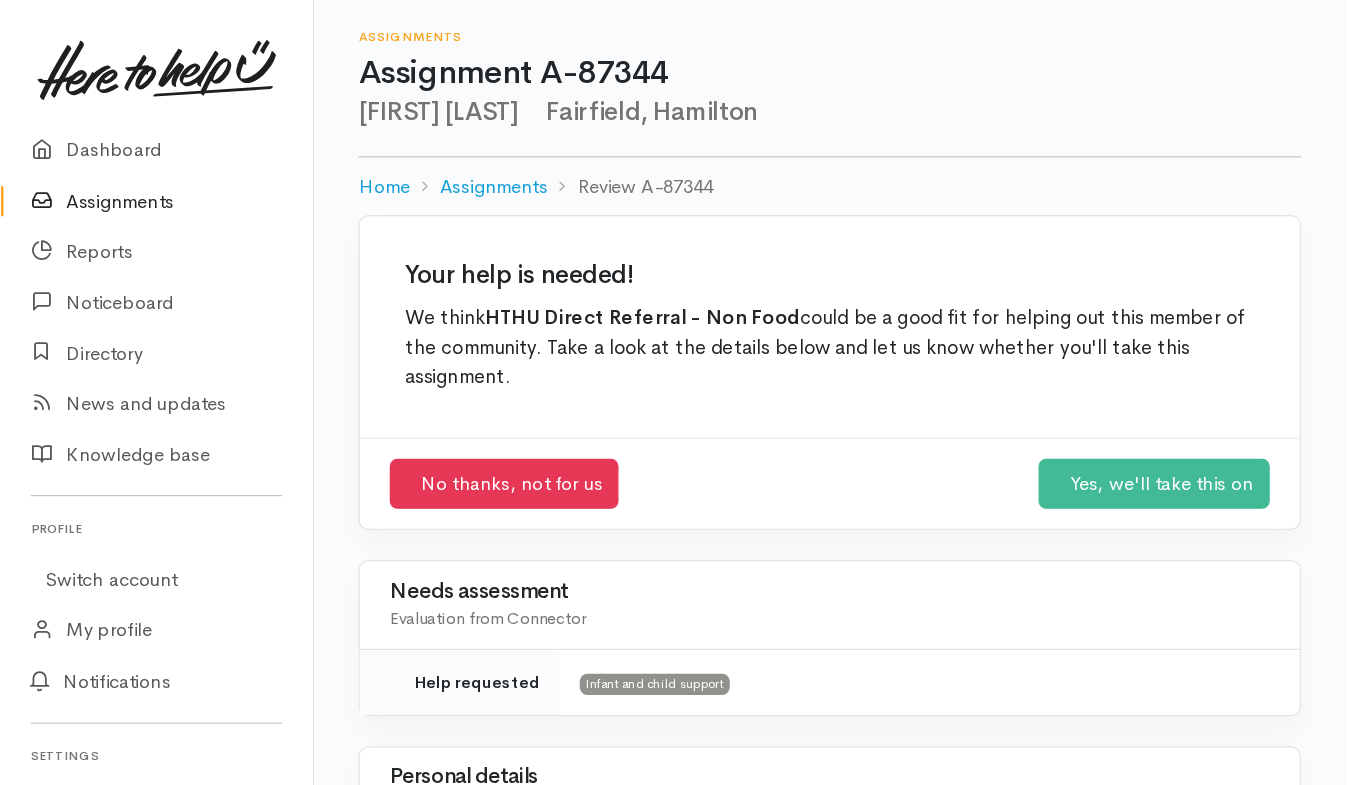 scroll, scrollTop: 0, scrollLeft: 0, axis: both 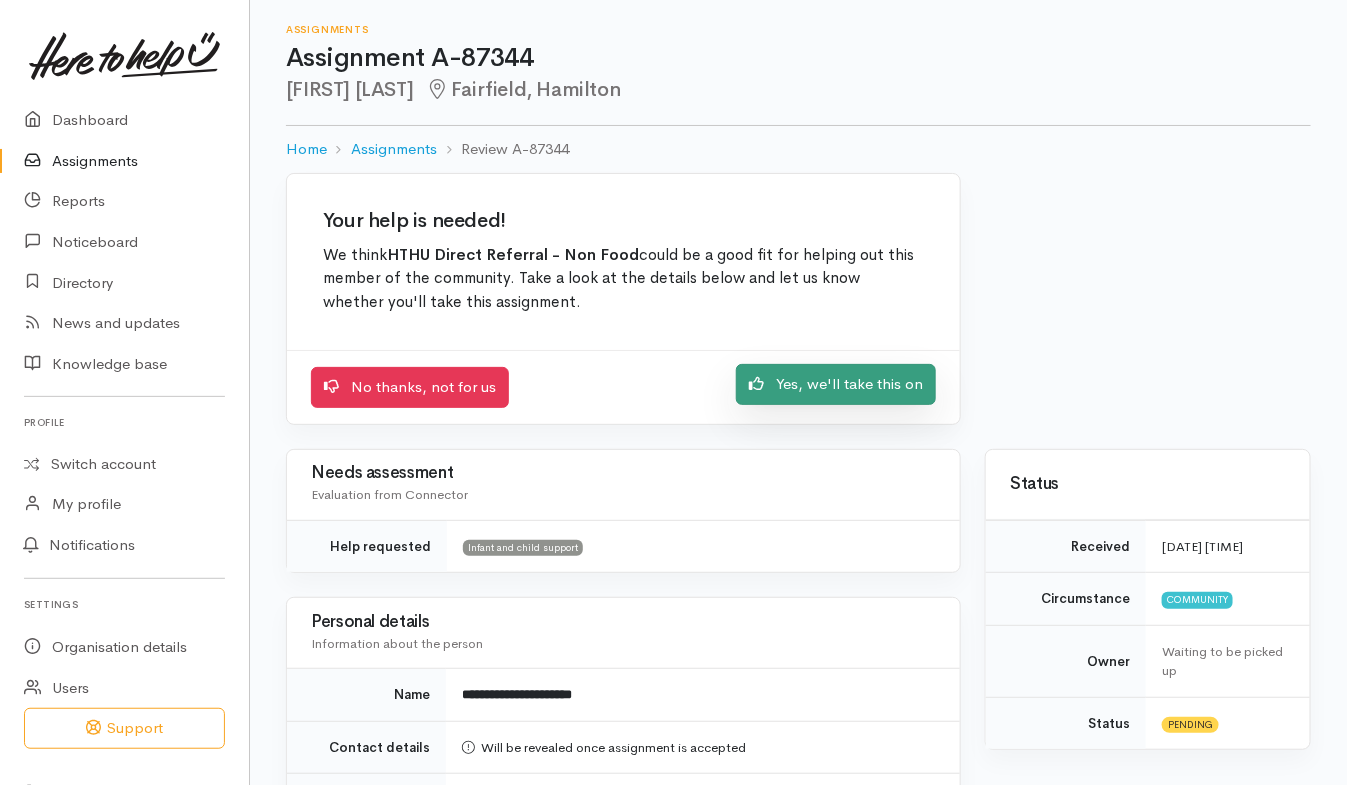 click on "Yes, we'll take this on" at bounding box center (836, 384) 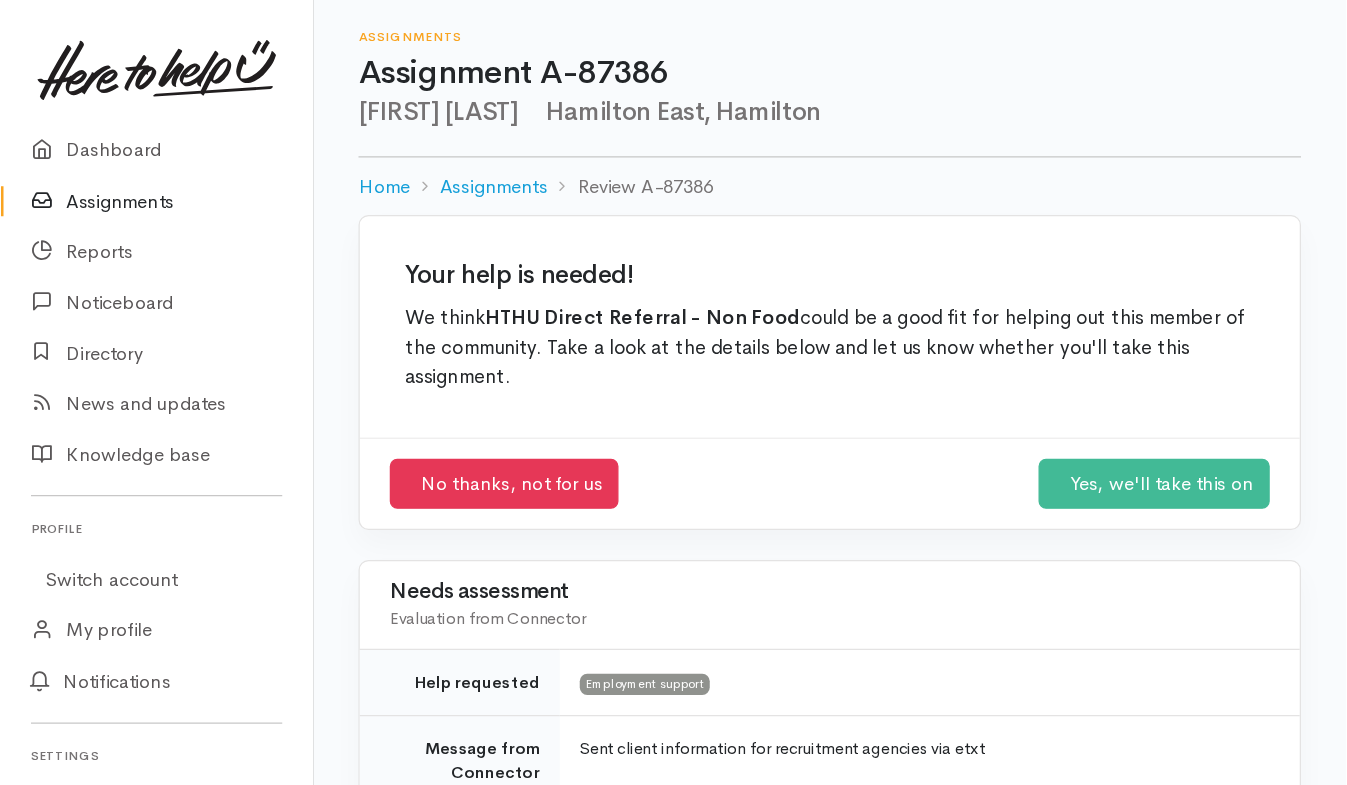 scroll, scrollTop: 0, scrollLeft: 0, axis: both 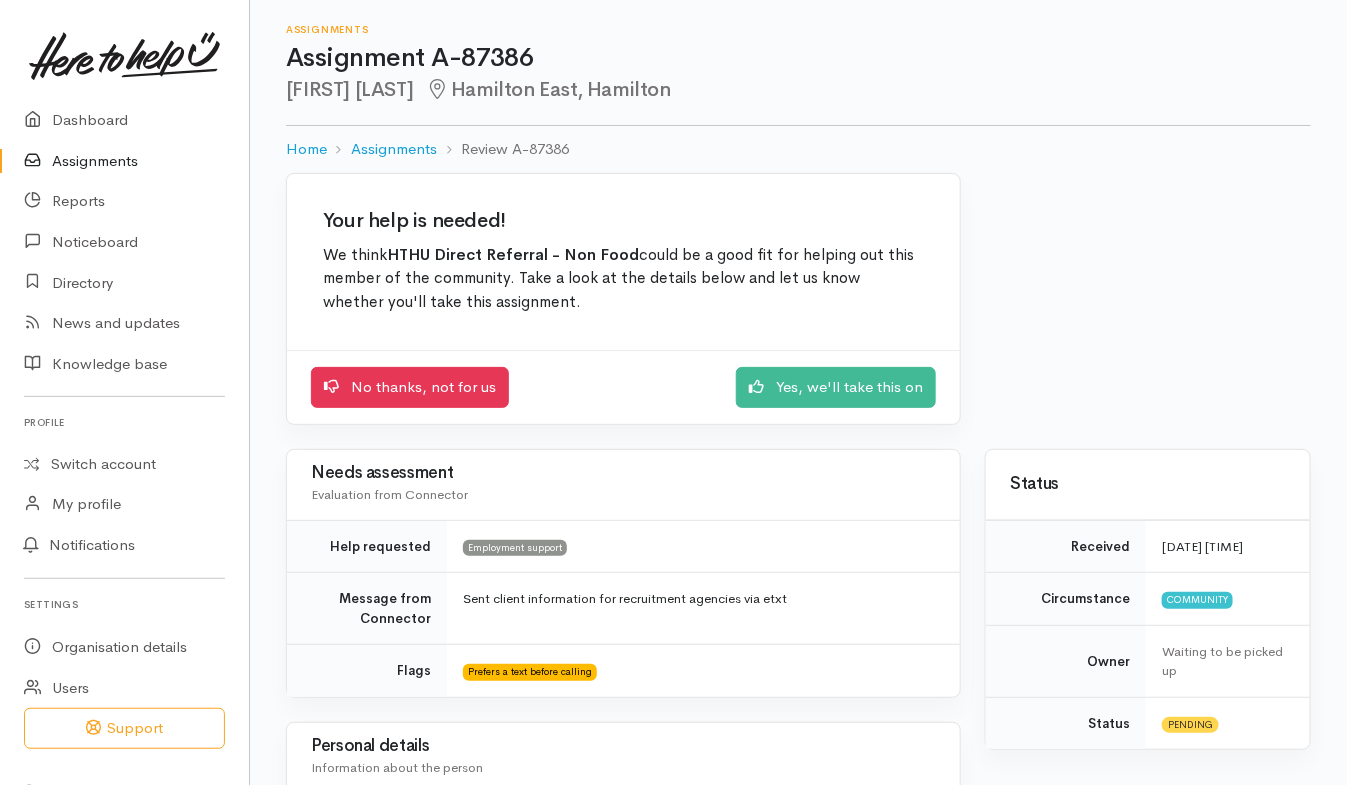 click on "Yes, we'll take this on" at bounding box center (836, 387) 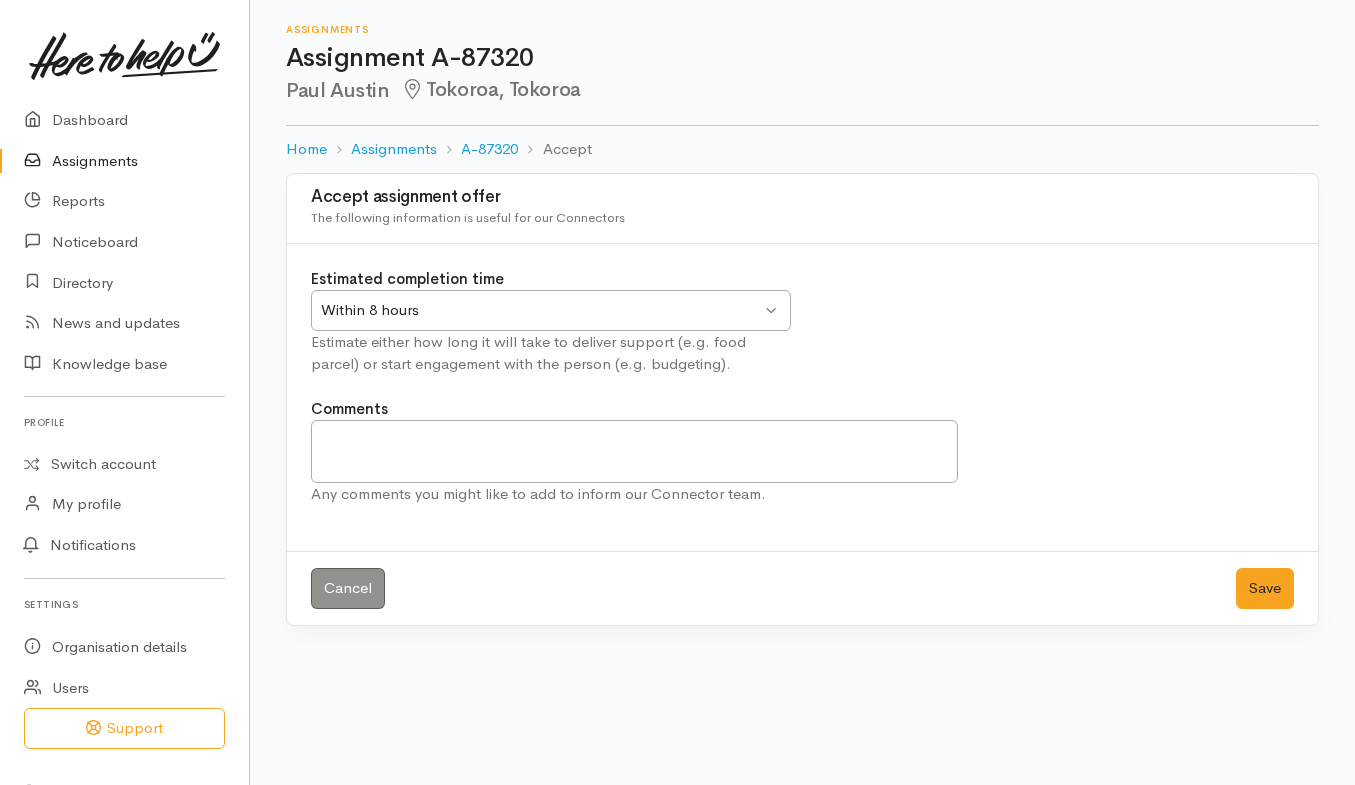 scroll, scrollTop: 0, scrollLeft: 0, axis: both 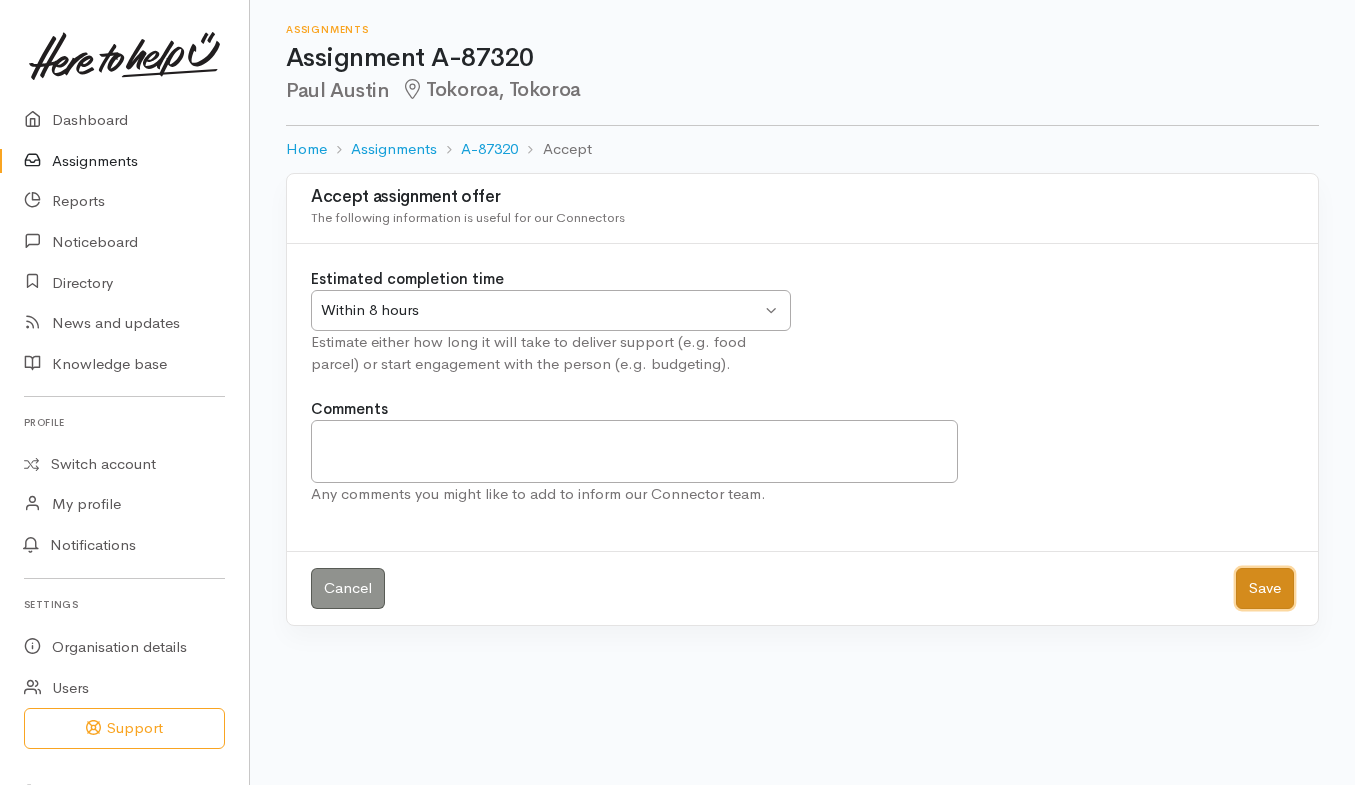 click on "Save" at bounding box center [1265, 588] 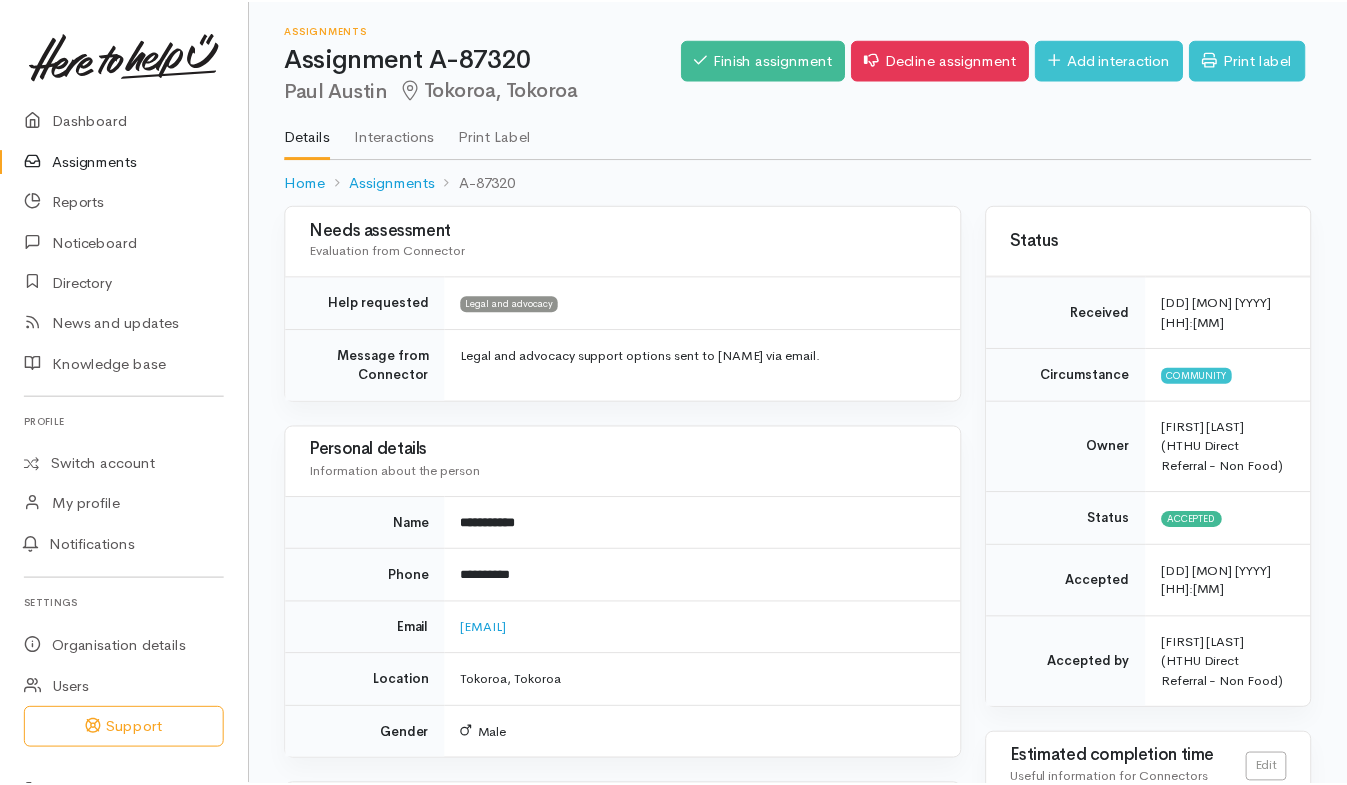 scroll, scrollTop: 0, scrollLeft: 0, axis: both 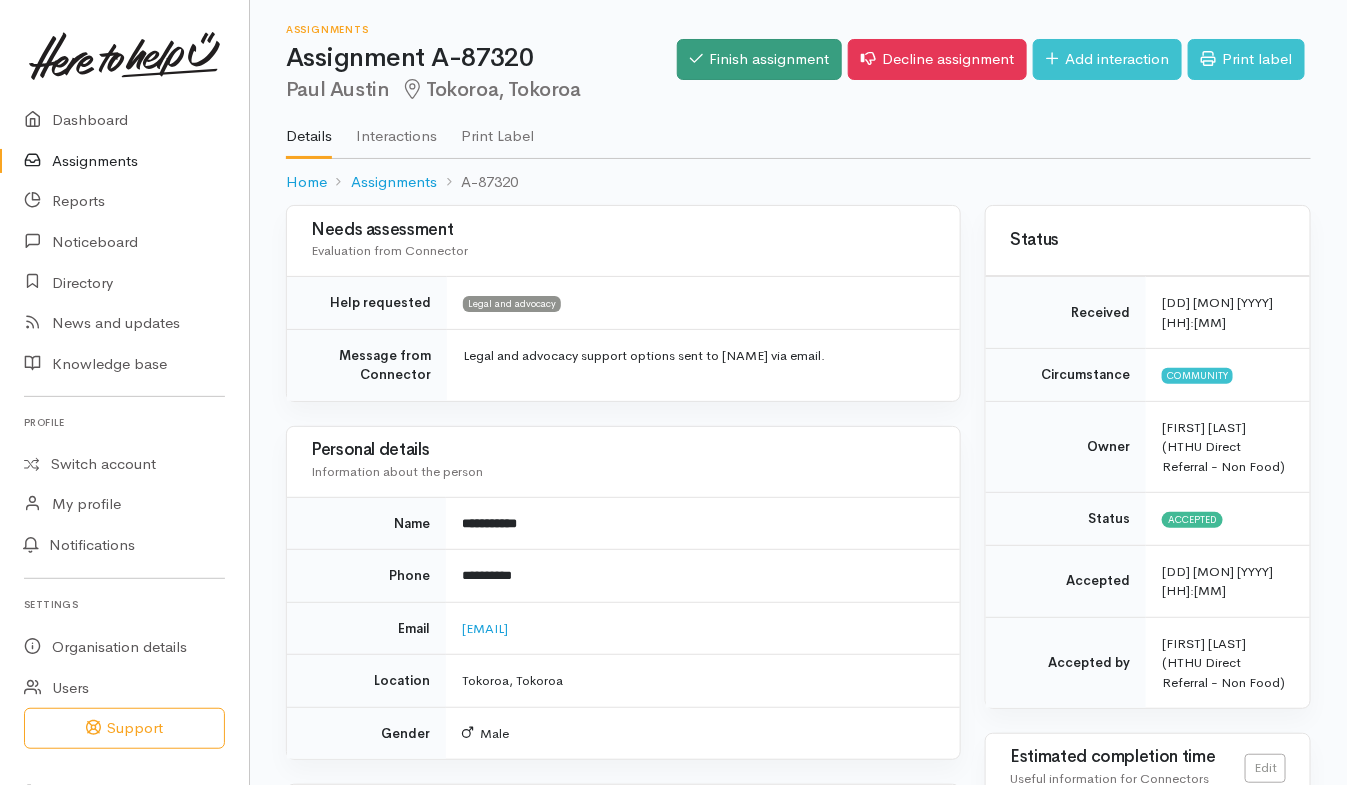 click on "Finish assignment" at bounding box center [759, 59] 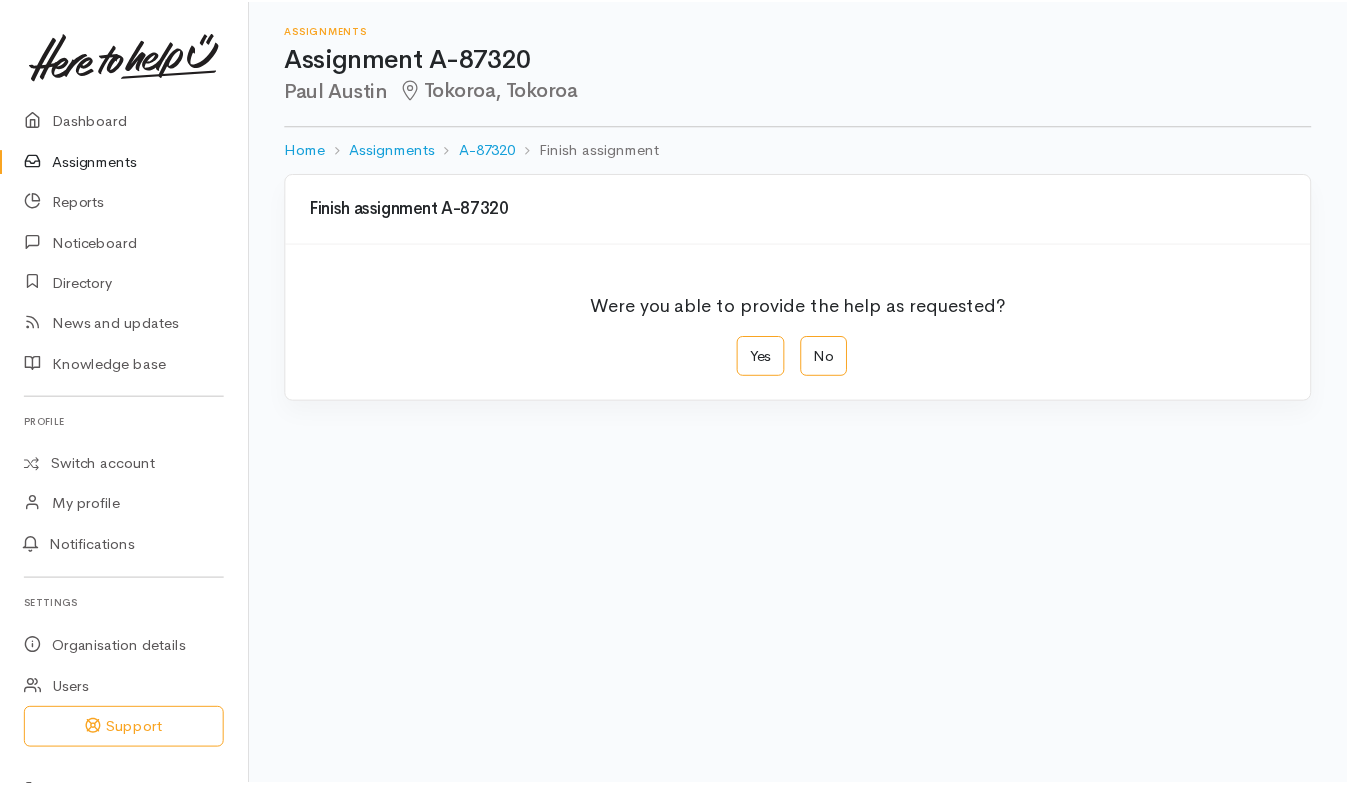 scroll, scrollTop: 0, scrollLeft: 0, axis: both 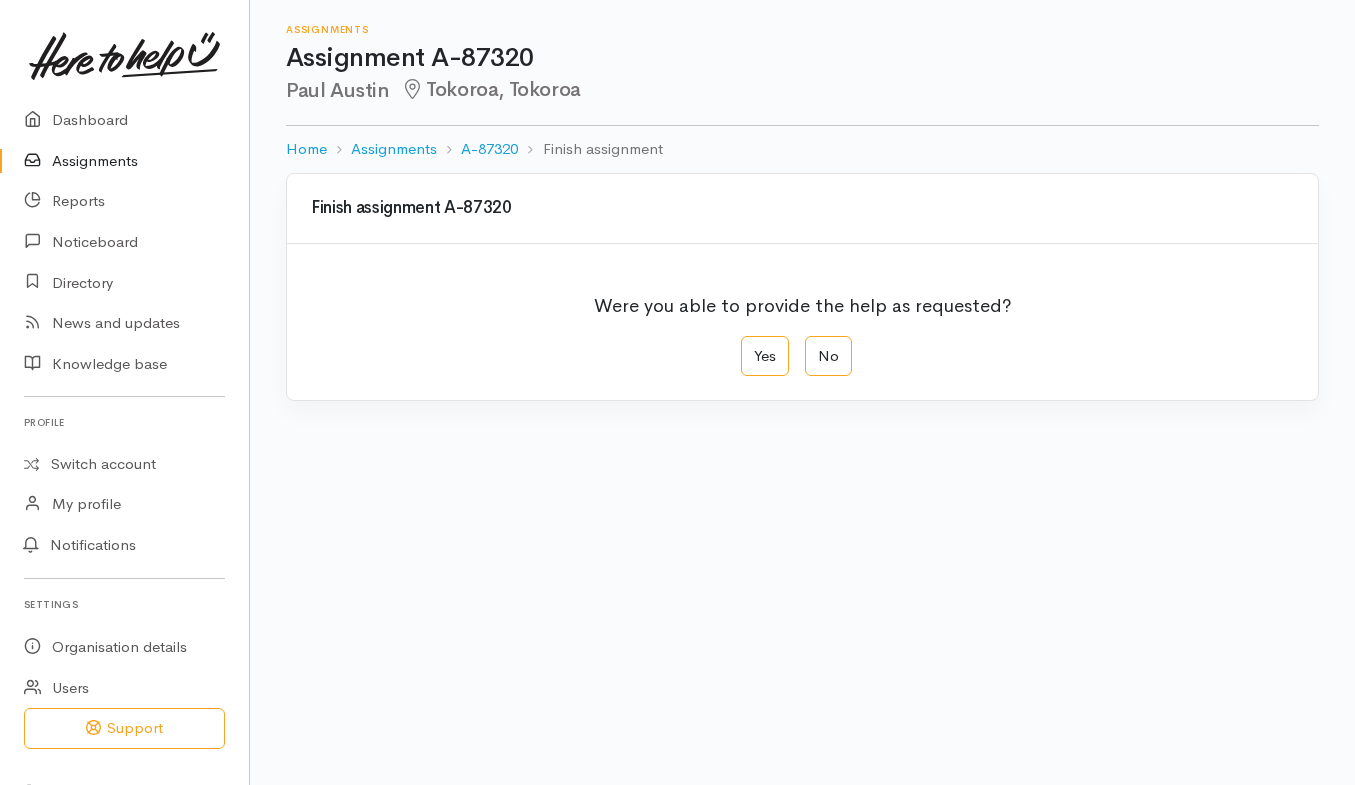 click on "Yes" at bounding box center (765, 356) 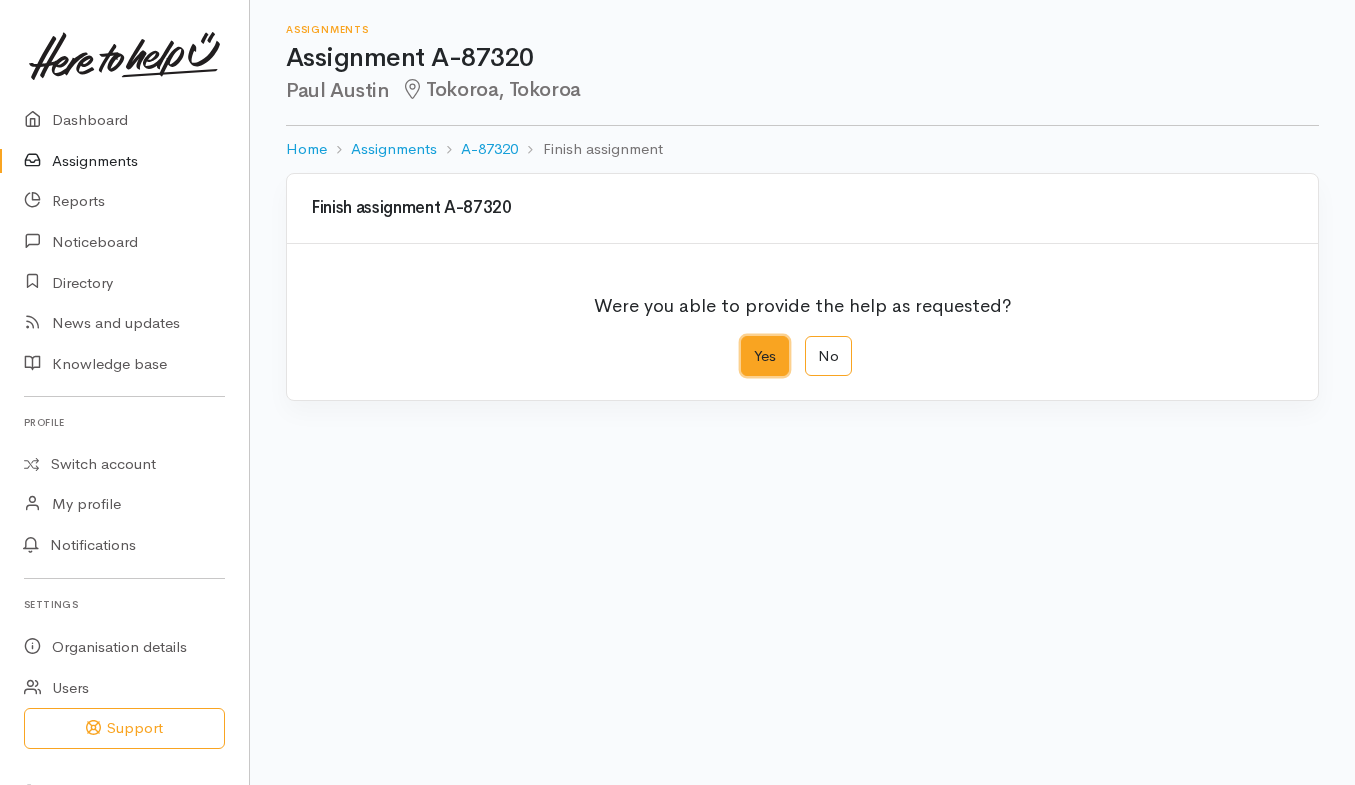 click on "Yes" at bounding box center [747, 342] 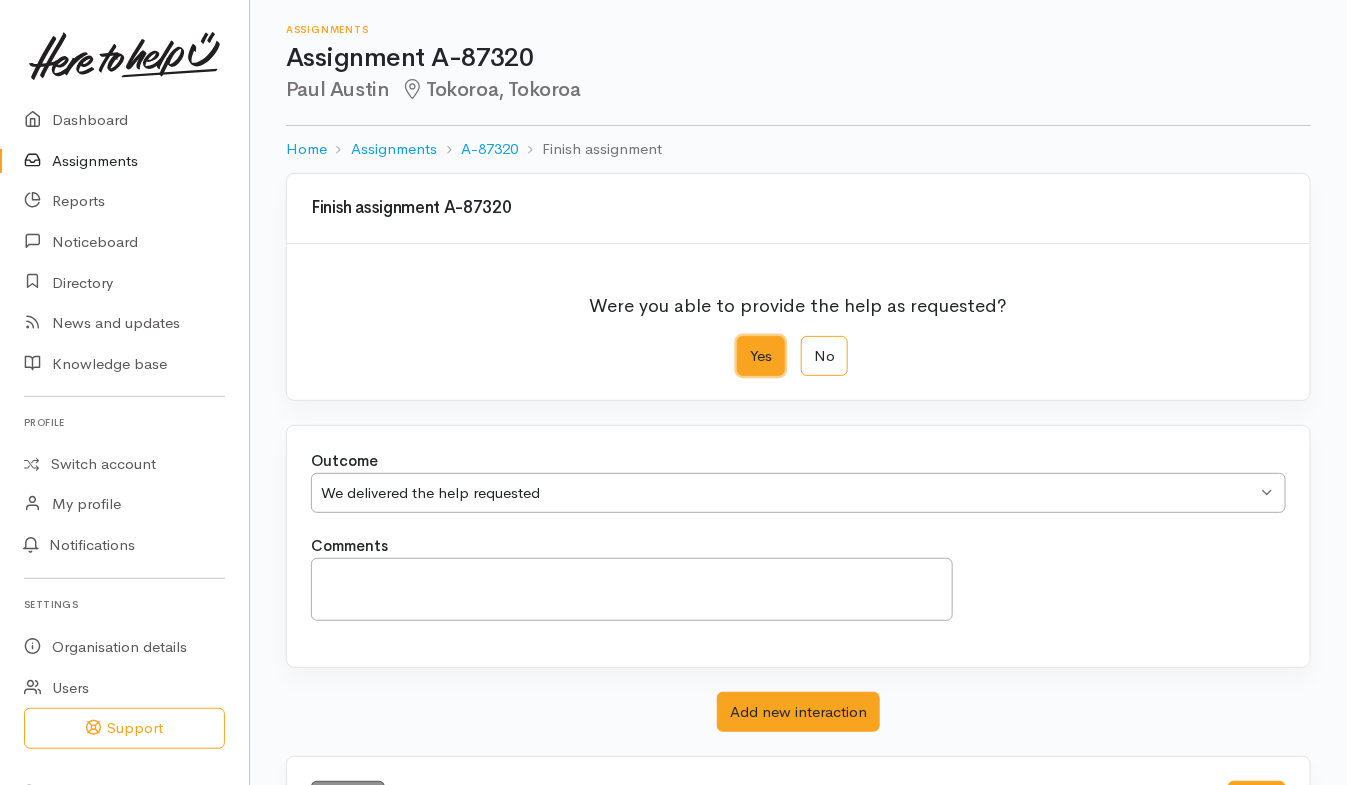 scroll, scrollTop: 82, scrollLeft: 0, axis: vertical 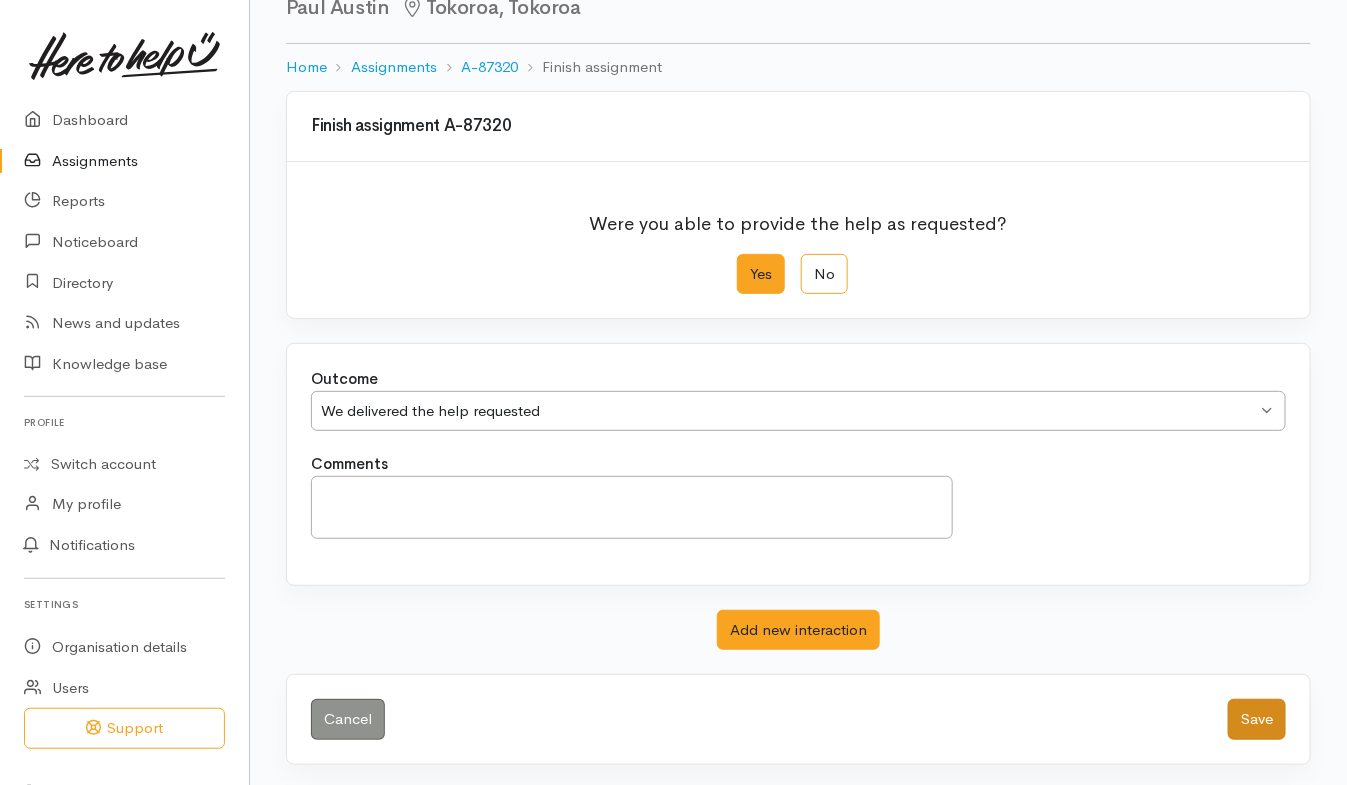 click on "Save" at bounding box center [1257, 719] 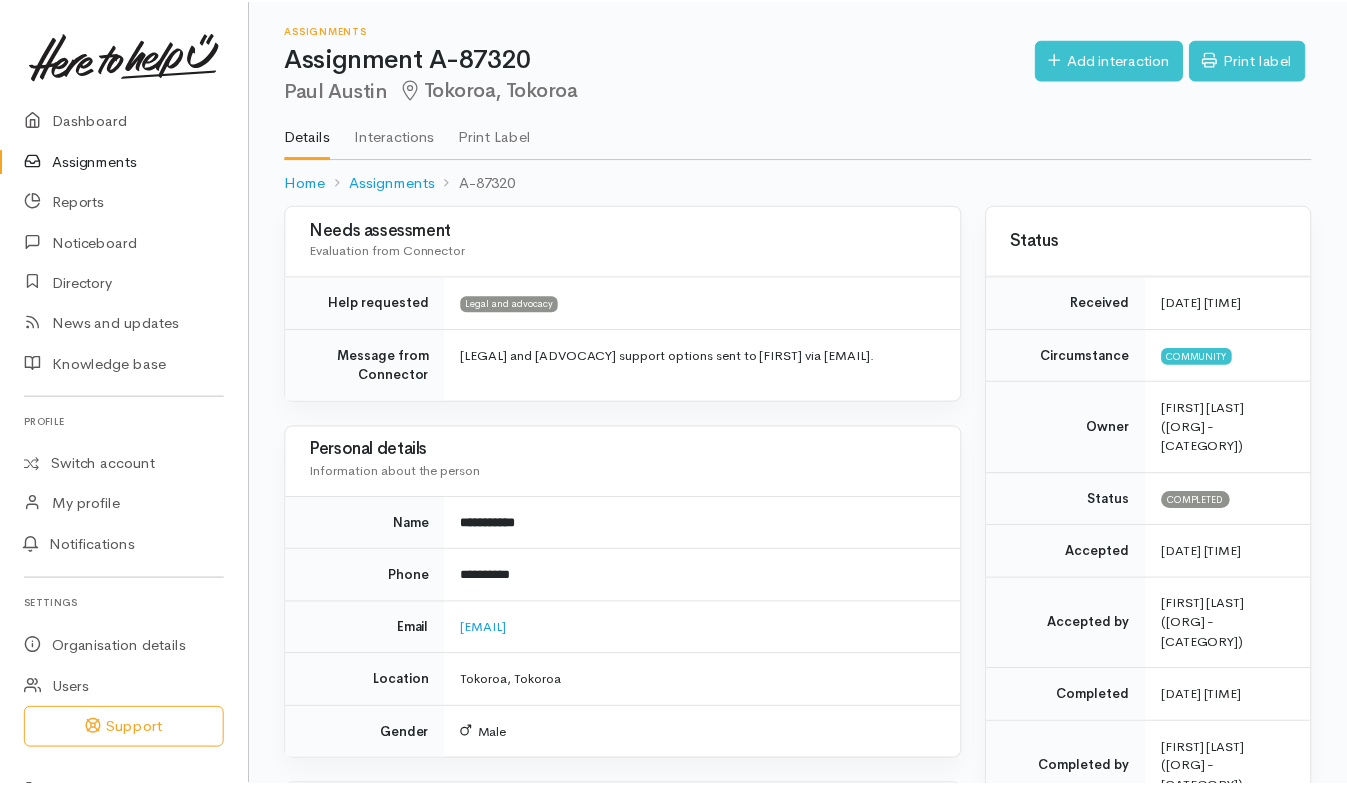 scroll, scrollTop: 0, scrollLeft: 0, axis: both 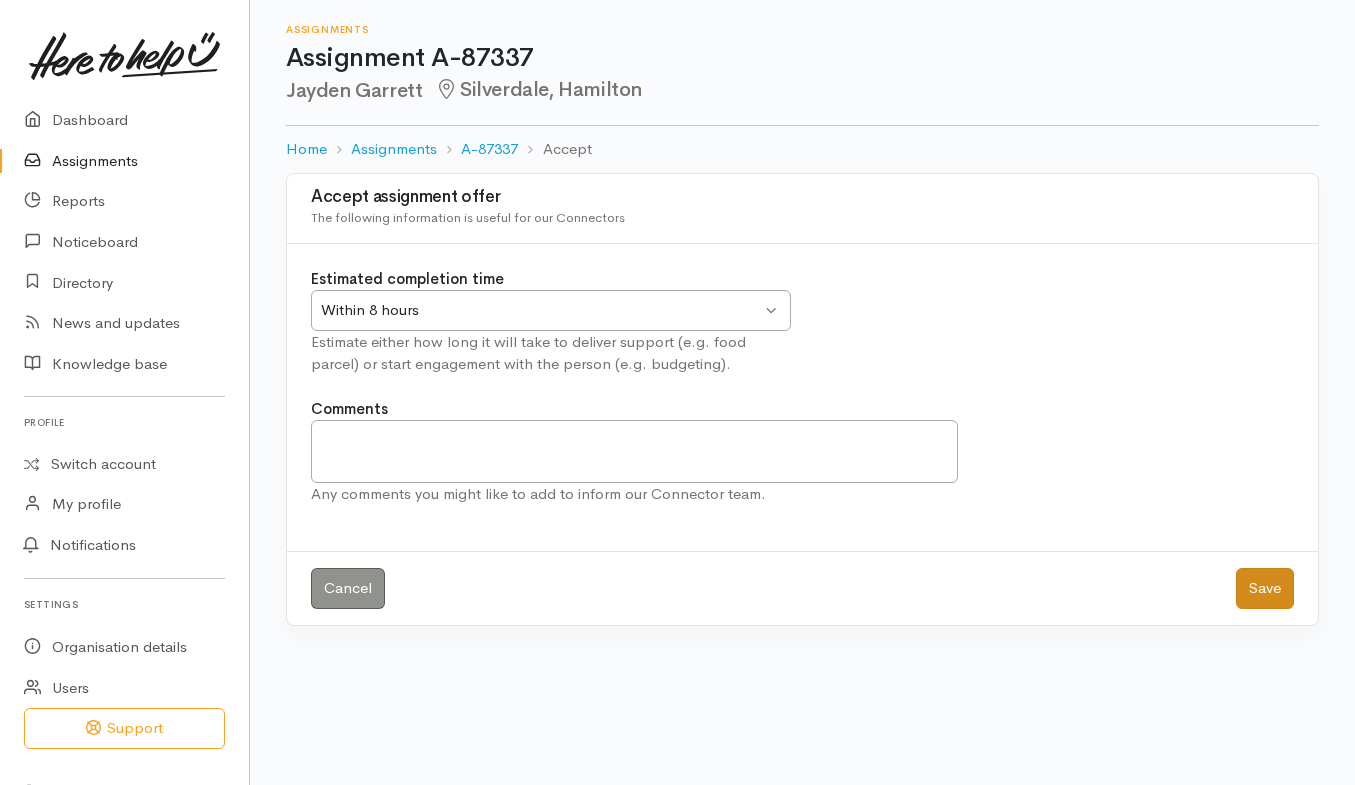 click on "Save" at bounding box center (1265, 588) 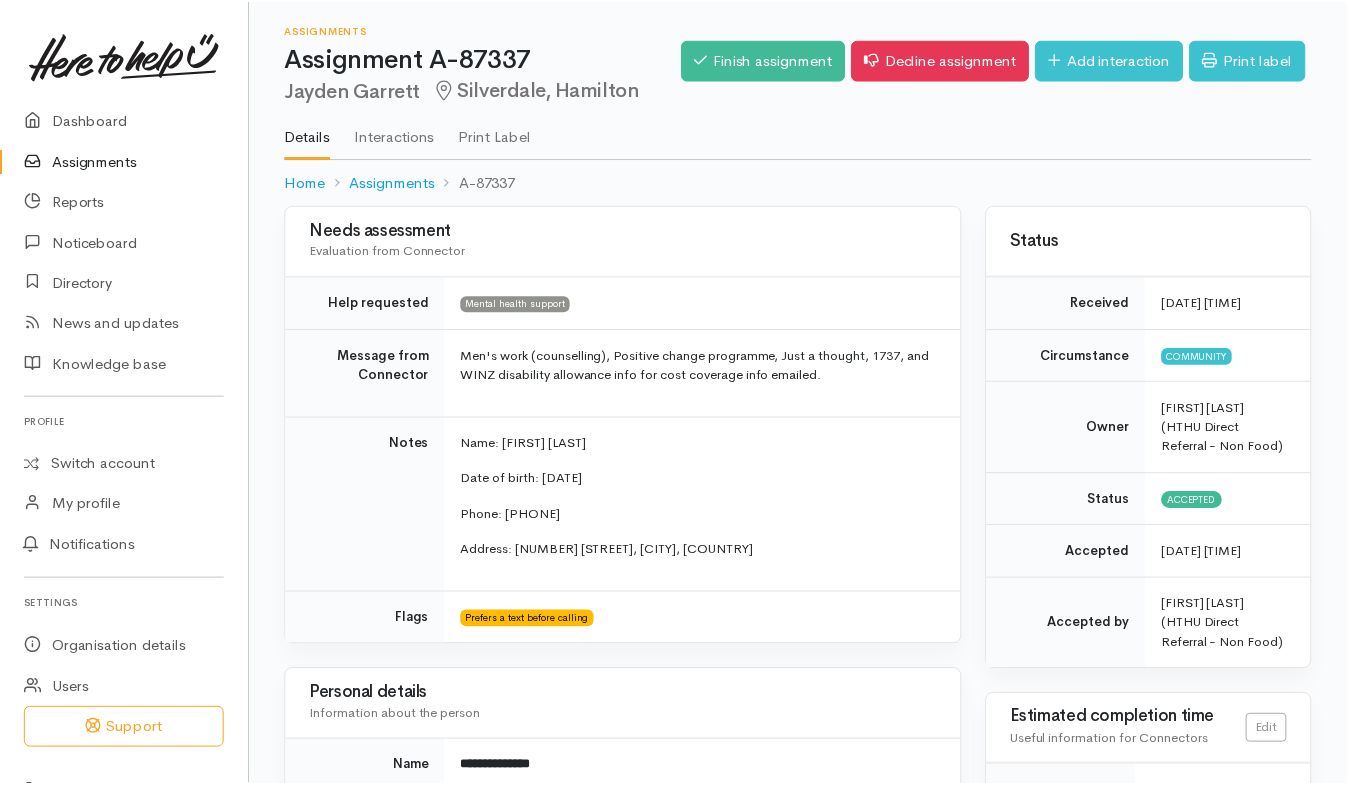 scroll, scrollTop: 0, scrollLeft: 0, axis: both 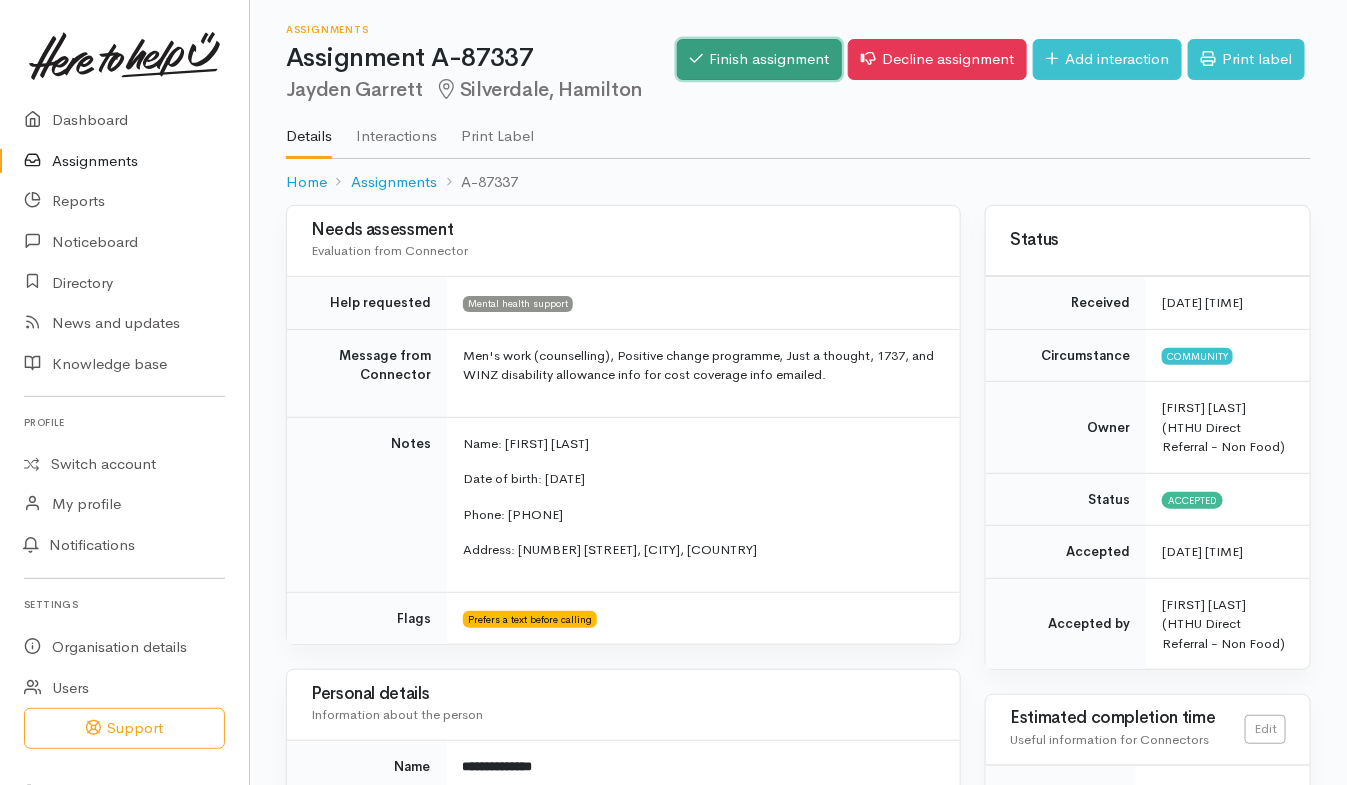 click on "Finish assignment" at bounding box center (759, 59) 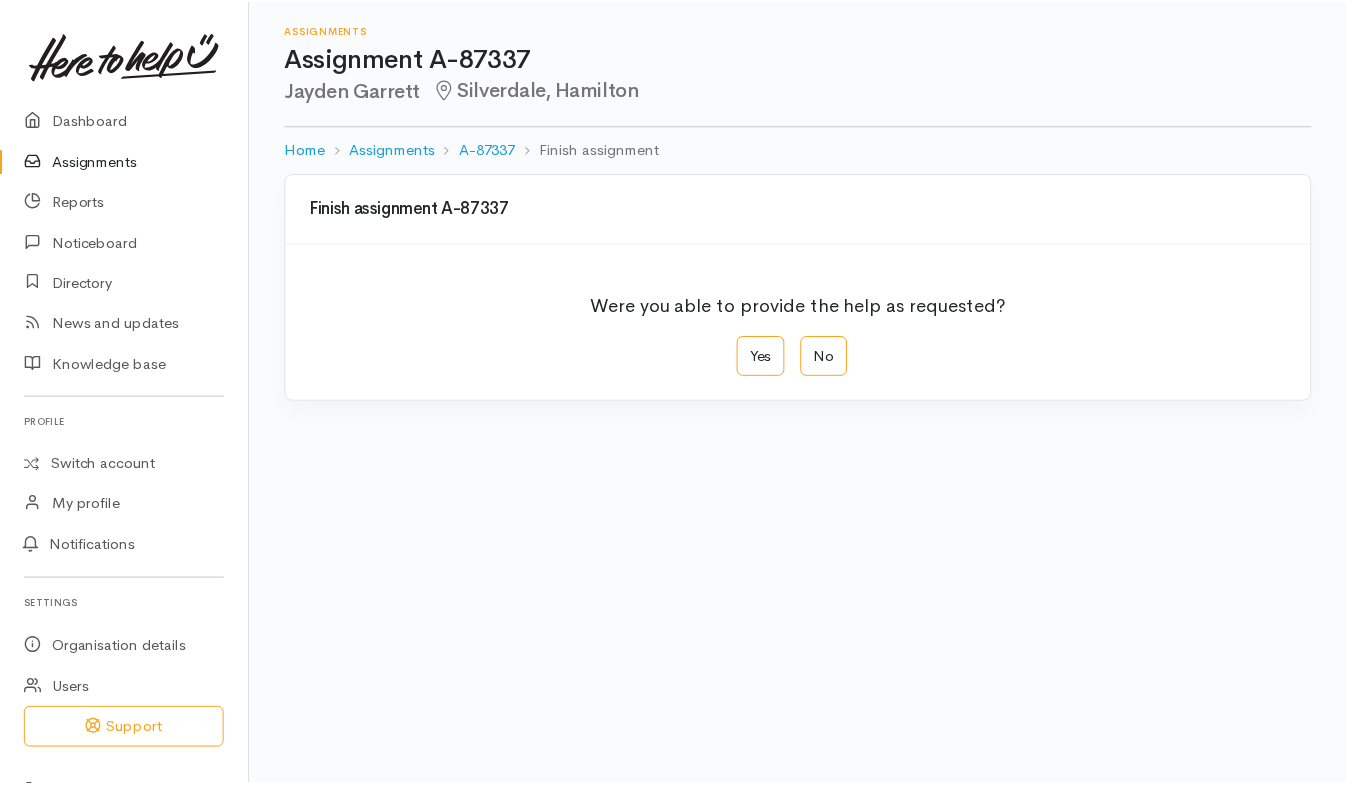 scroll, scrollTop: 0, scrollLeft: 0, axis: both 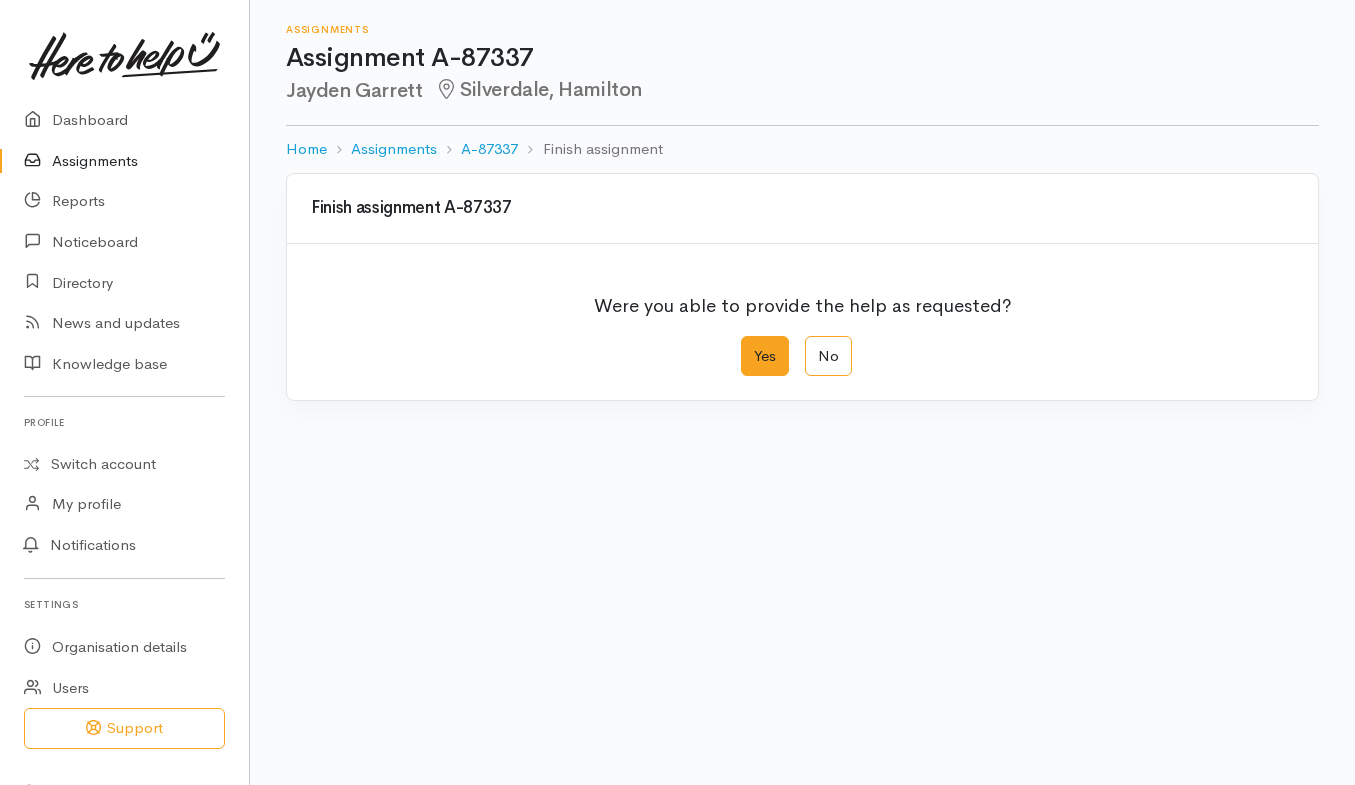 click on "Yes" at bounding box center [765, 356] 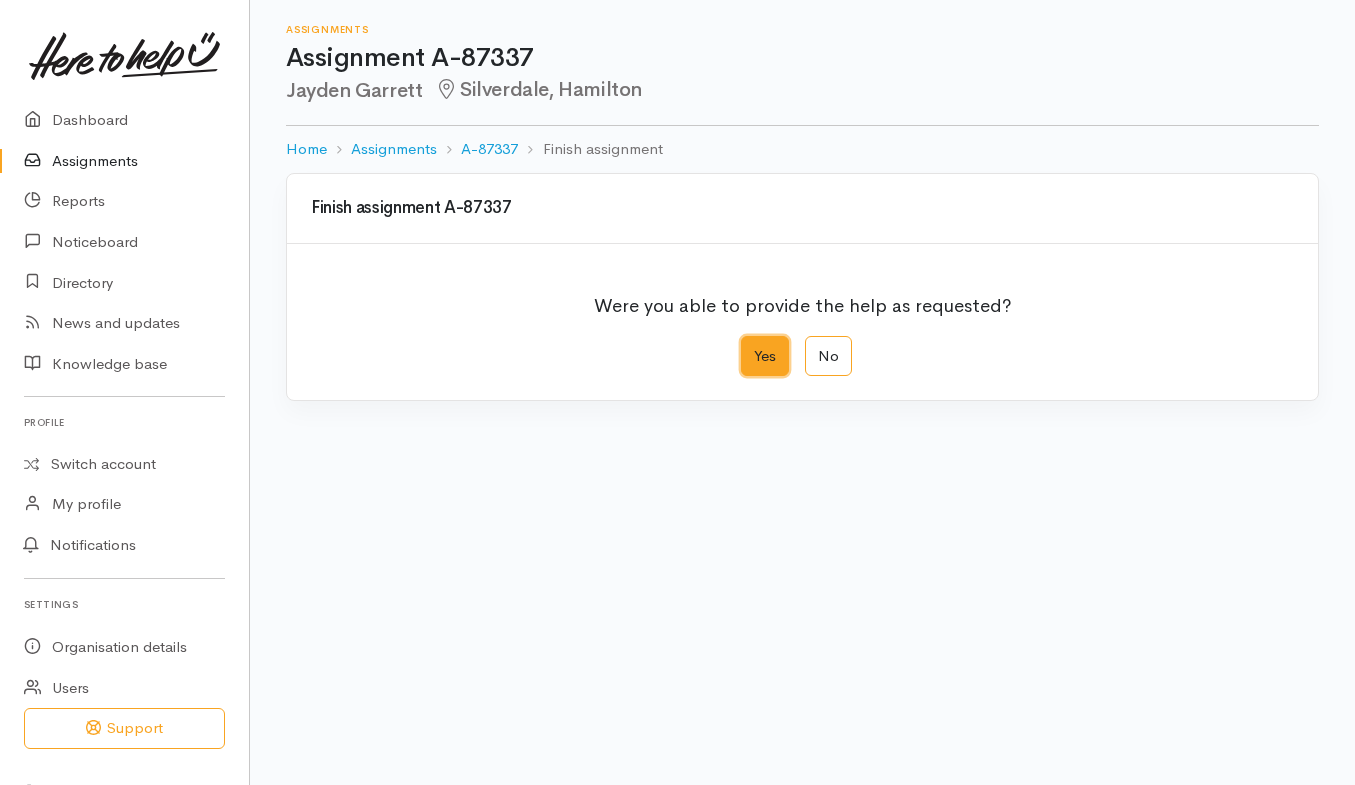 click on "Yes" at bounding box center [747, 342] 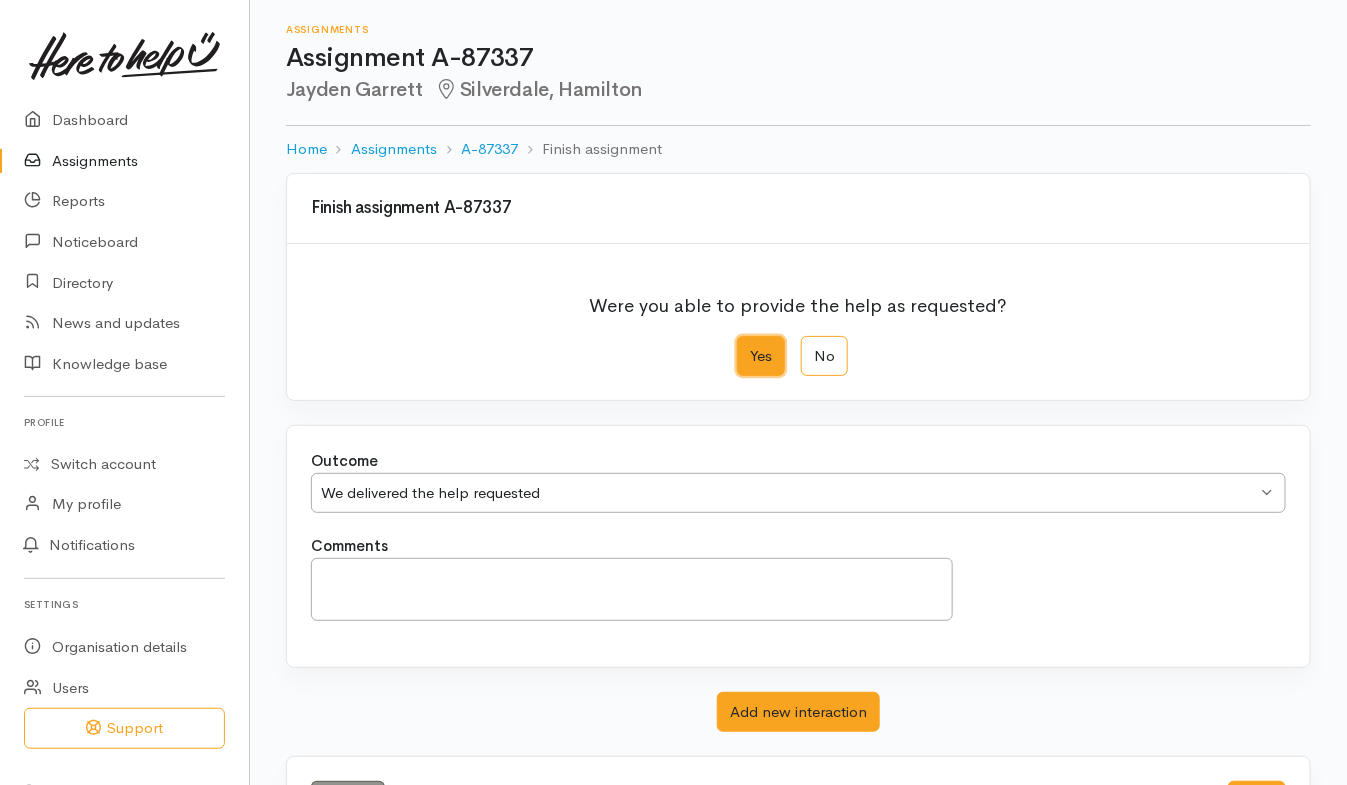 scroll, scrollTop: 82, scrollLeft: 0, axis: vertical 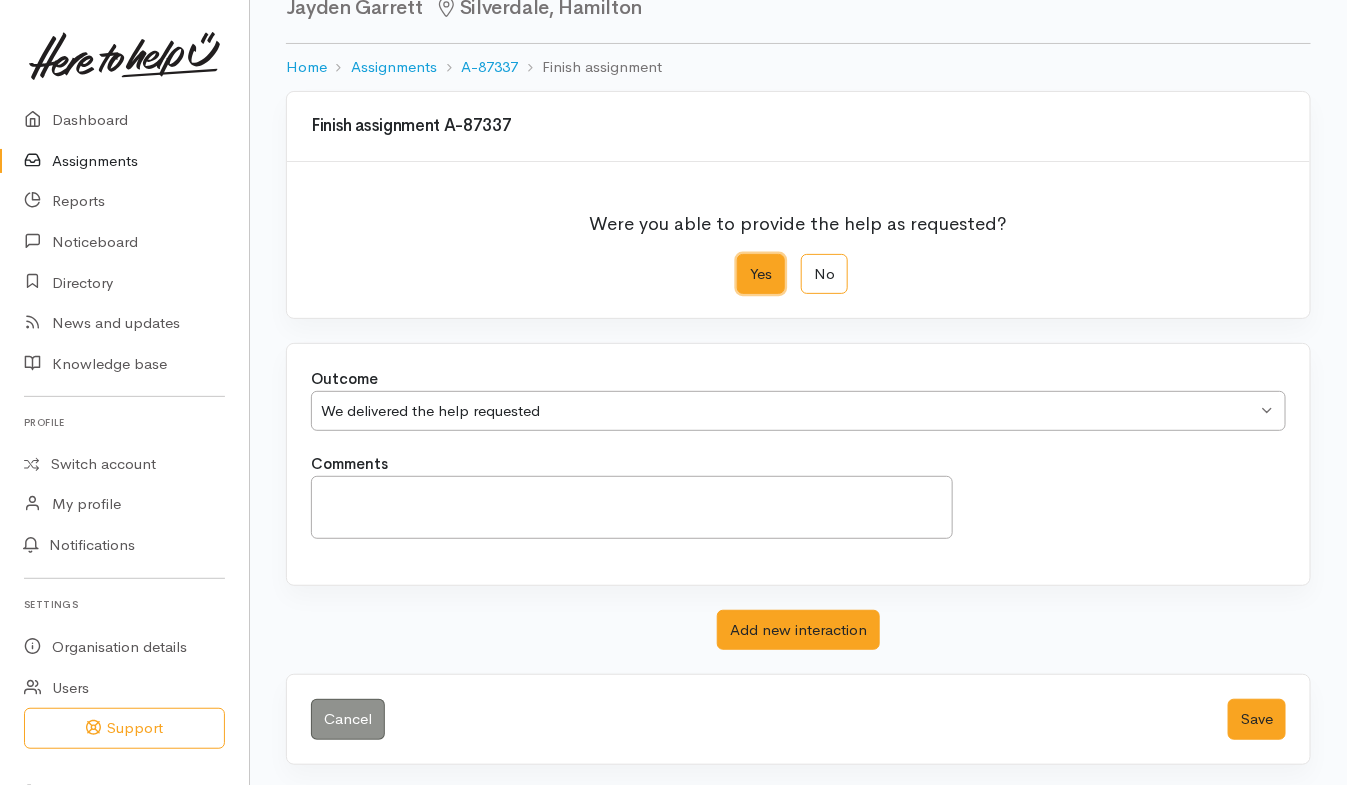 click on "Save" at bounding box center [1257, 719] 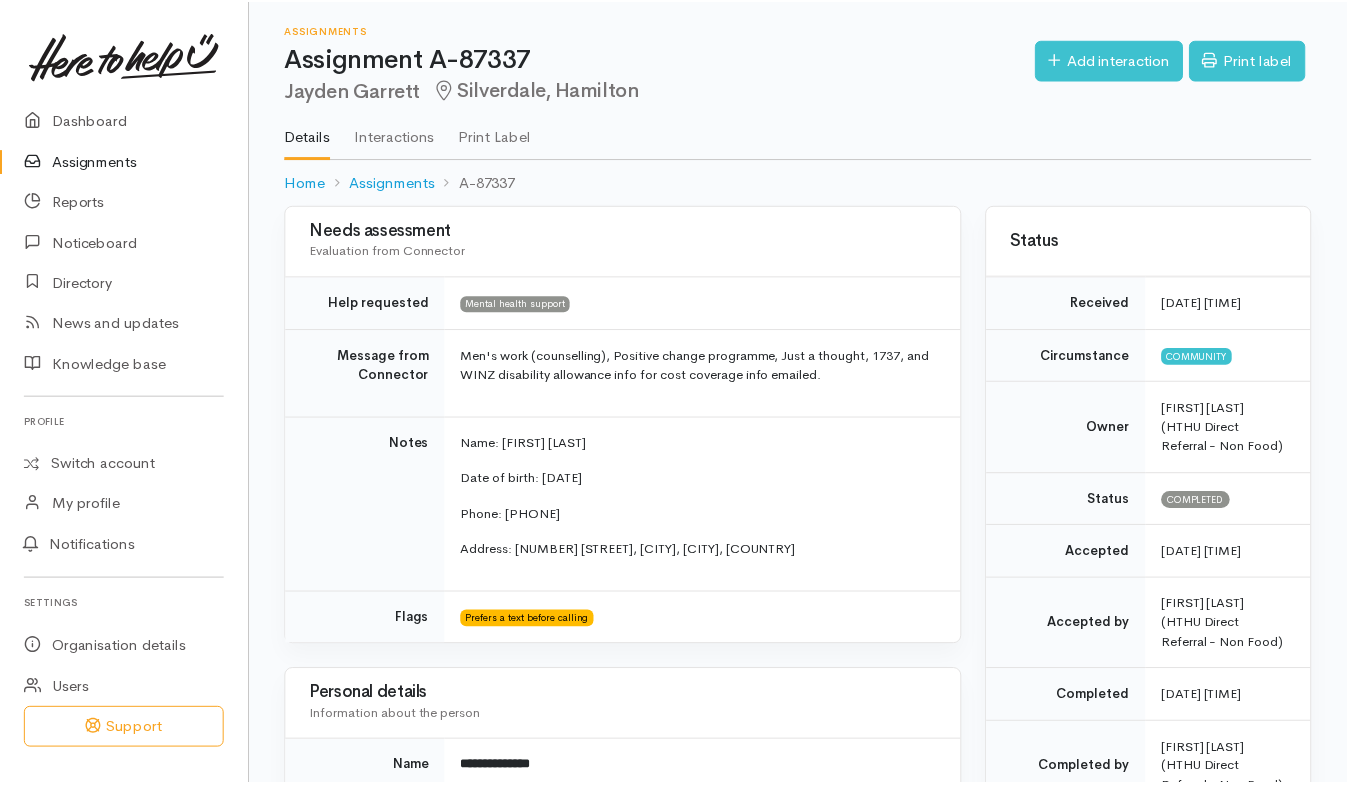 scroll, scrollTop: 0, scrollLeft: 0, axis: both 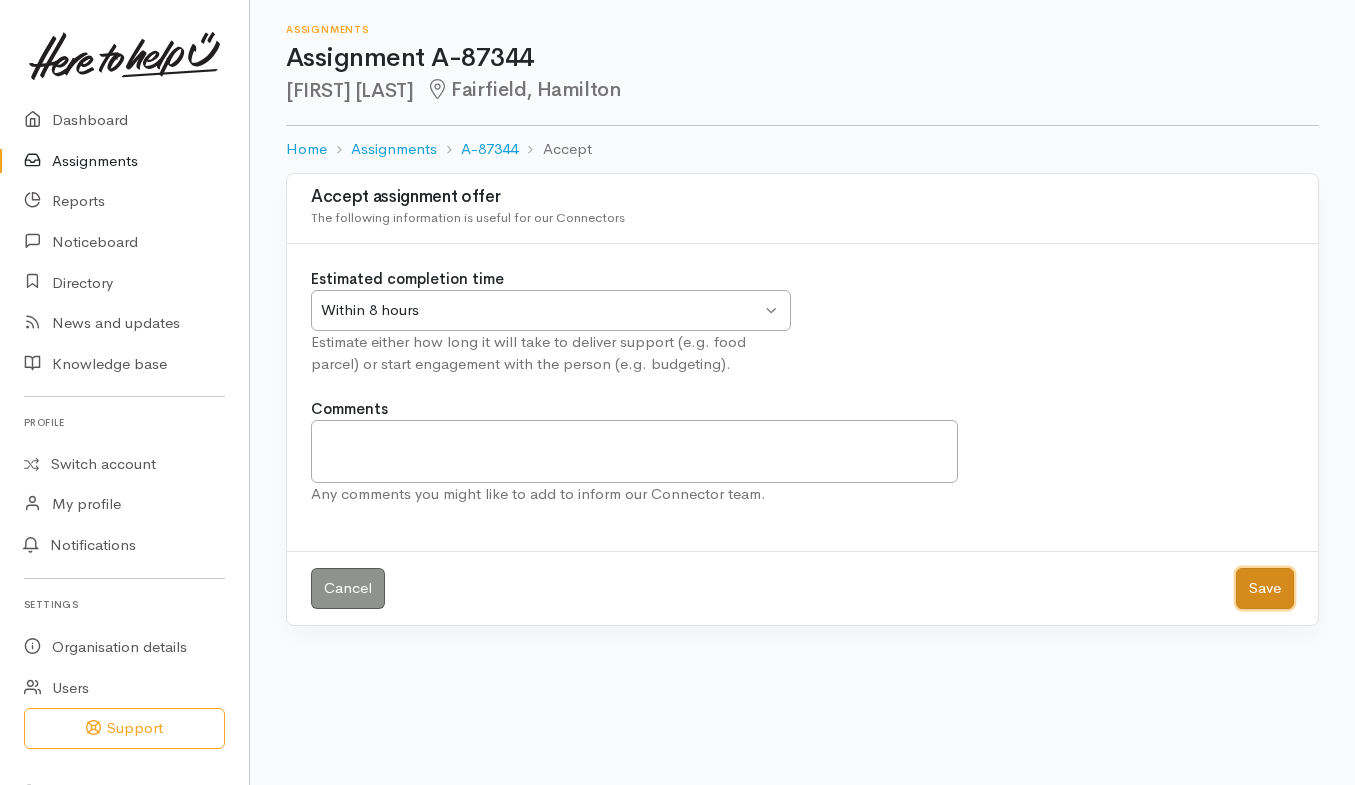 click on "Save" at bounding box center [1265, 588] 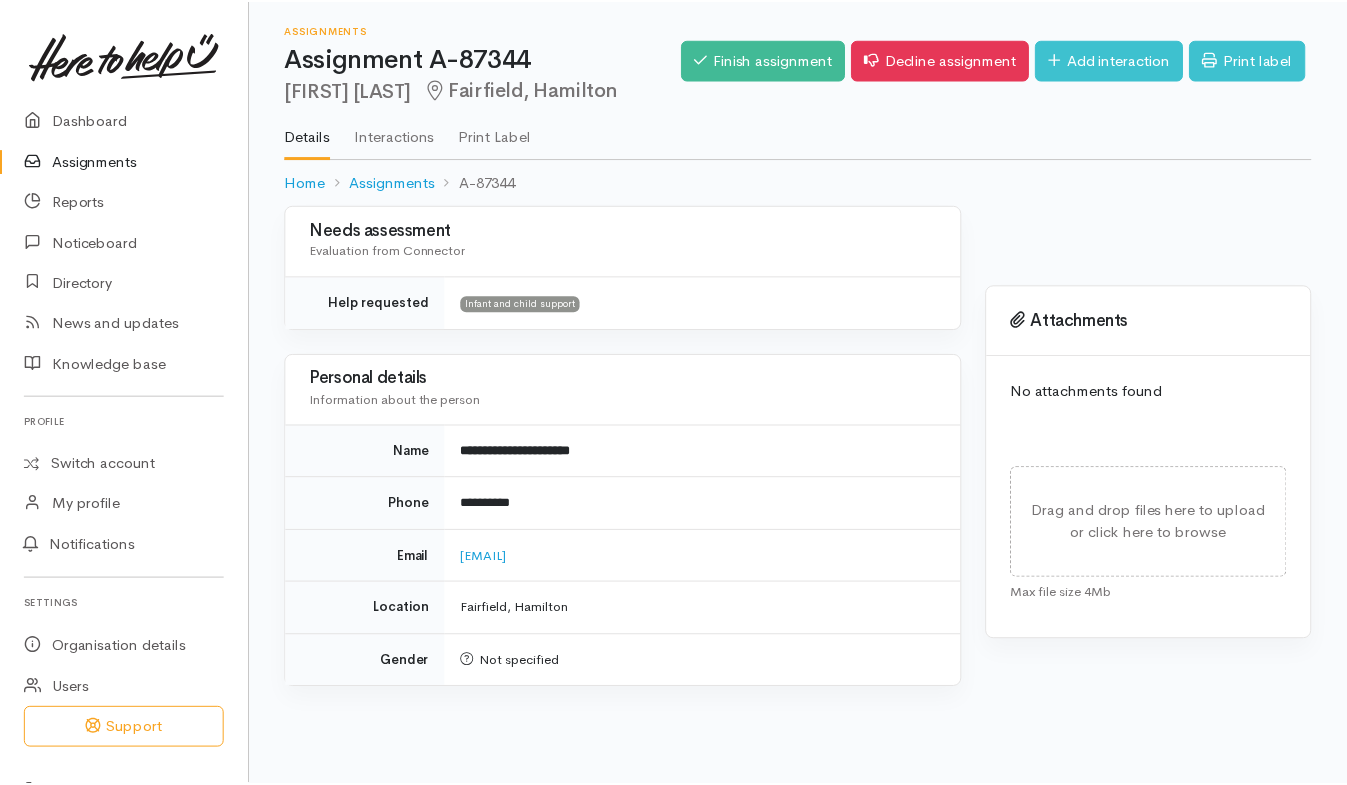 scroll, scrollTop: 0, scrollLeft: 0, axis: both 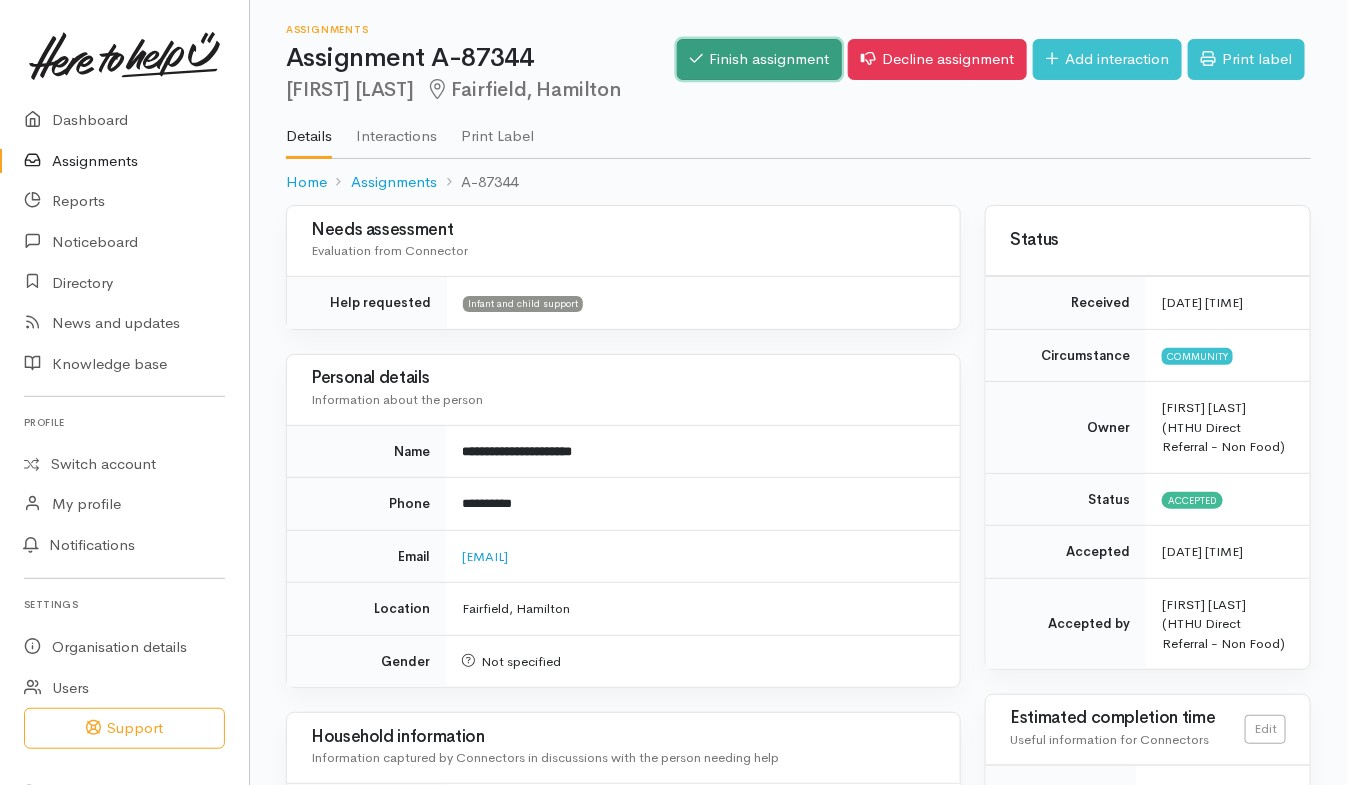 click on "Finish assignment" at bounding box center [759, 59] 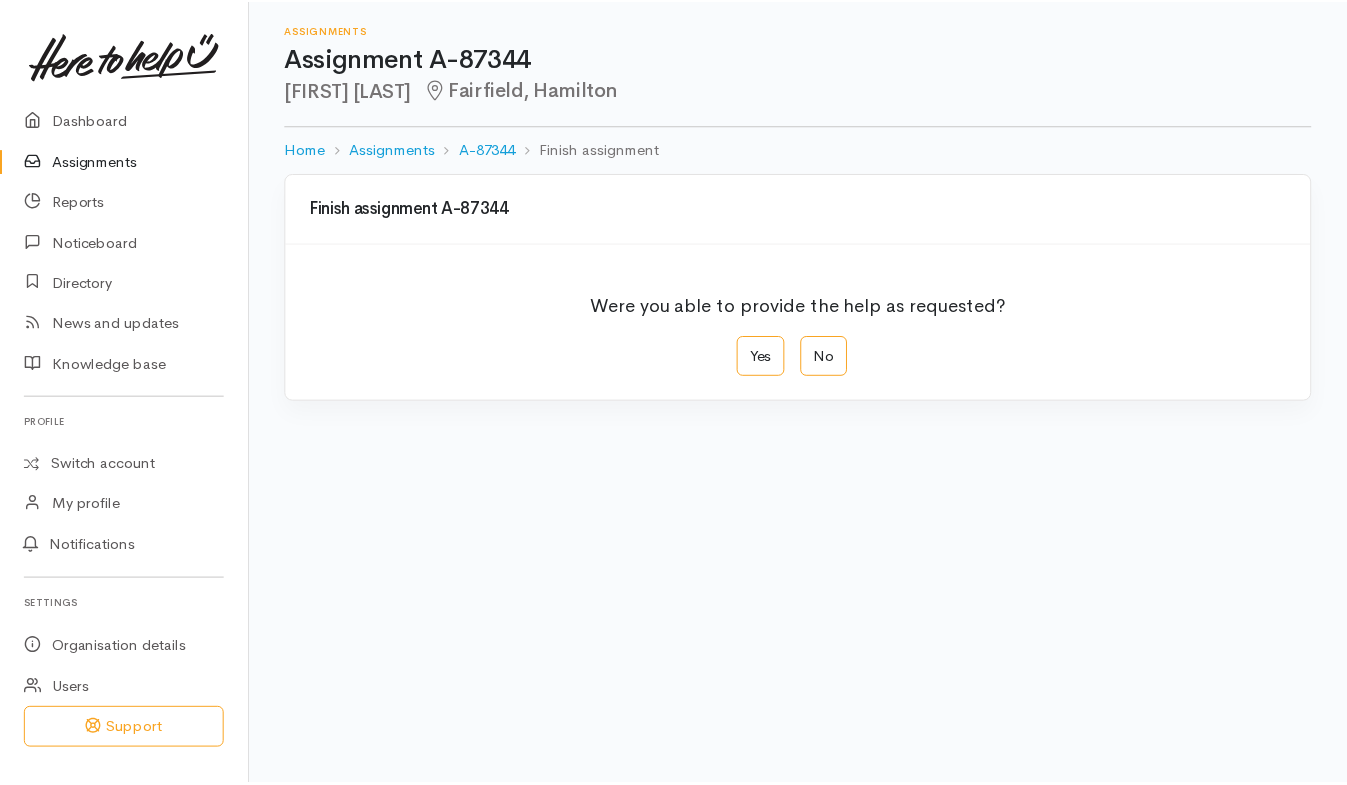 scroll, scrollTop: 0, scrollLeft: 0, axis: both 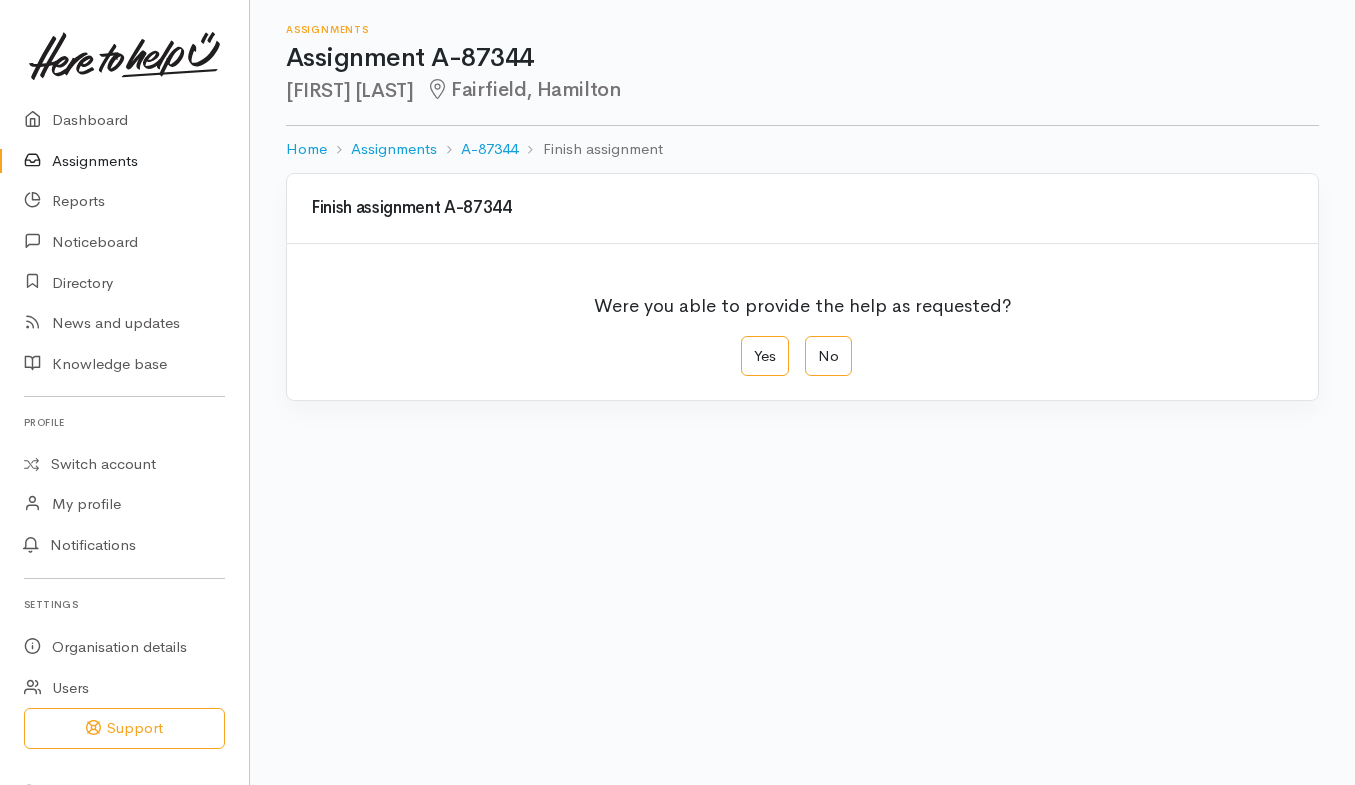 click on "Yes" at bounding box center (765, 356) 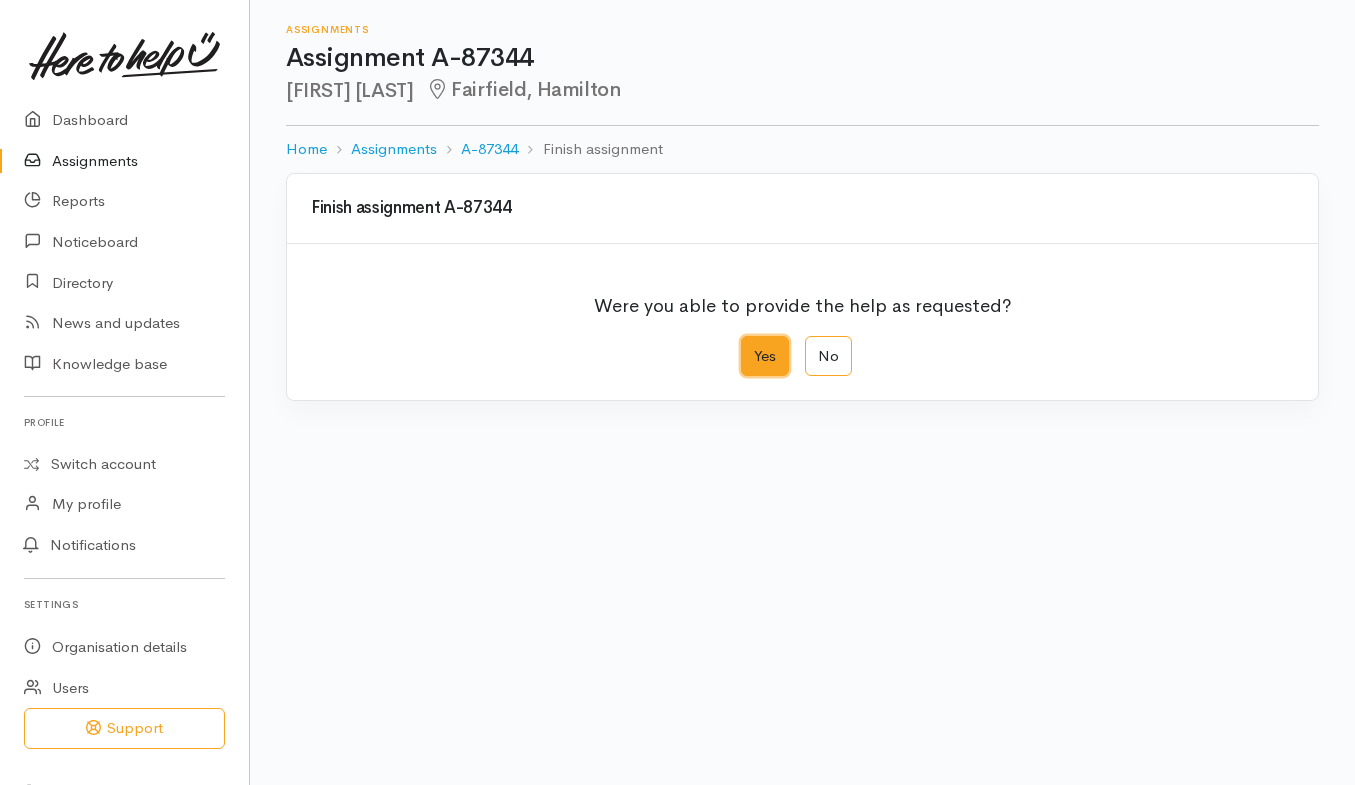 click on "Yes" at bounding box center (747, 342) 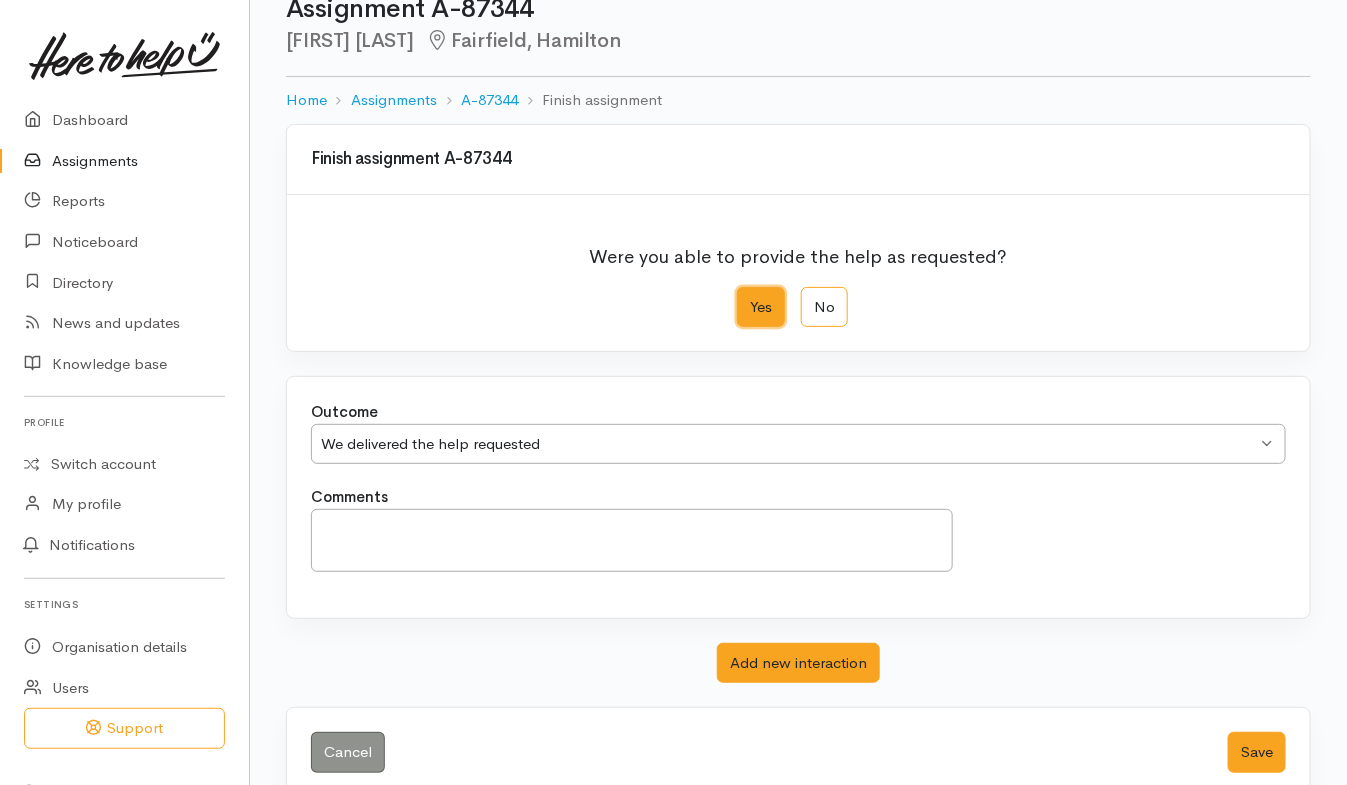 scroll, scrollTop: 82, scrollLeft: 0, axis: vertical 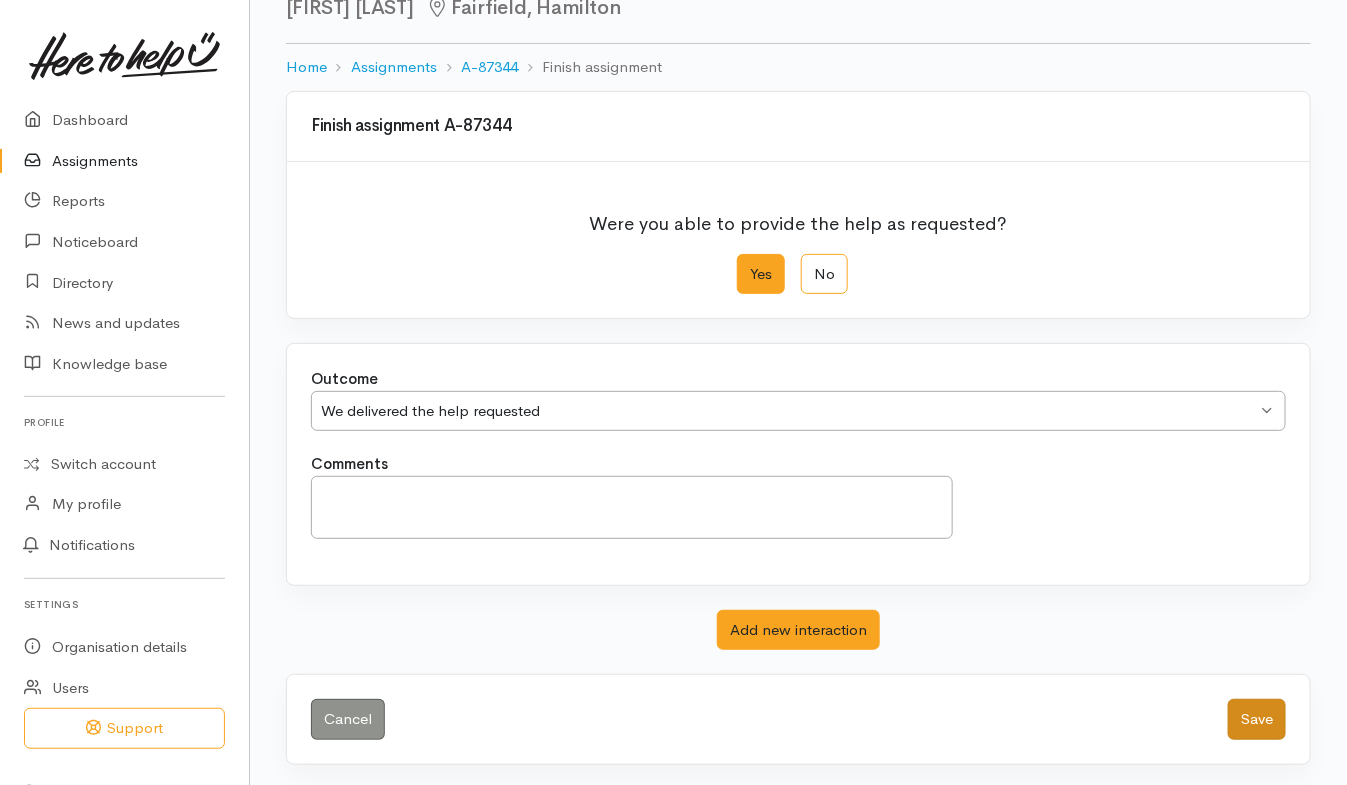click on "Save" at bounding box center (1257, 719) 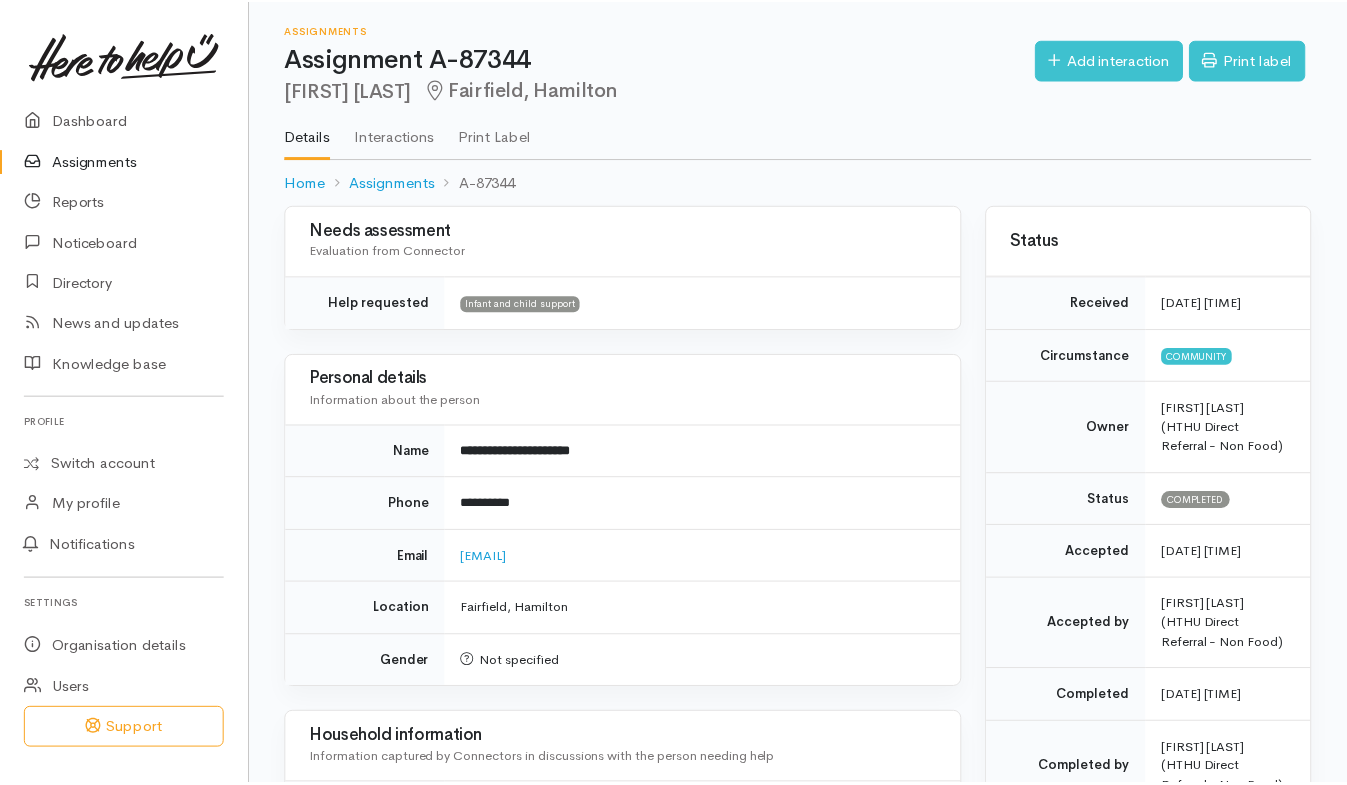 scroll, scrollTop: 0, scrollLeft: 0, axis: both 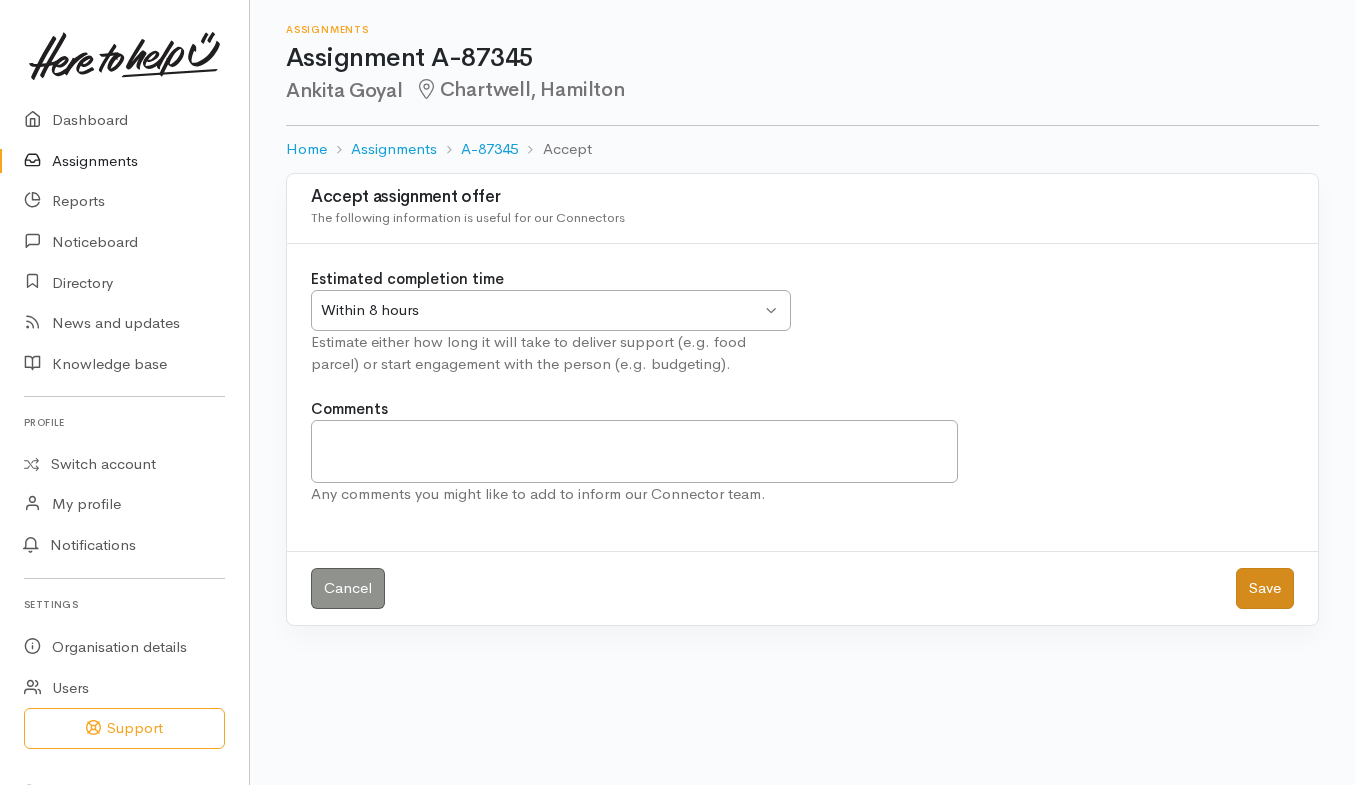 click on "Save" at bounding box center [1265, 588] 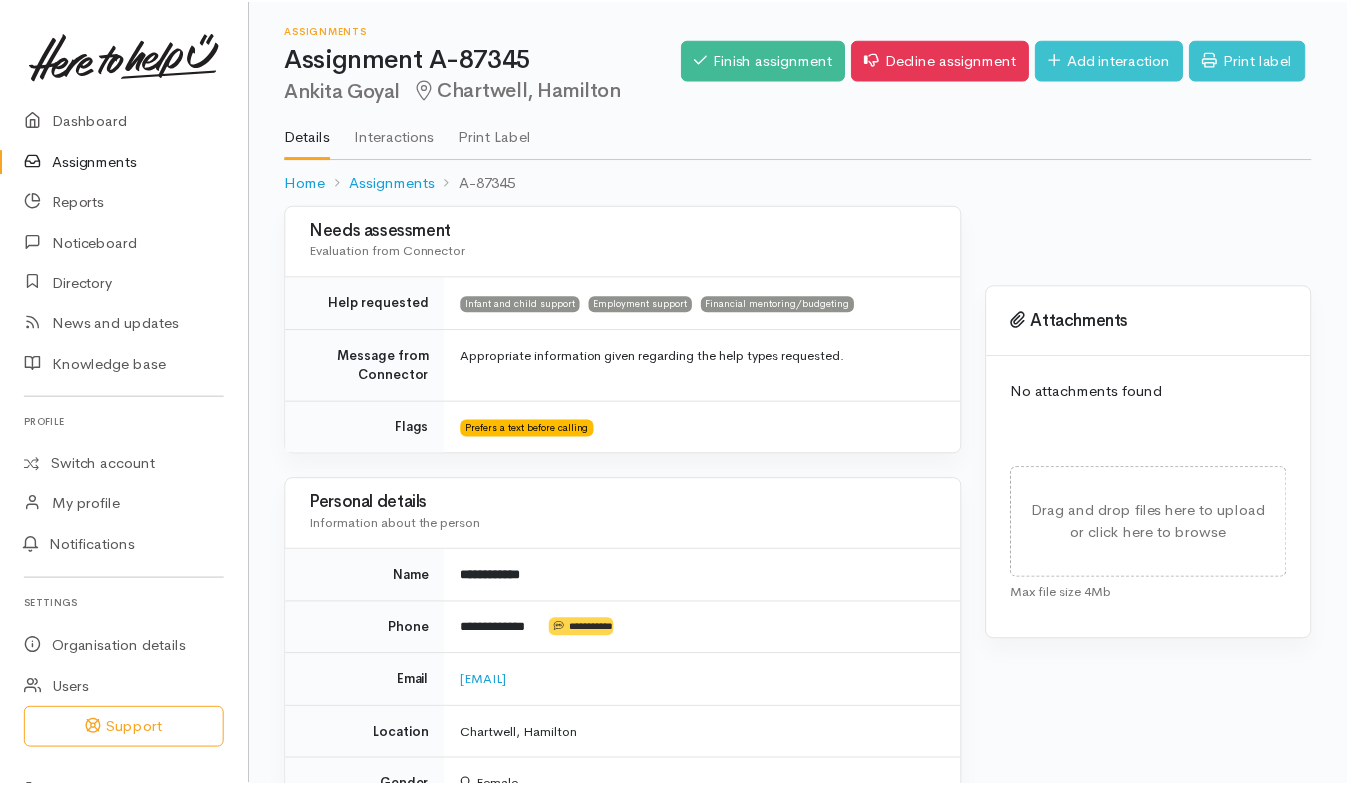 scroll, scrollTop: 0, scrollLeft: 0, axis: both 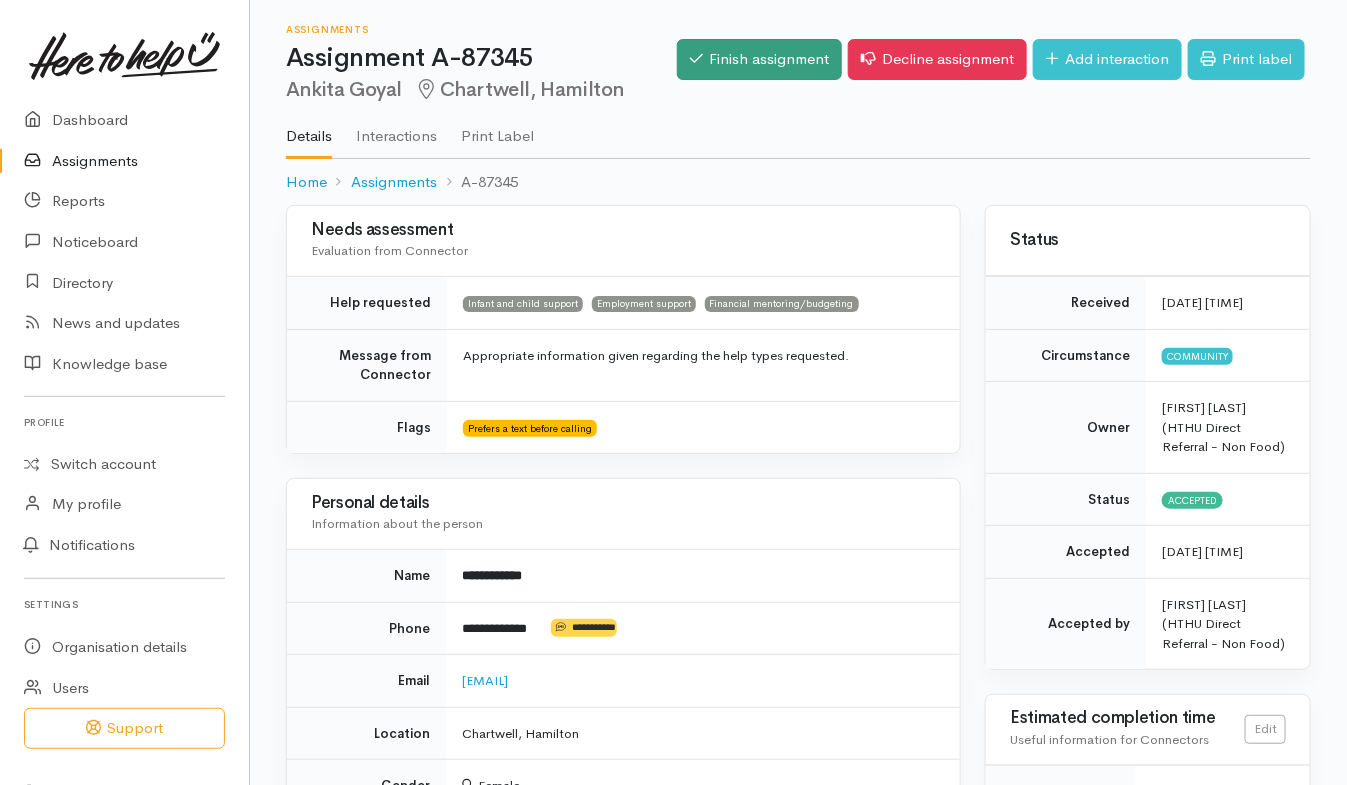 click on "Finish assignment" at bounding box center [759, 59] 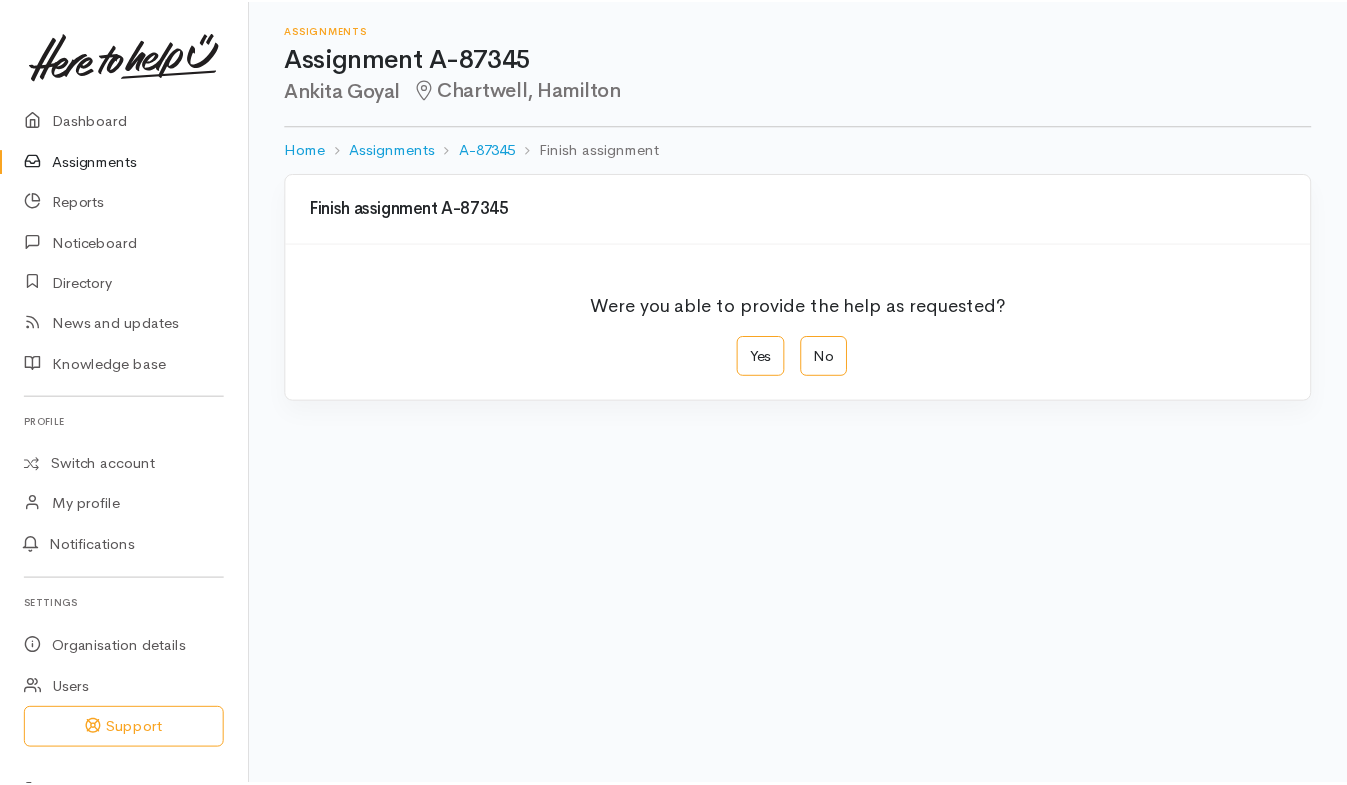 scroll, scrollTop: 0, scrollLeft: 0, axis: both 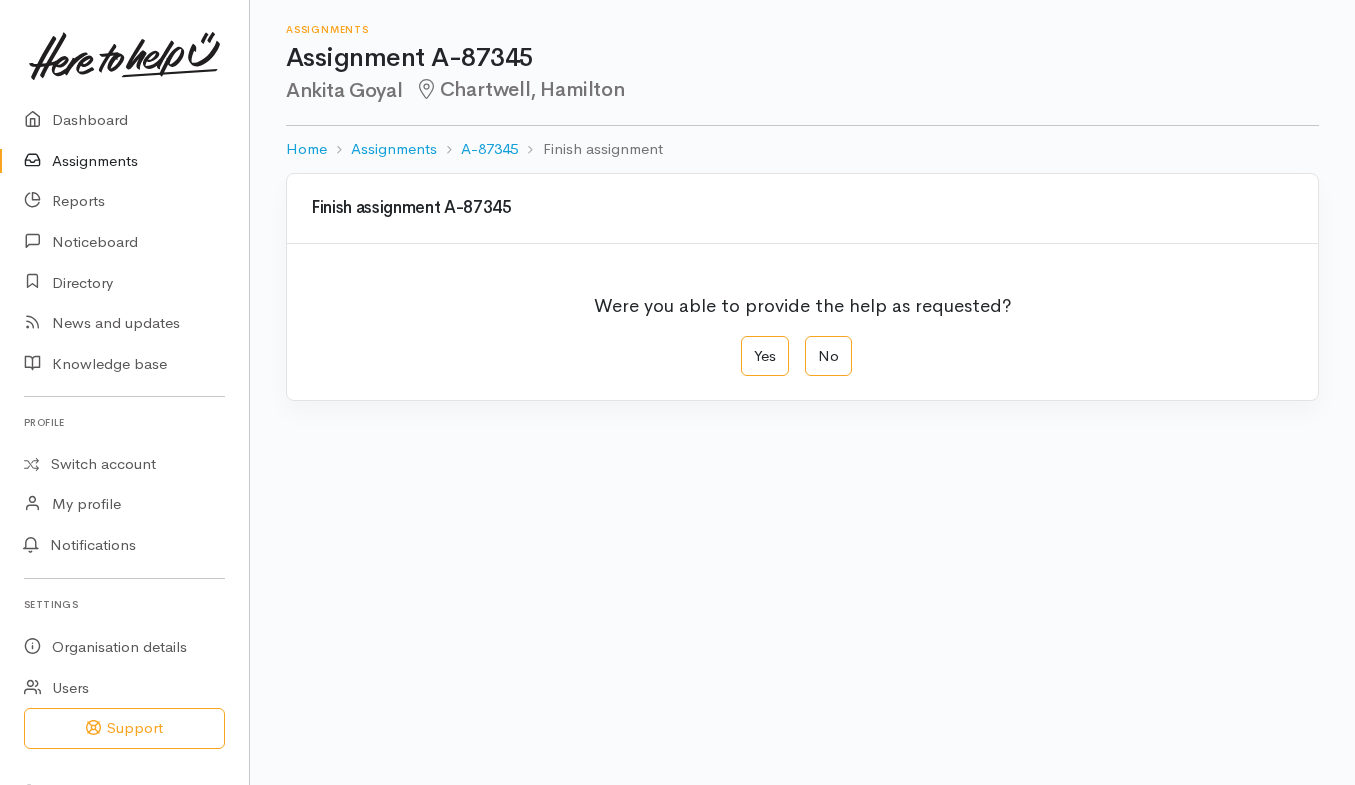 click on "Yes" at bounding box center [765, 356] 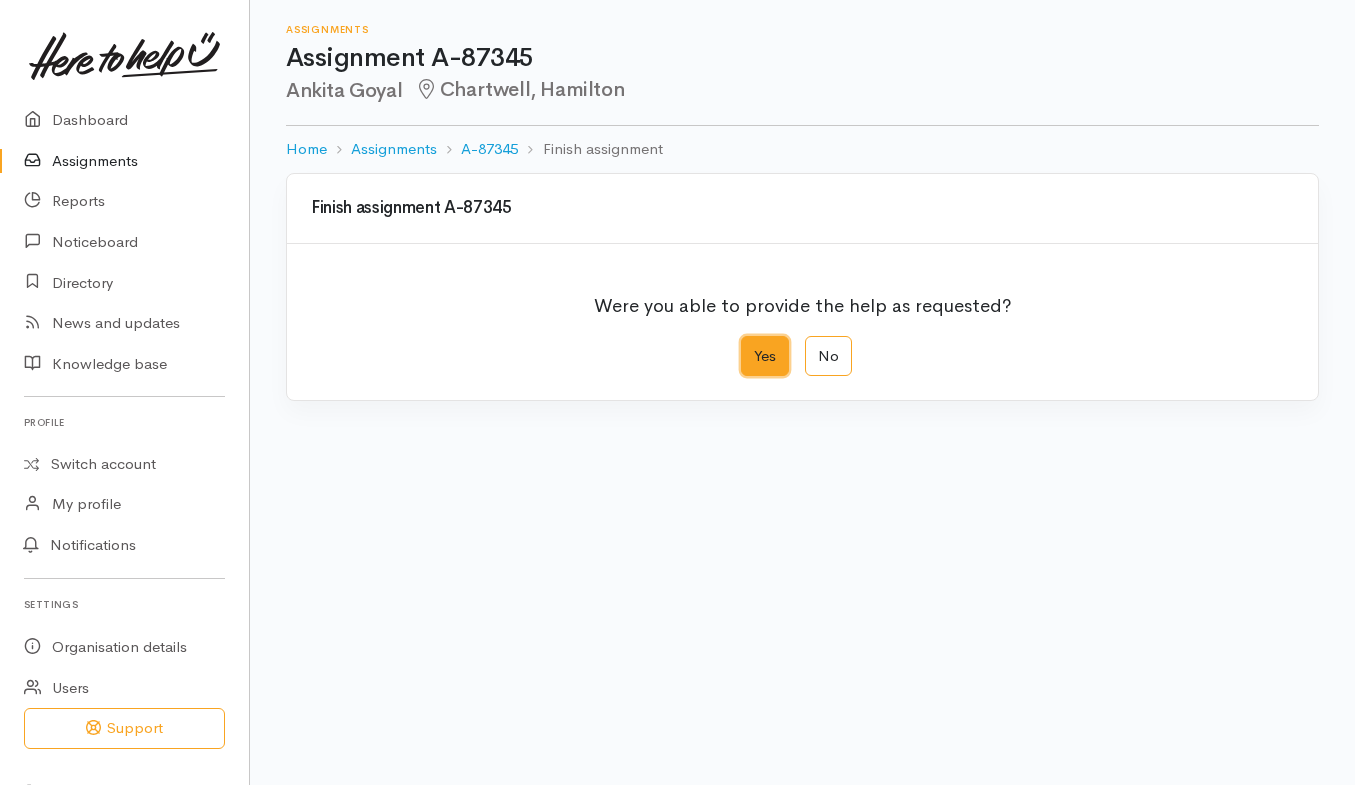 click on "Yes" at bounding box center [747, 342] 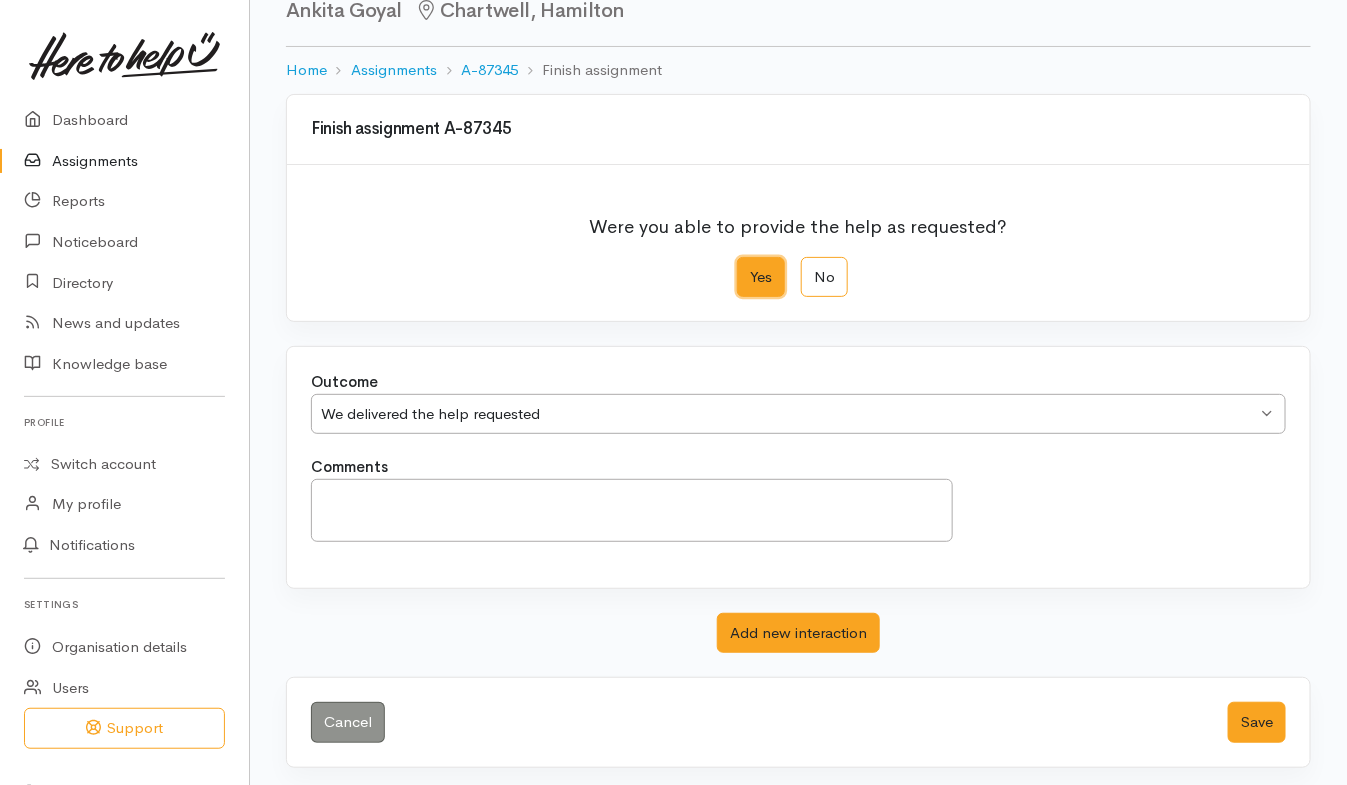 scroll, scrollTop: 82, scrollLeft: 0, axis: vertical 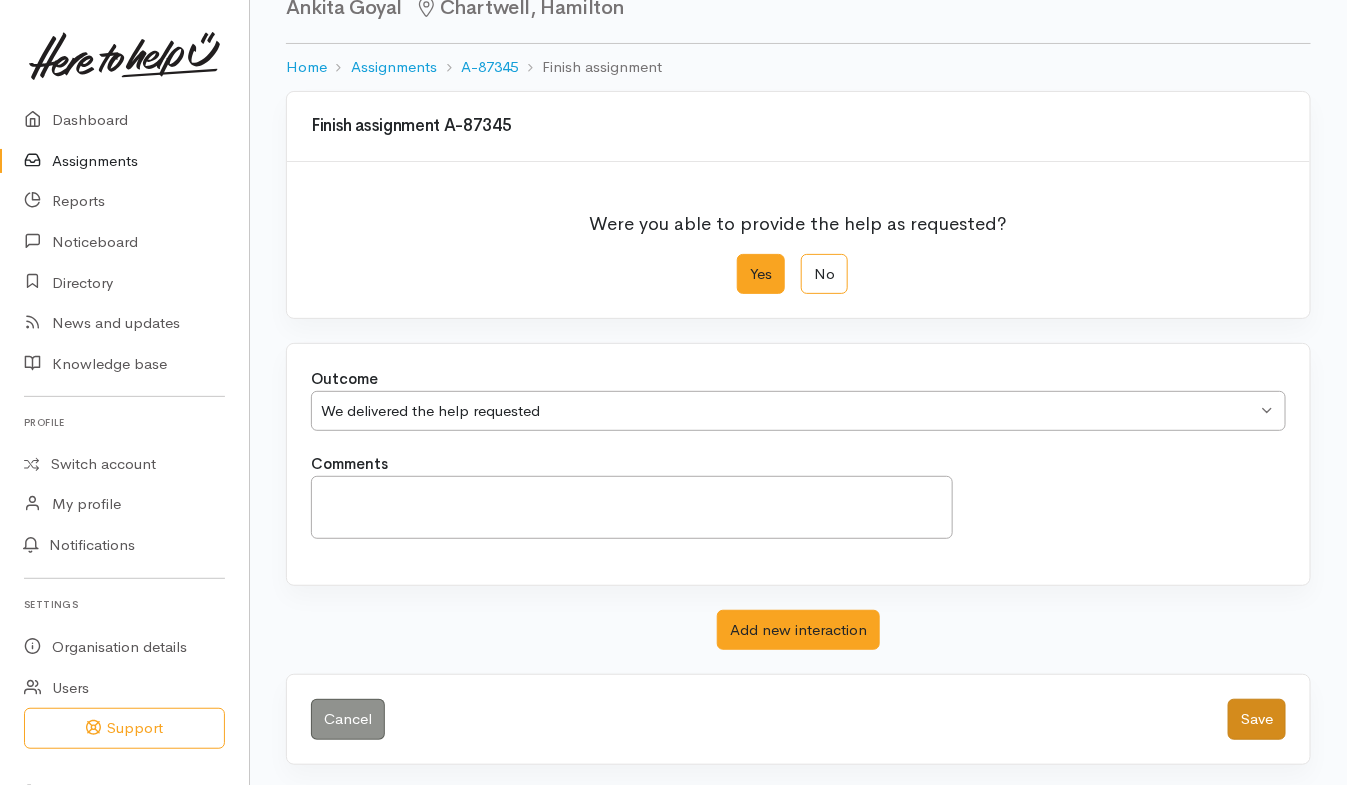 click on "Save" at bounding box center (1257, 719) 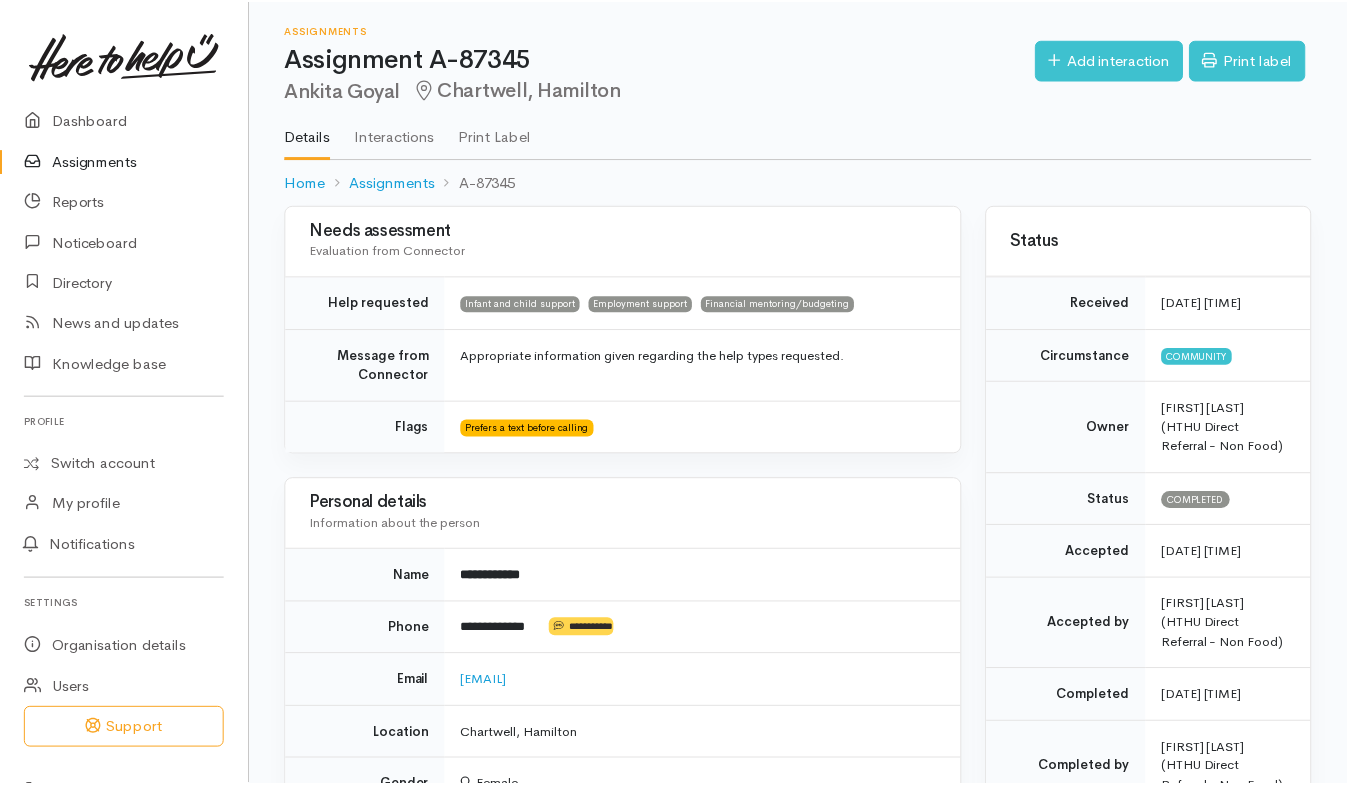 scroll, scrollTop: 0, scrollLeft: 0, axis: both 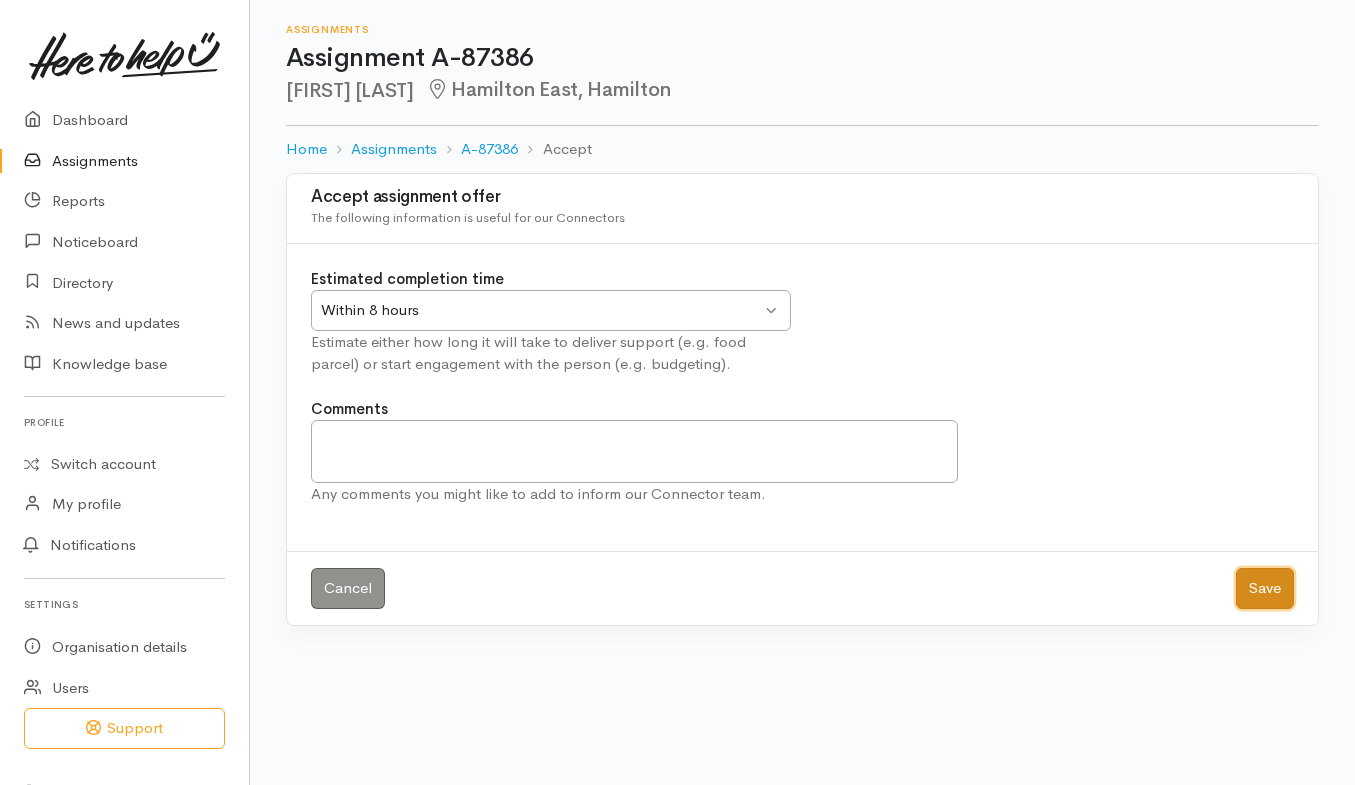 click on "Save" at bounding box center [1265, 588] 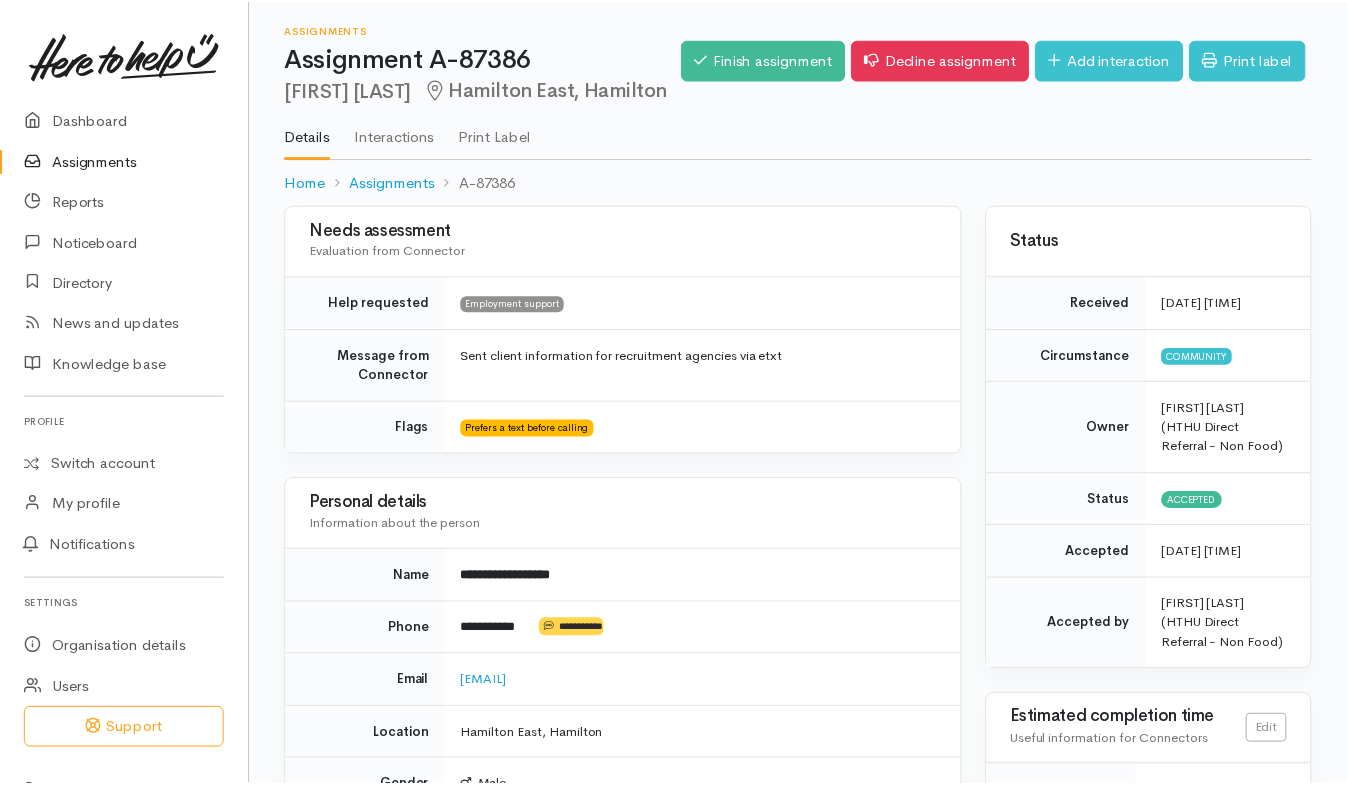 scroll, scrollTop: 0, scrollLeft: 0, axis: both 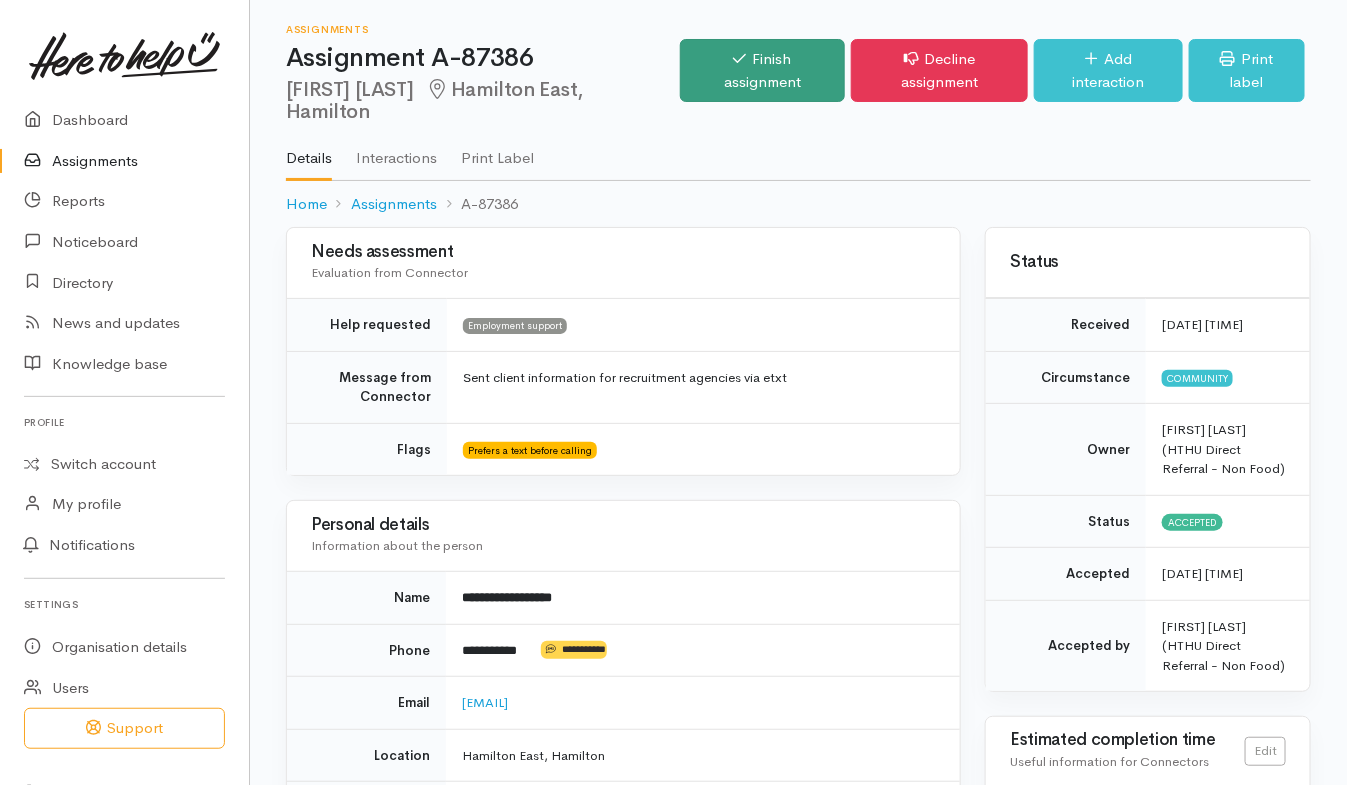 click on "Finish assignment" at bounding box center [762, 70] 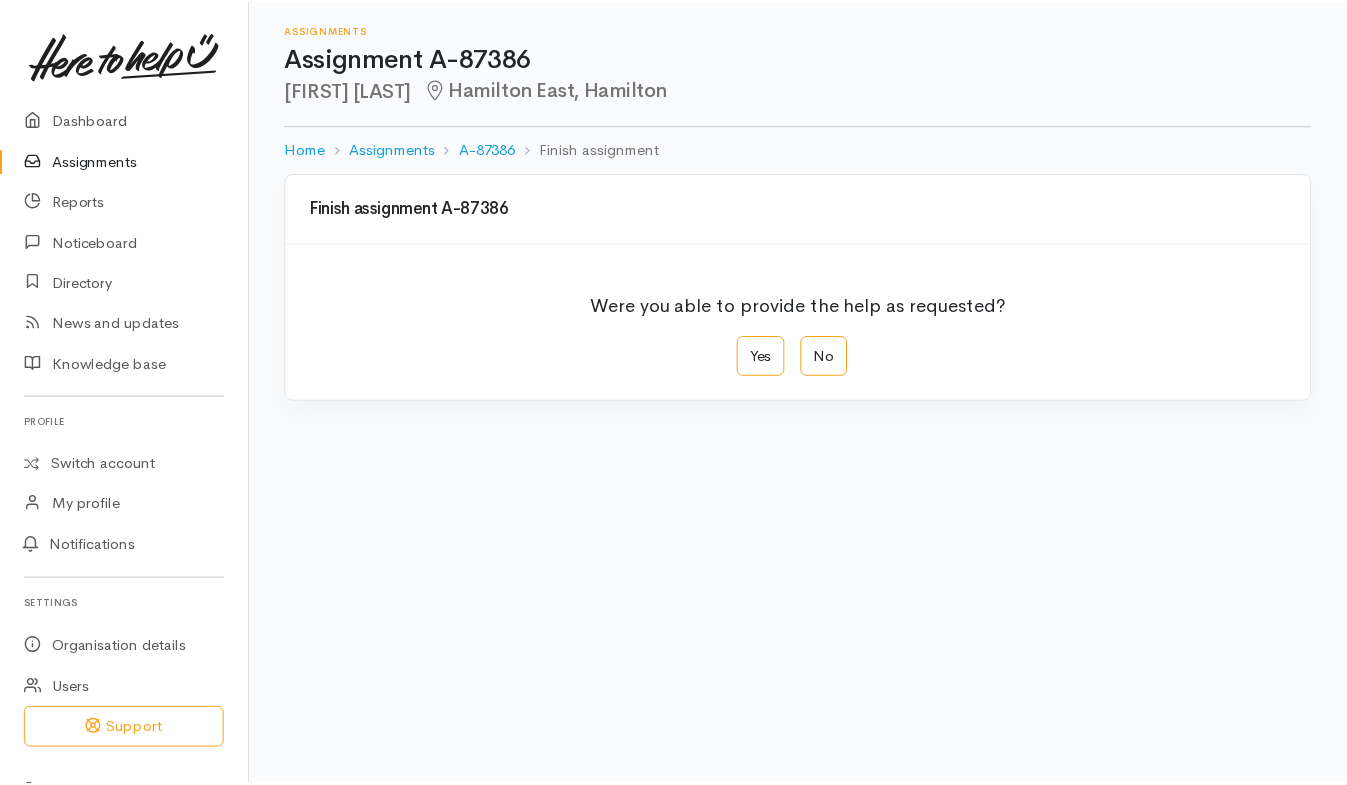 scroll, scrollTop: 0, scrollLeft: 0, axis: both 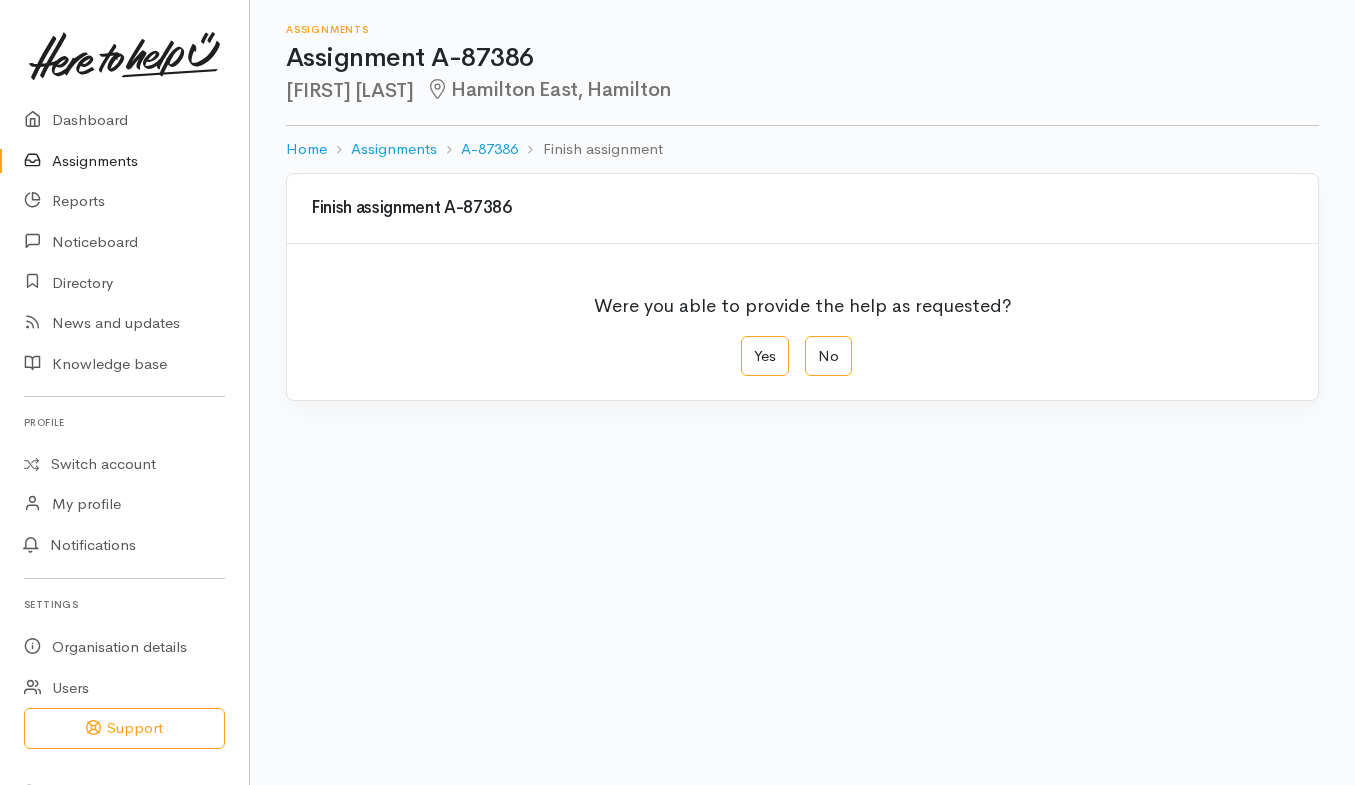 click on "Yes" at bounding box center (765, 356) 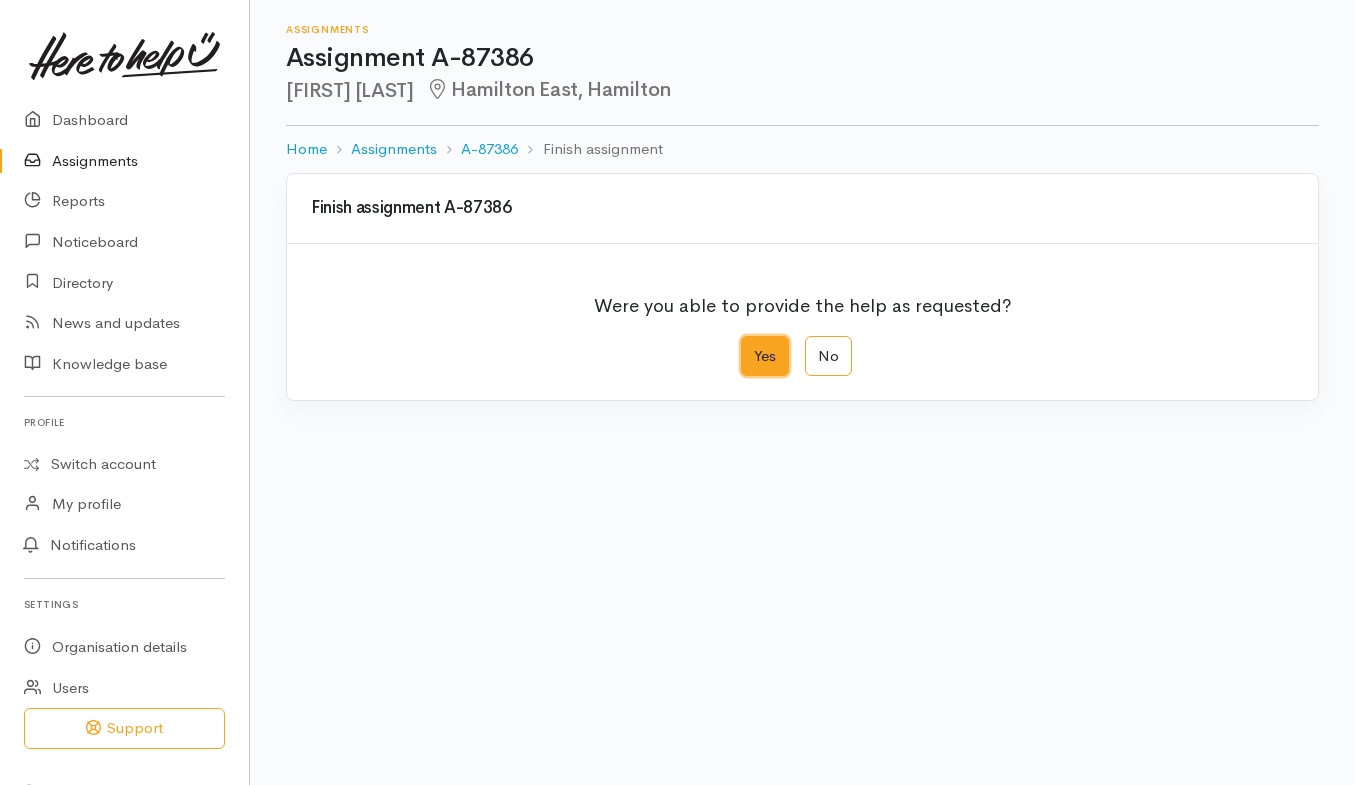 click on "Yes" at bounding box center (747, 342) 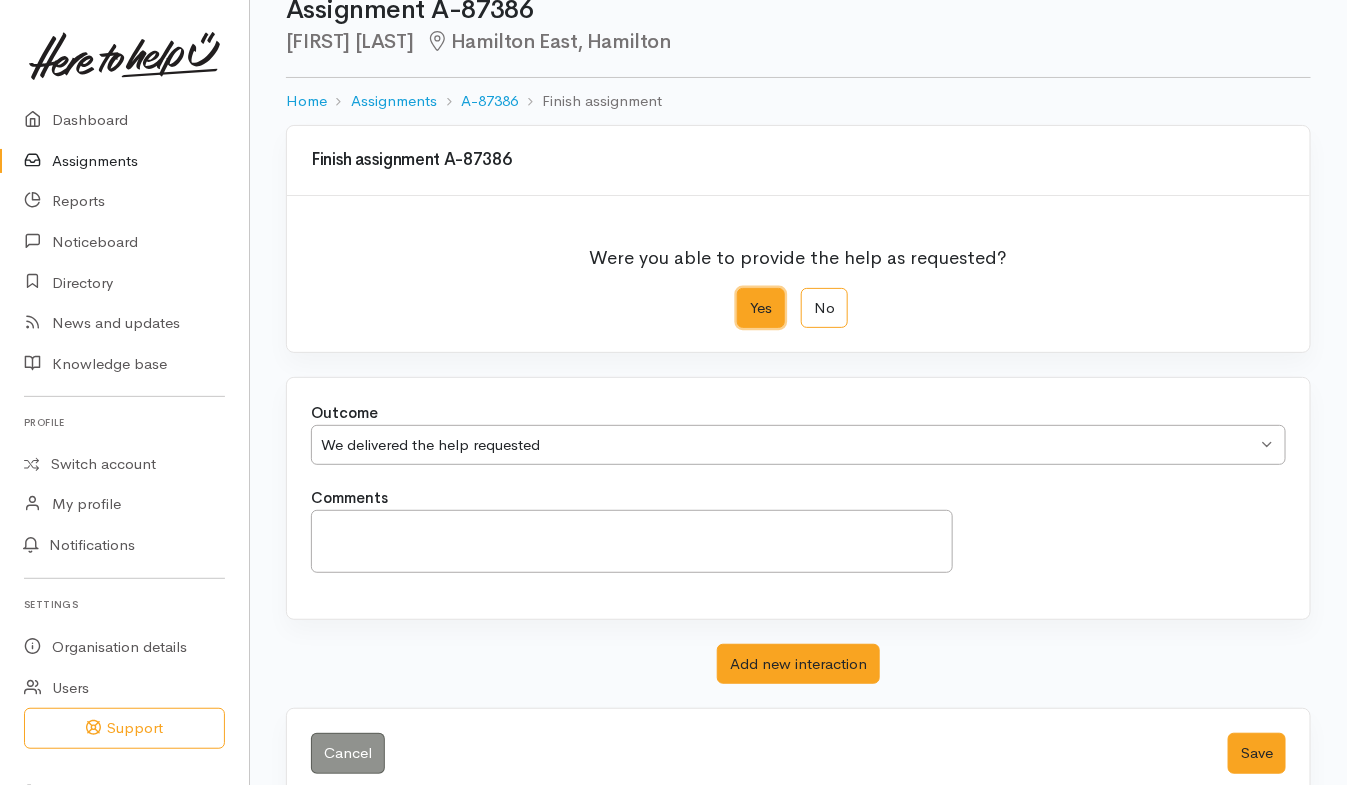 scroll, scrollTop: 82, scrollLeft: 0, axis: vertical 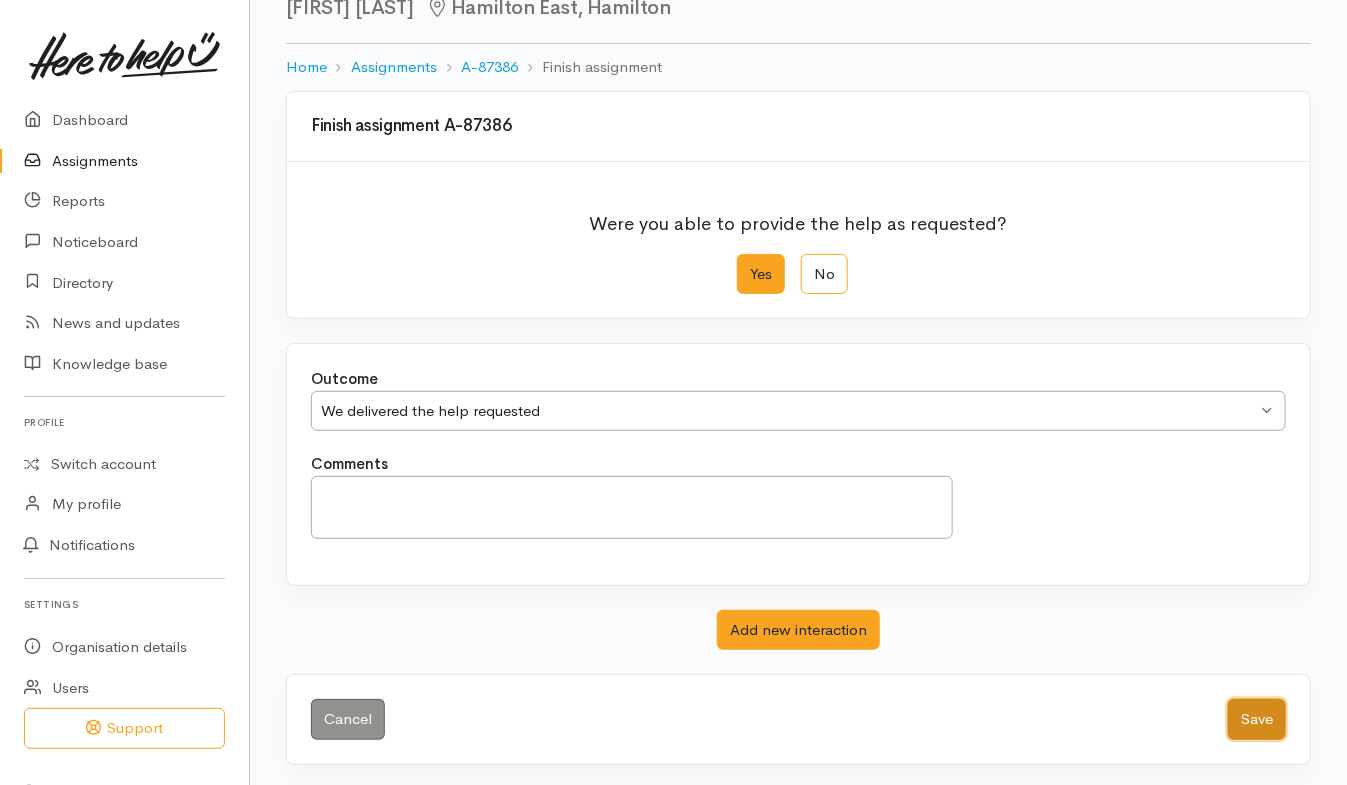 click on "Save" at bounding box center (1257, 719) 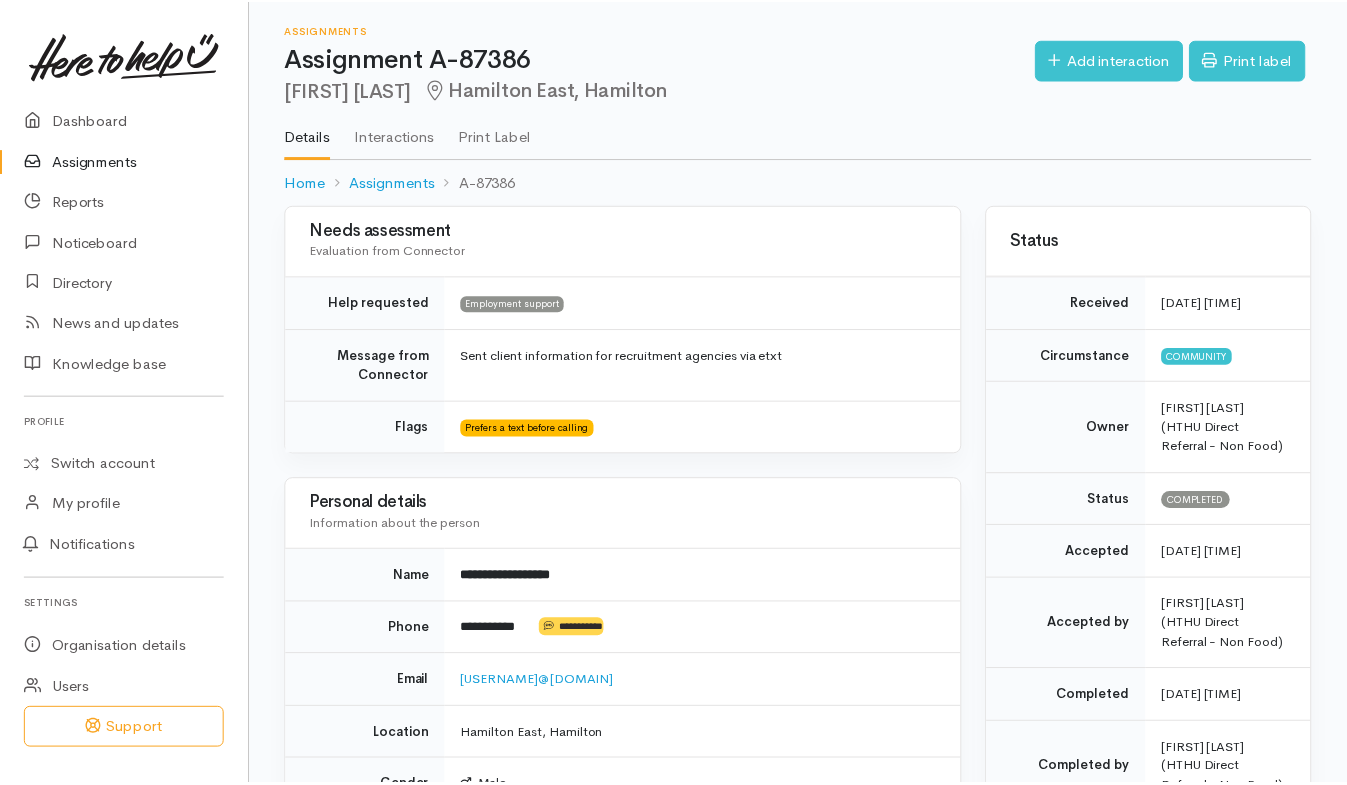 scroll, scrollTop: 0, scrollLeft: 0, axis: both 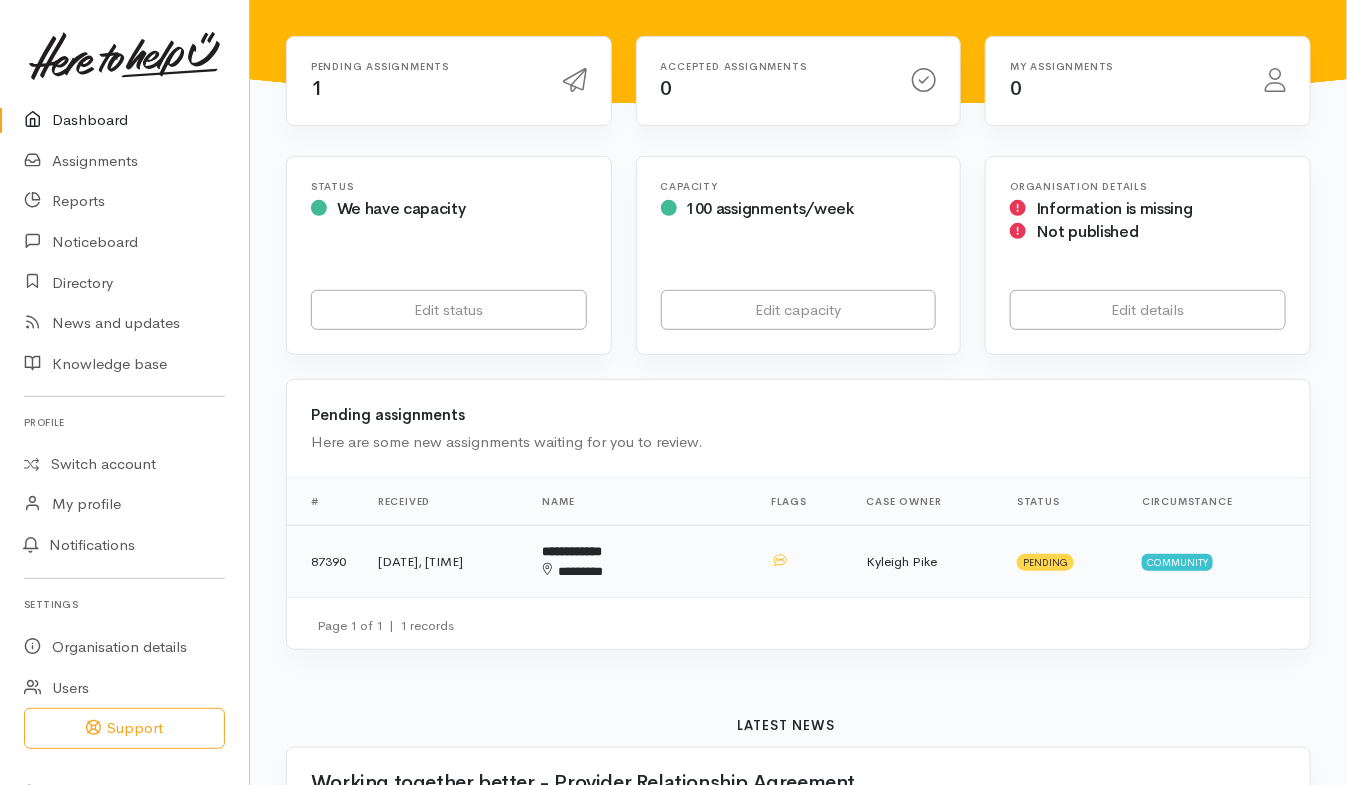 click on "**********" at bounding box center (641, 561) 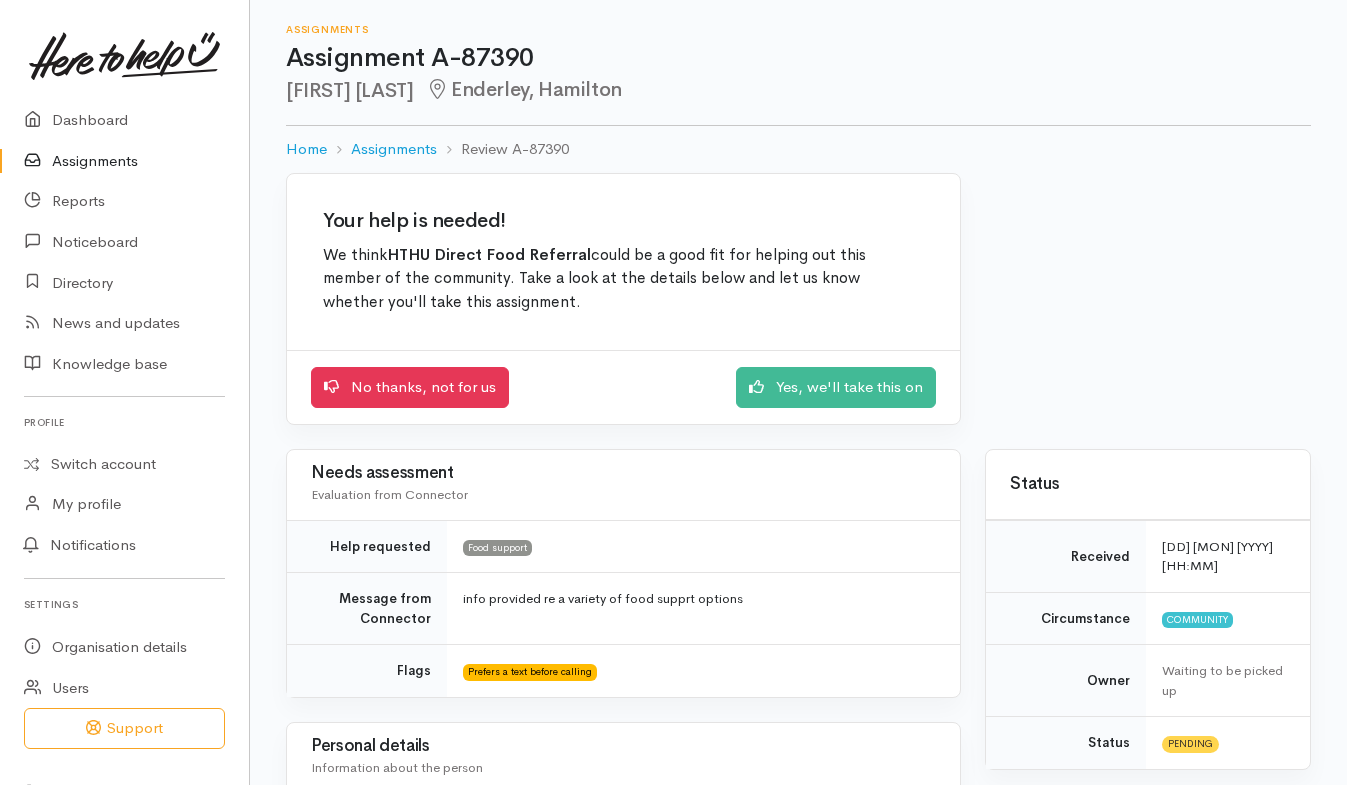 scroll, scrollTop: 0, scrollLeft: 0, axis: both 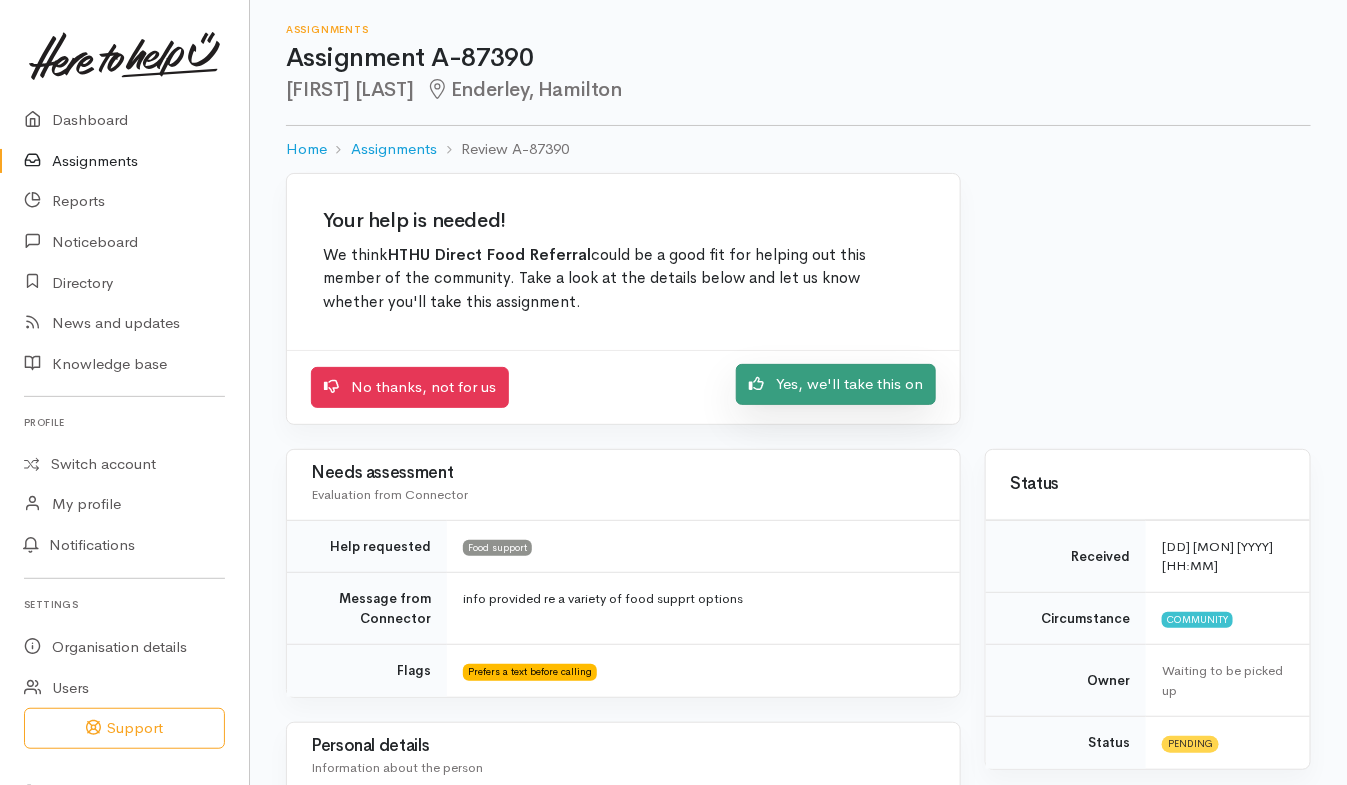 click on "Yes, we'll take this on" at bounding box center [836, 384] 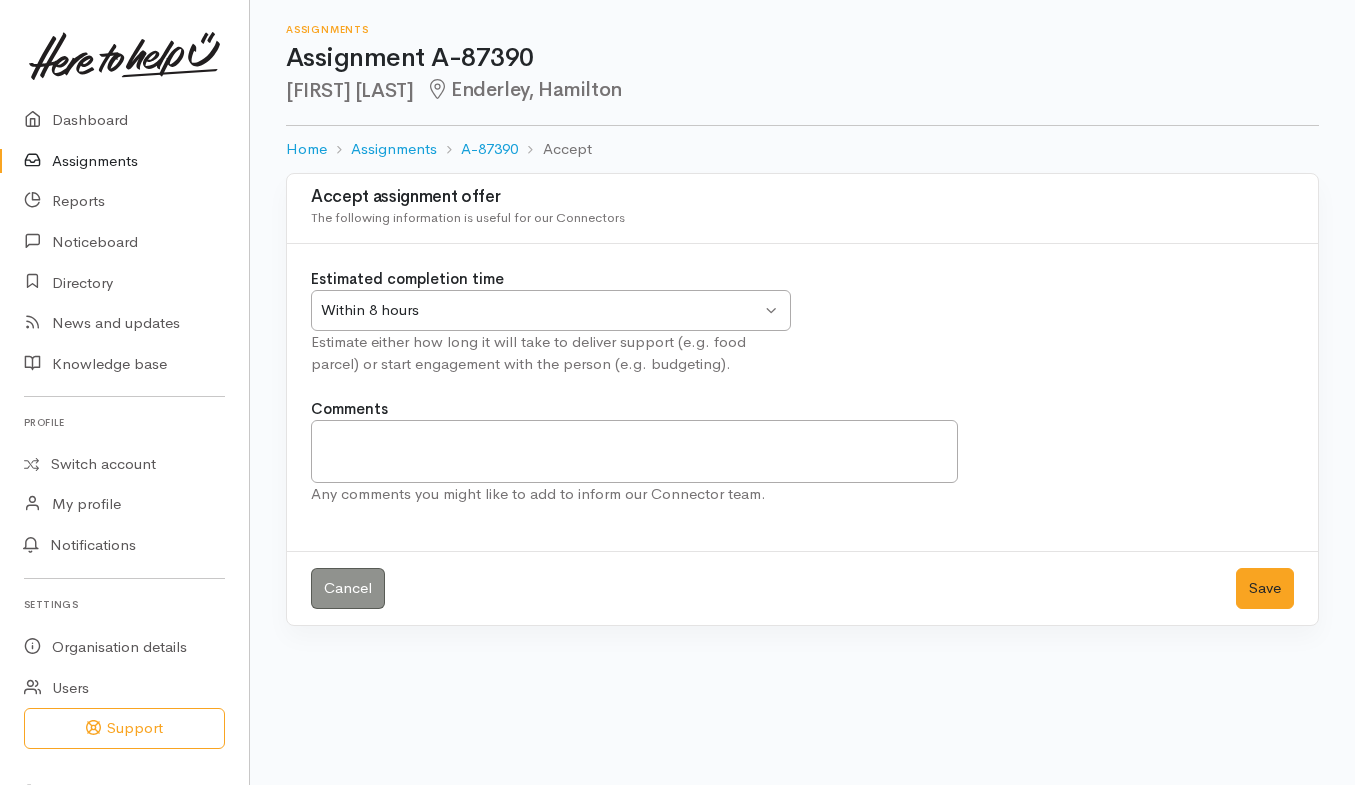 scroll, scrollTop: 0, scrollLeft: 0, axis: both 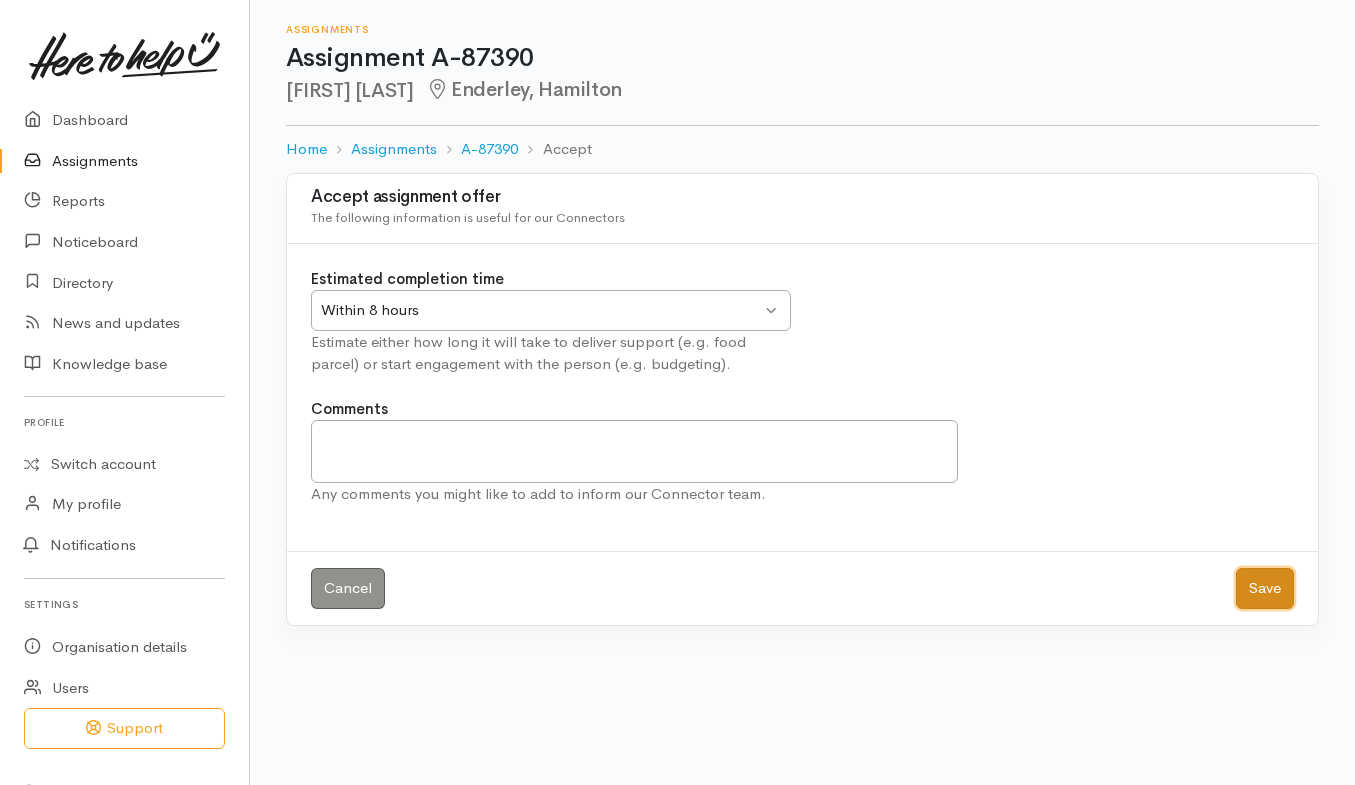 click on "Save" at bounding box center [1265, 588] 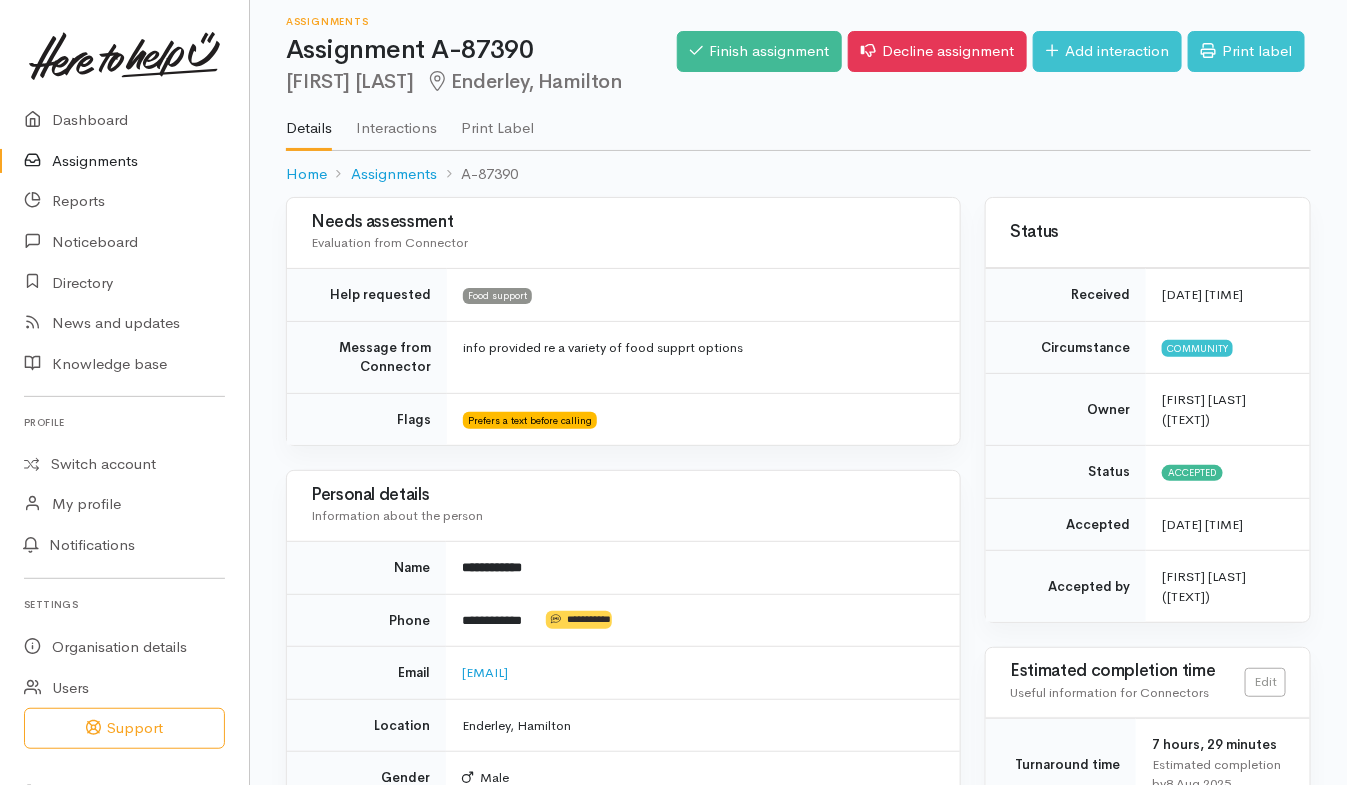 scroll, scrollTop: 0, scrollLeft: 0, axis: both 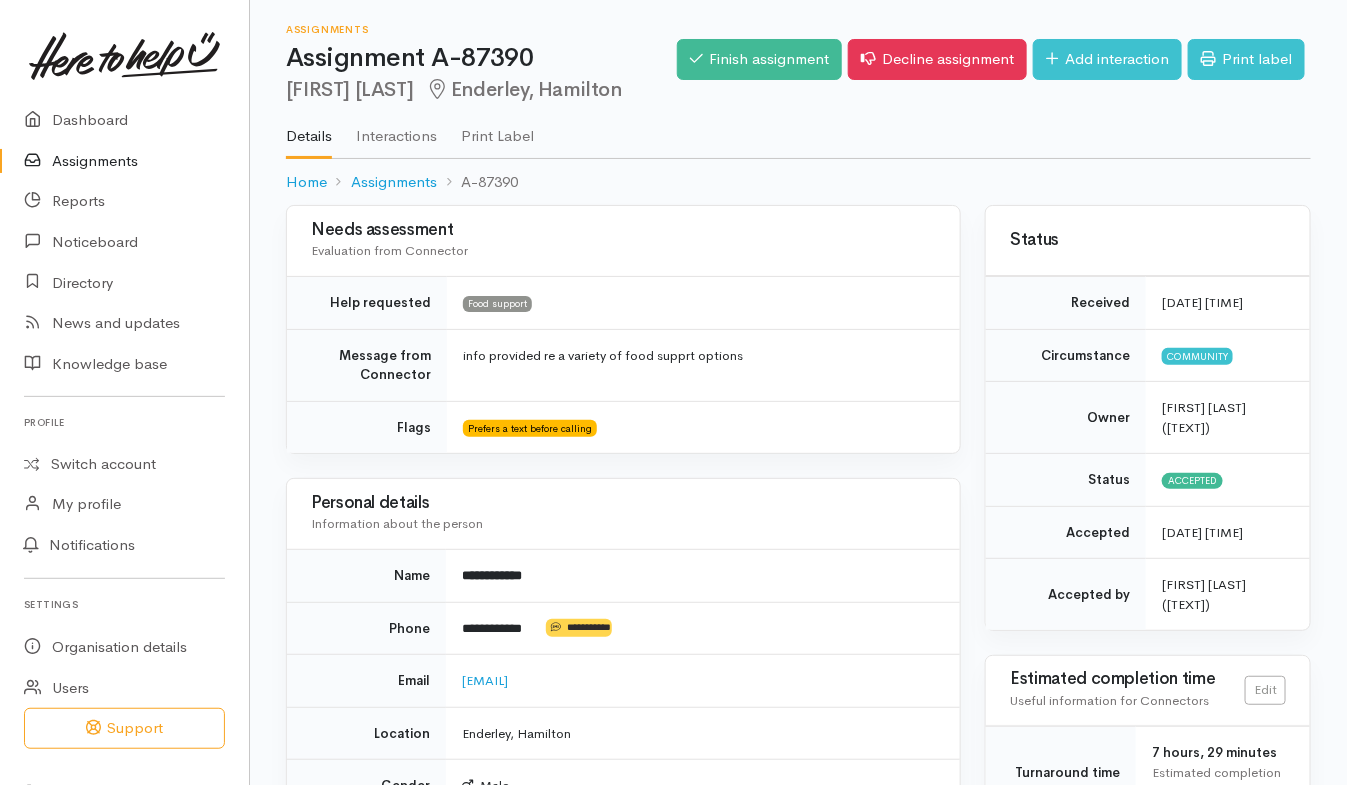 click on "Finish assignment" at bounding box center [759, 59] 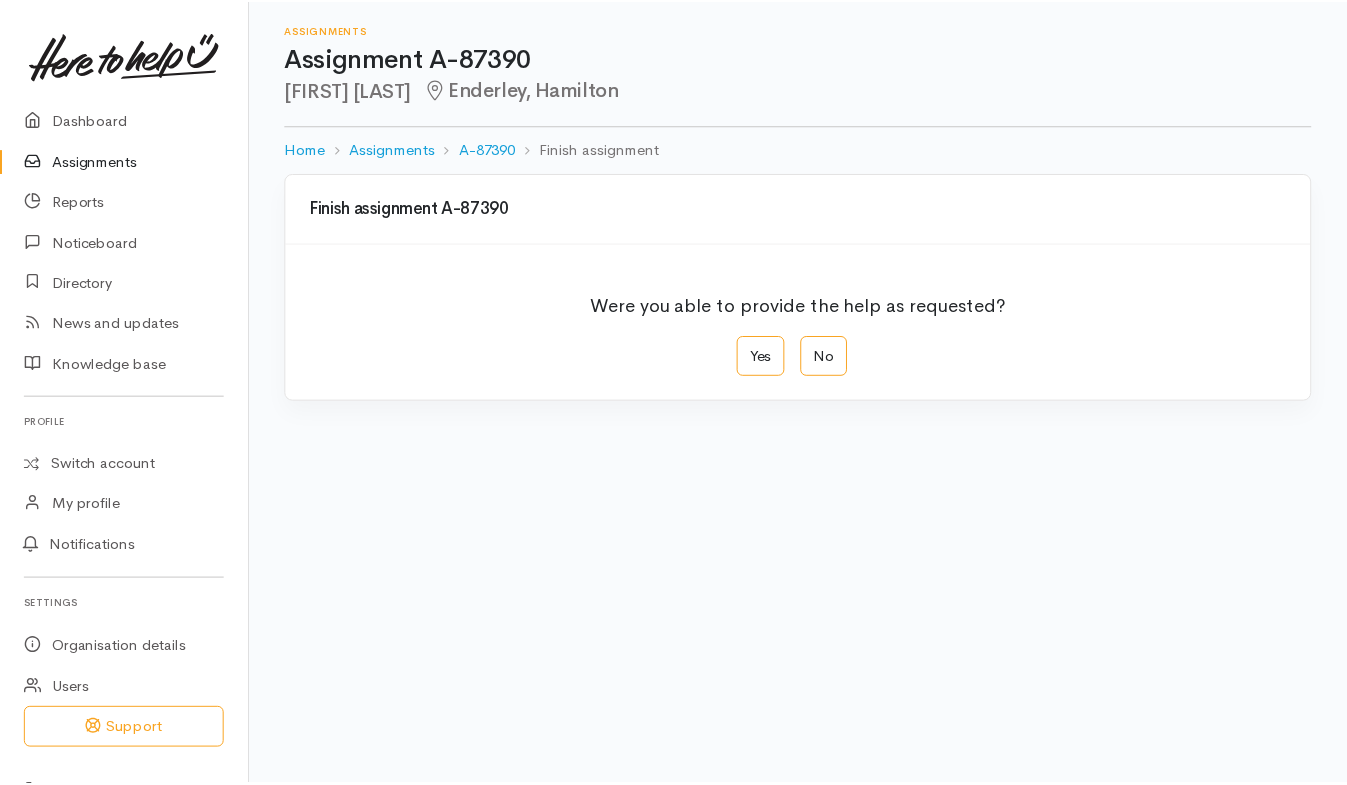 scroll, scrollTop: 0, scrollLeft: 0, axis: both 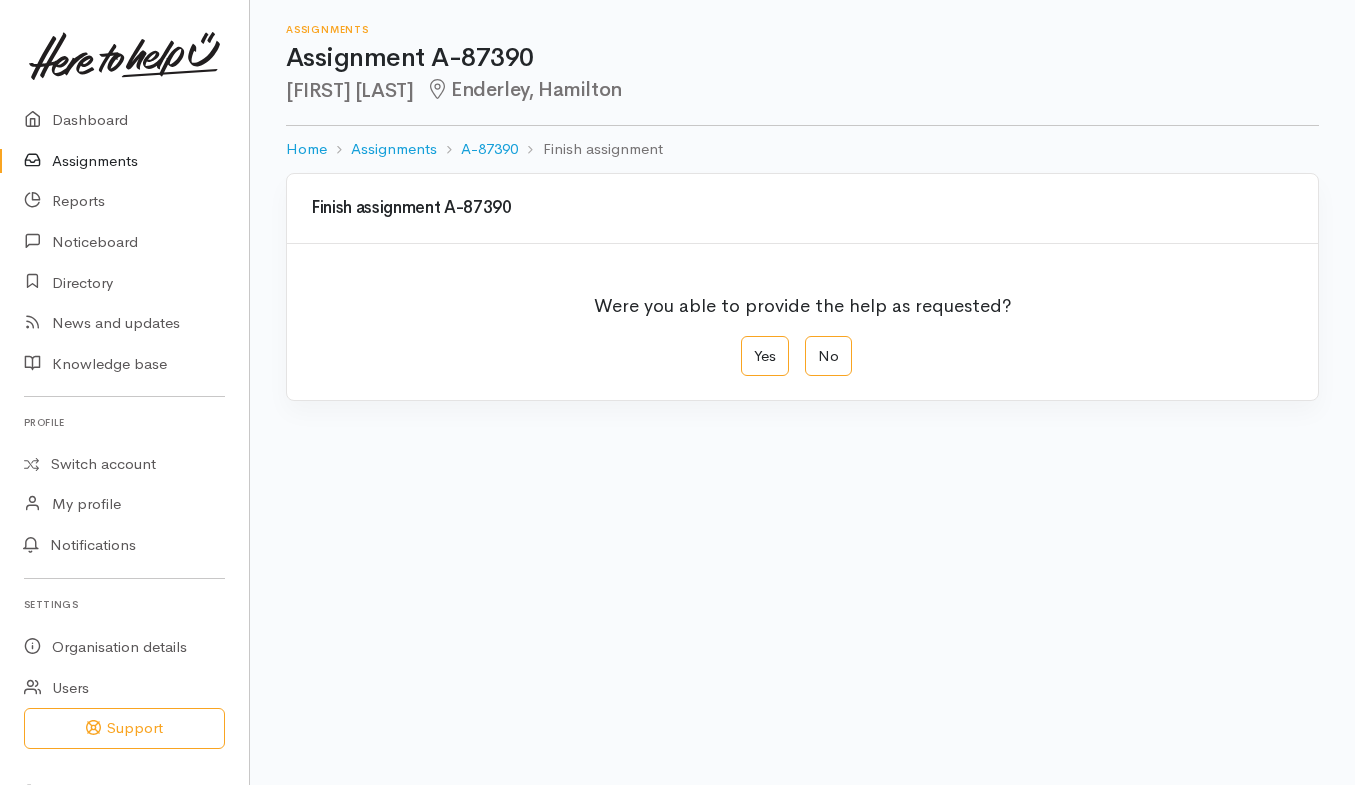 click on "Yes" at bounding box center [765, 356] 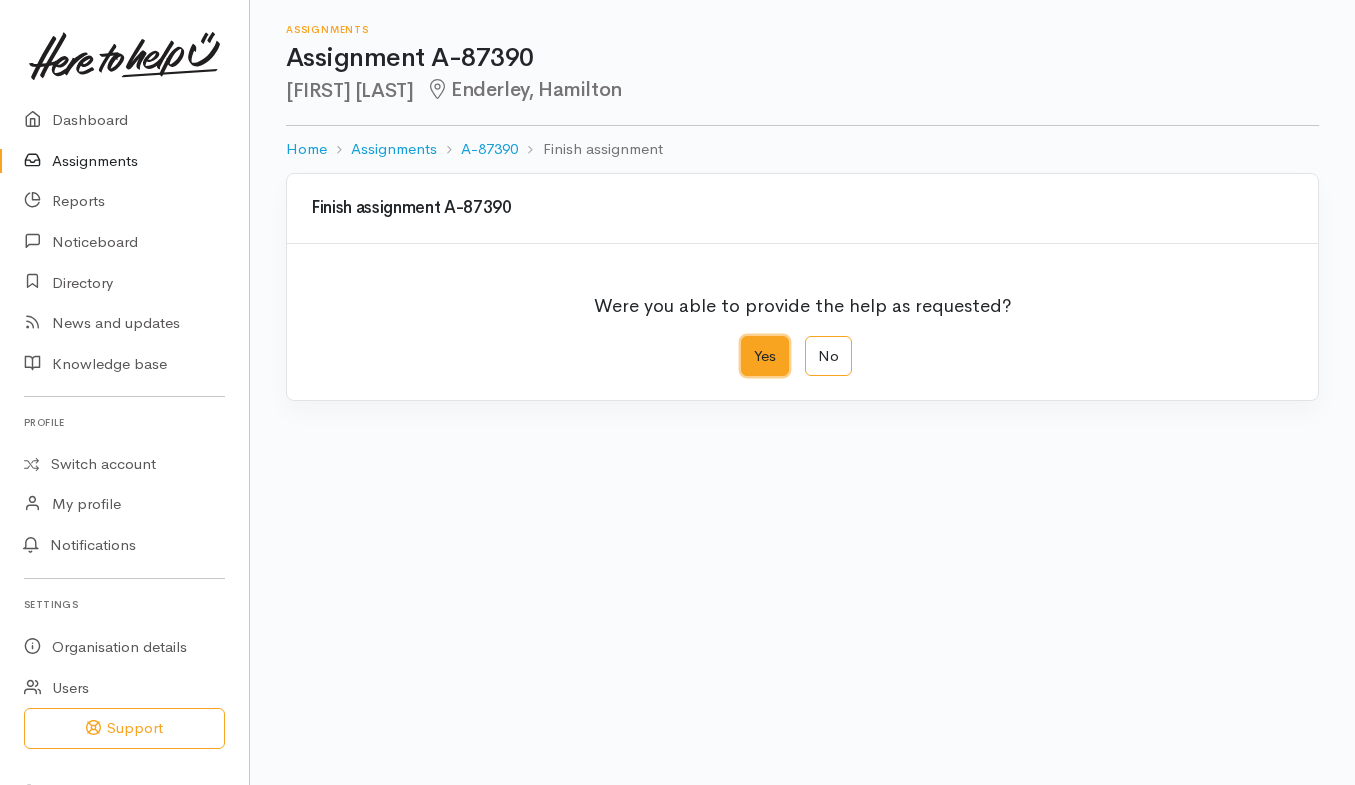 click on "Yes" at bounding box center (747, 342) 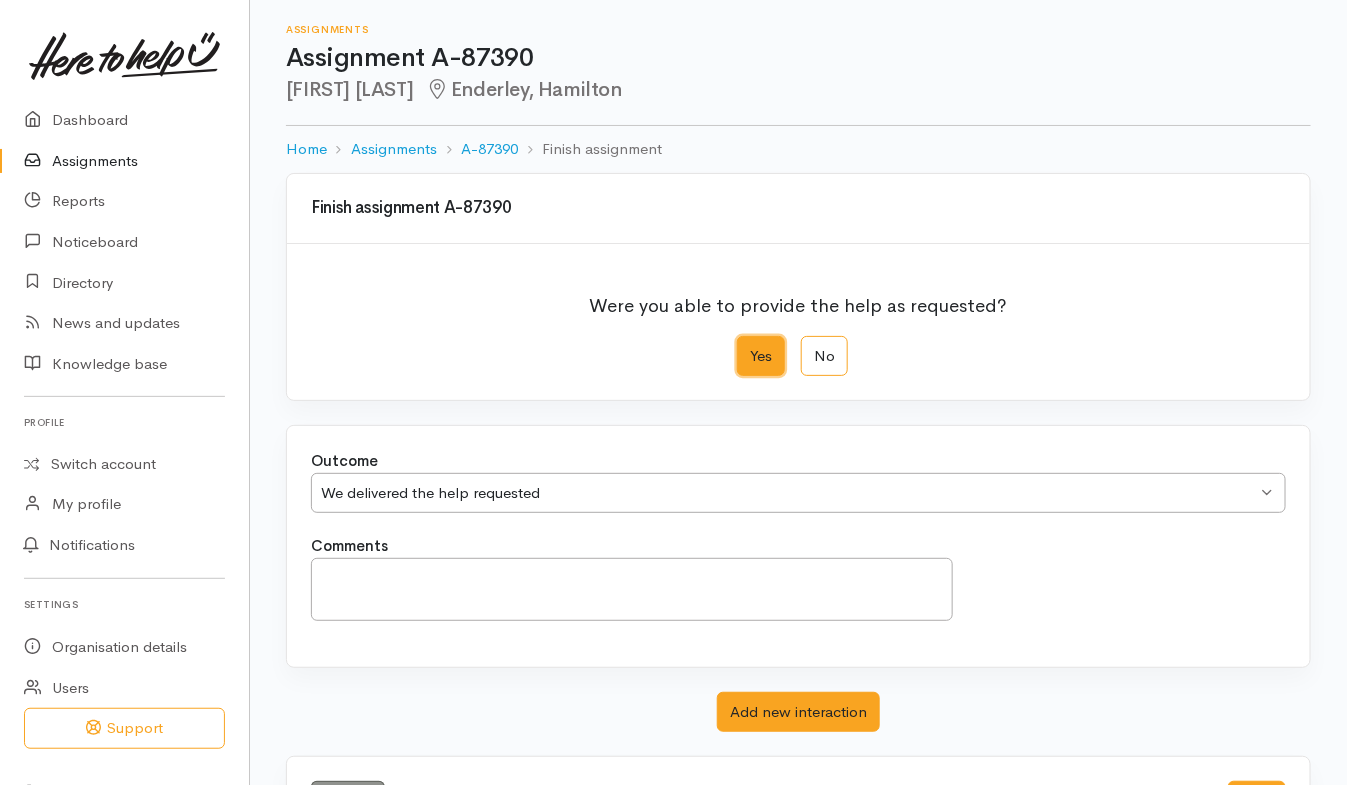 scroll, scrollTop: 82, scrollLeft: 0, axis: vertical 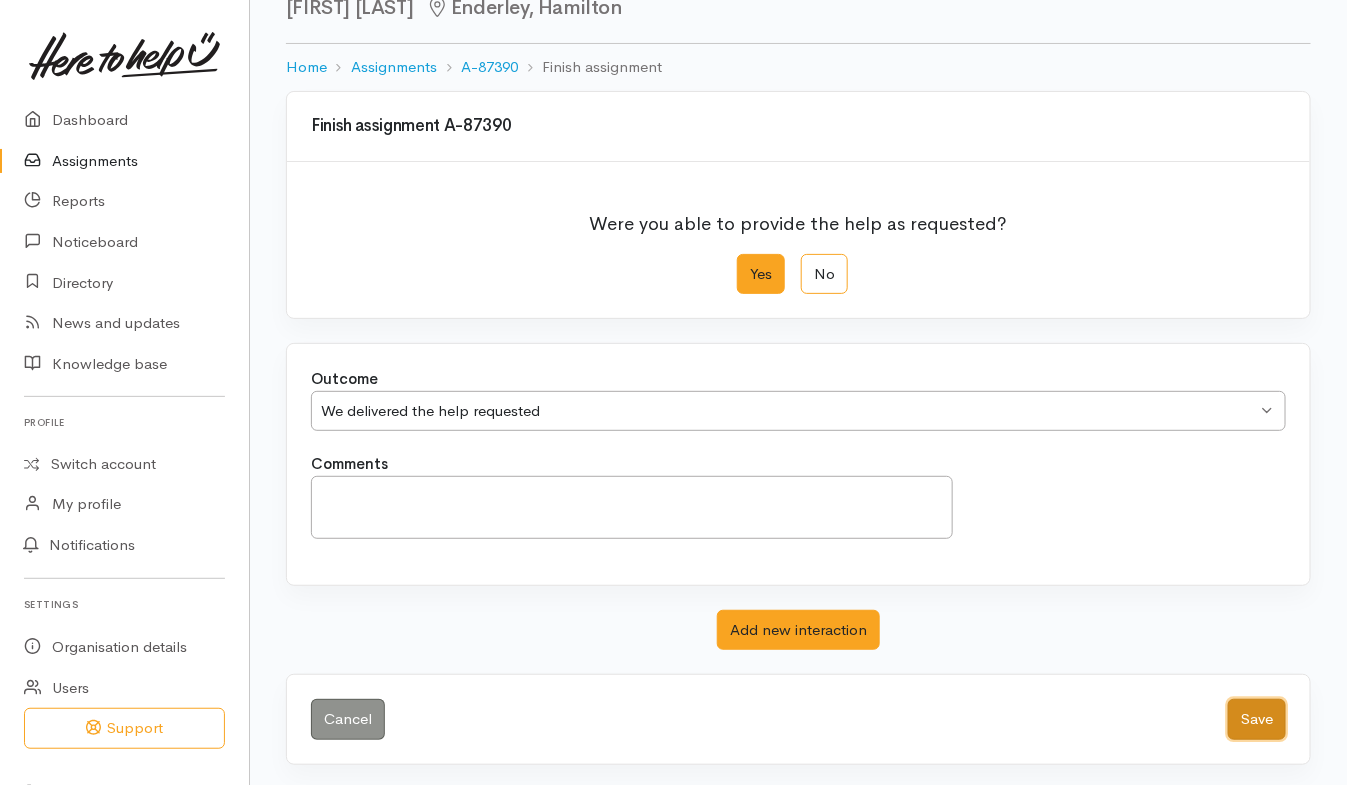 click on "Save" at bounding box center (1257, 719) 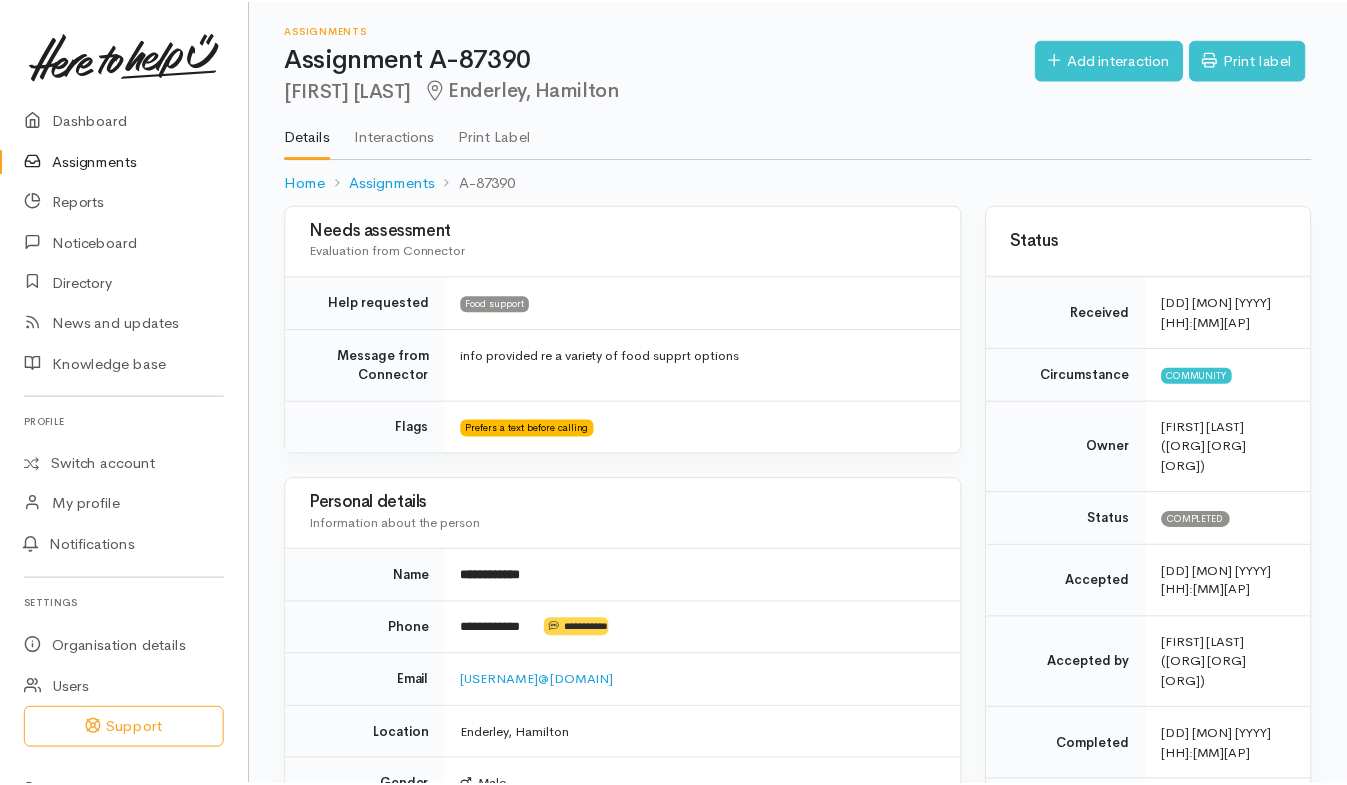 scroll, scrollTop: 0, scrollLeft: 0, axis: both 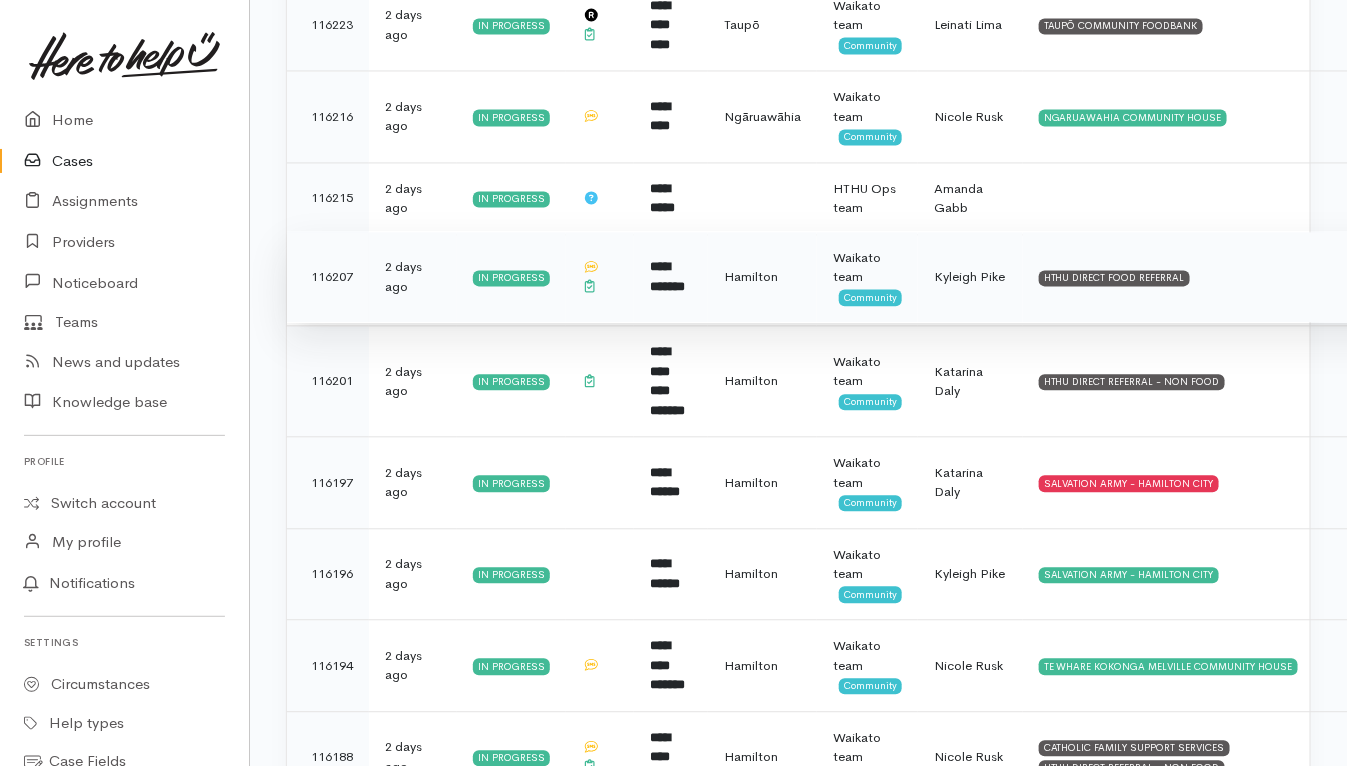 click on "HTHU DIRECT FOOD REFERRAL" at bounding box center [1231, 277] 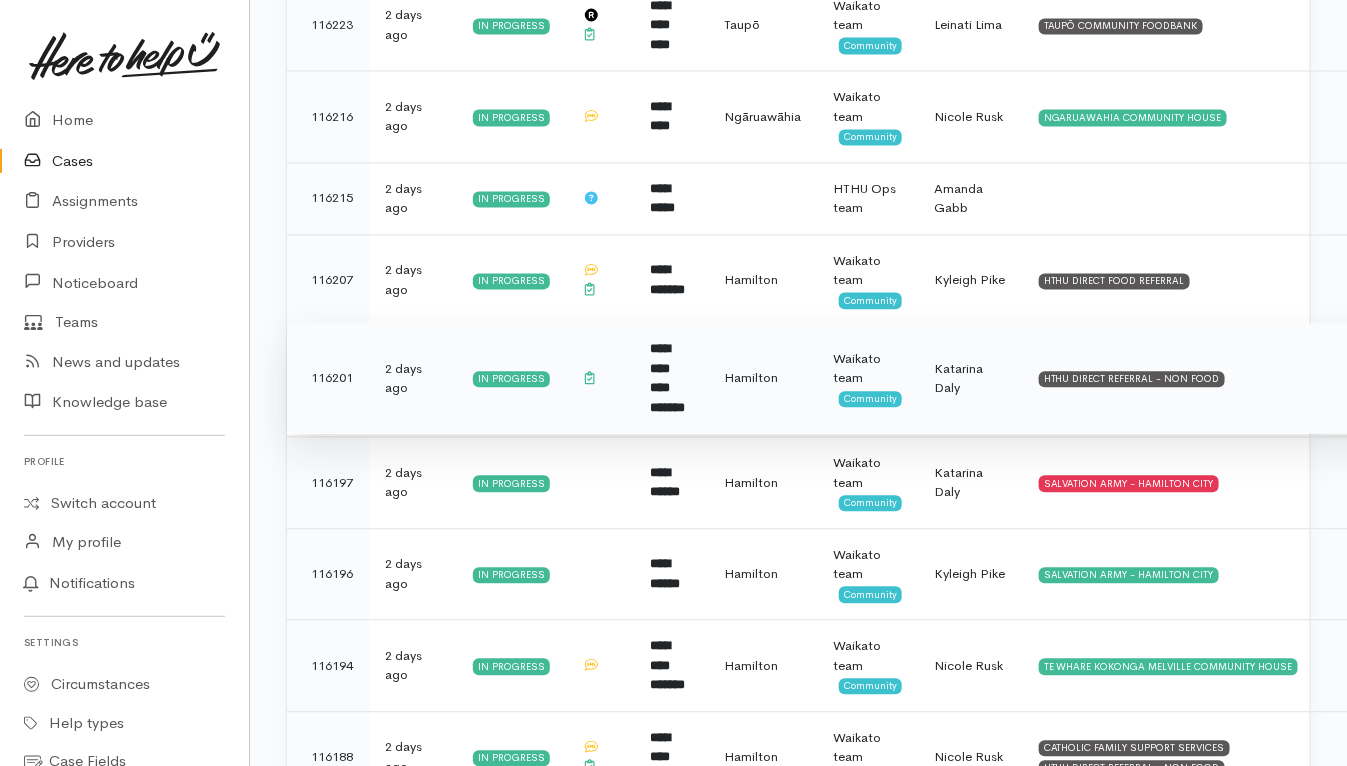 click on "HTHU DIRECT REFERRAL - NON FOOD" at bounding box center (1231, 378) 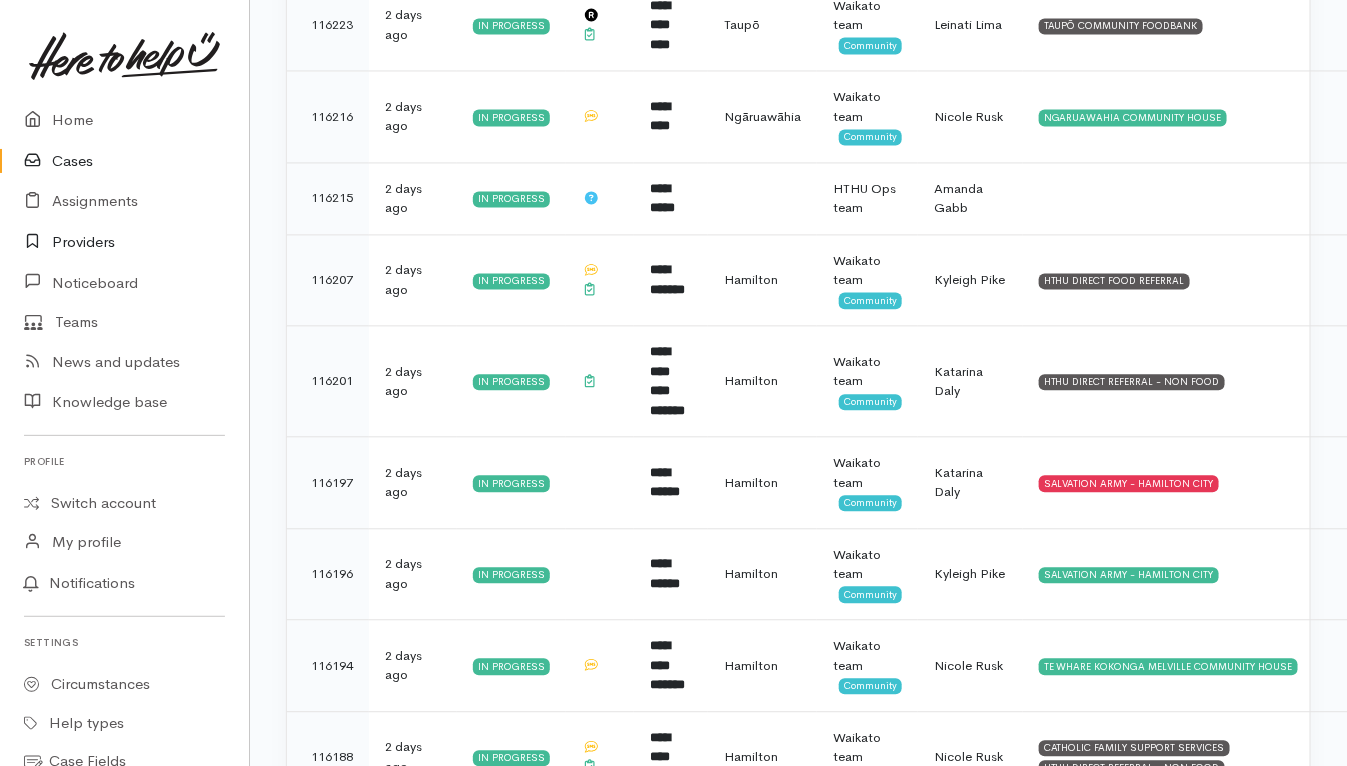 click on "Providers" at bounding box center [124, 242] 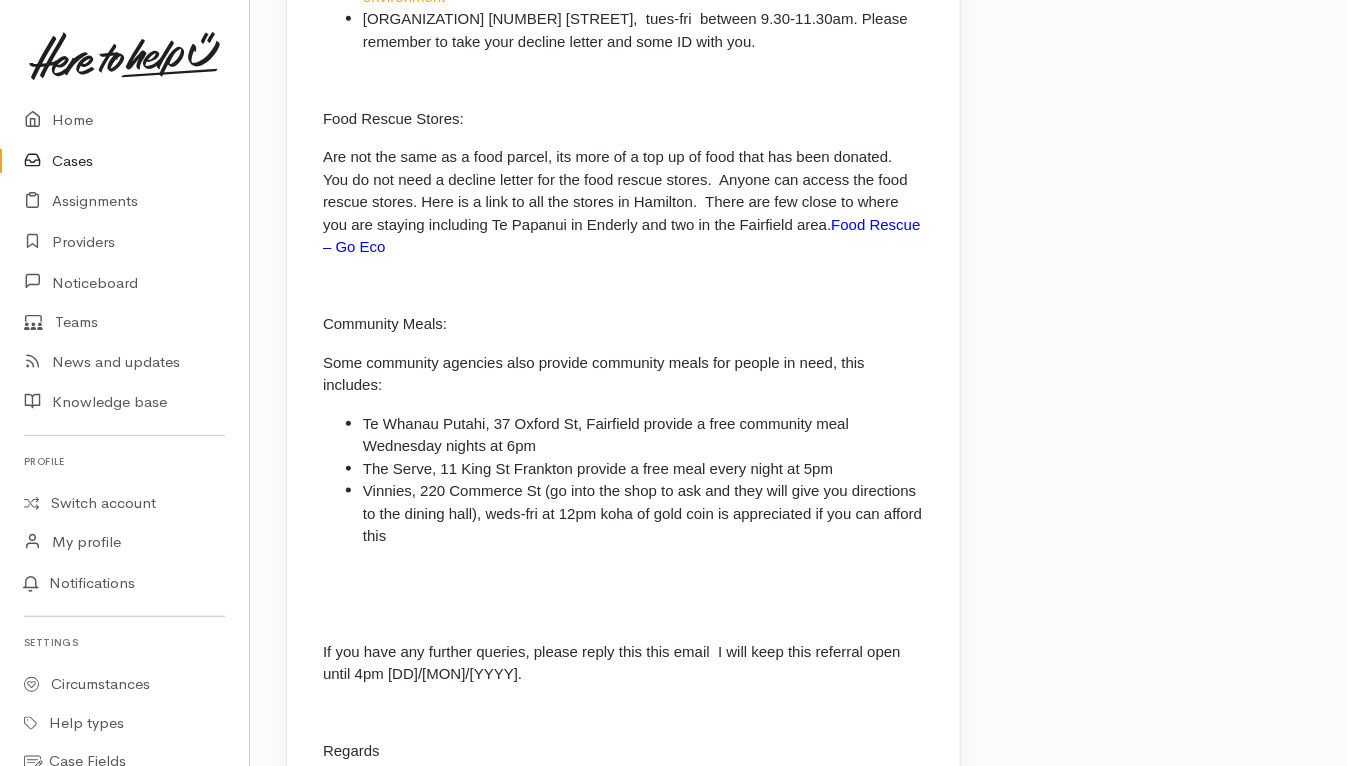 scroll, scrollTop: 3466, scrollLeft: 0, axis: vertical 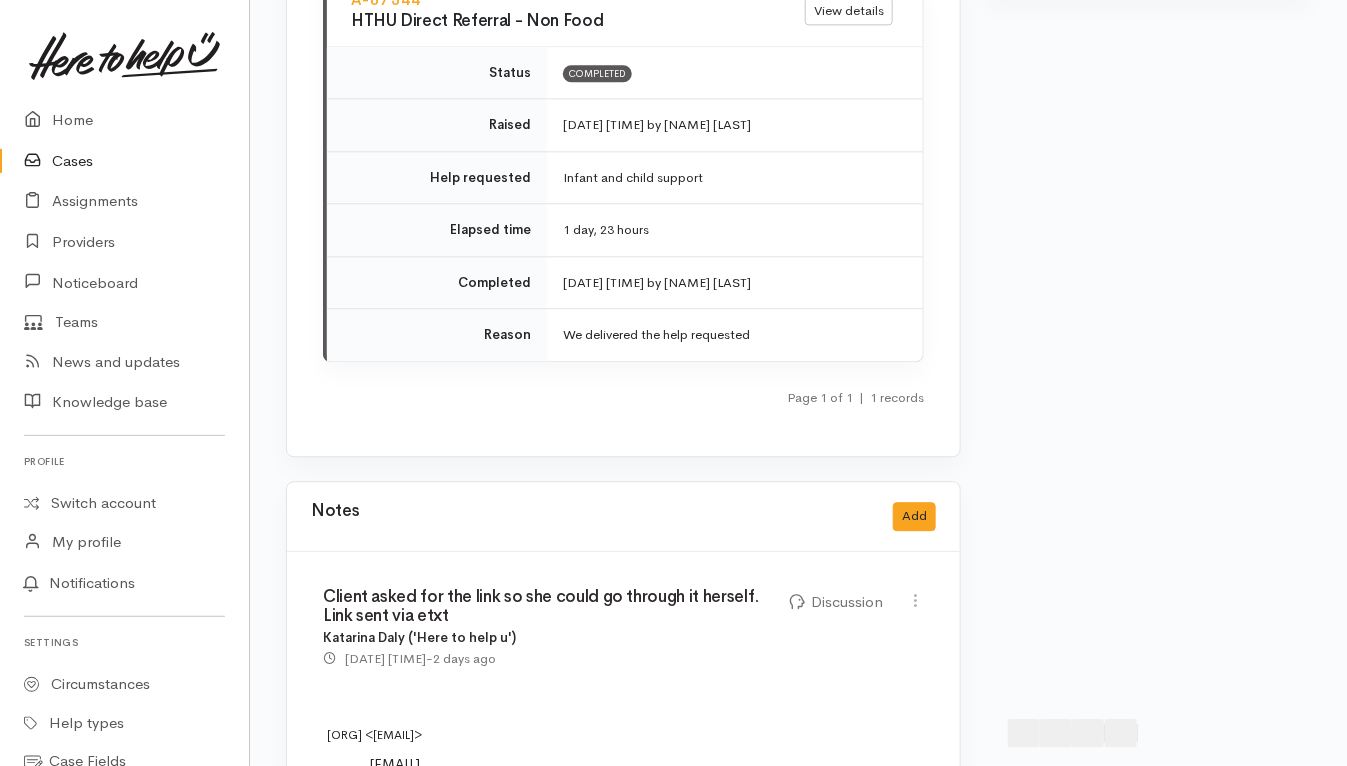 click on "Client asked for the link so she could go through it herself. Link sent via etxt
[NAME] [LAST] ('Here to help u')
[DATE] [TIME]  -  2 days ago
Discussion" at bounding box center [623, 628] 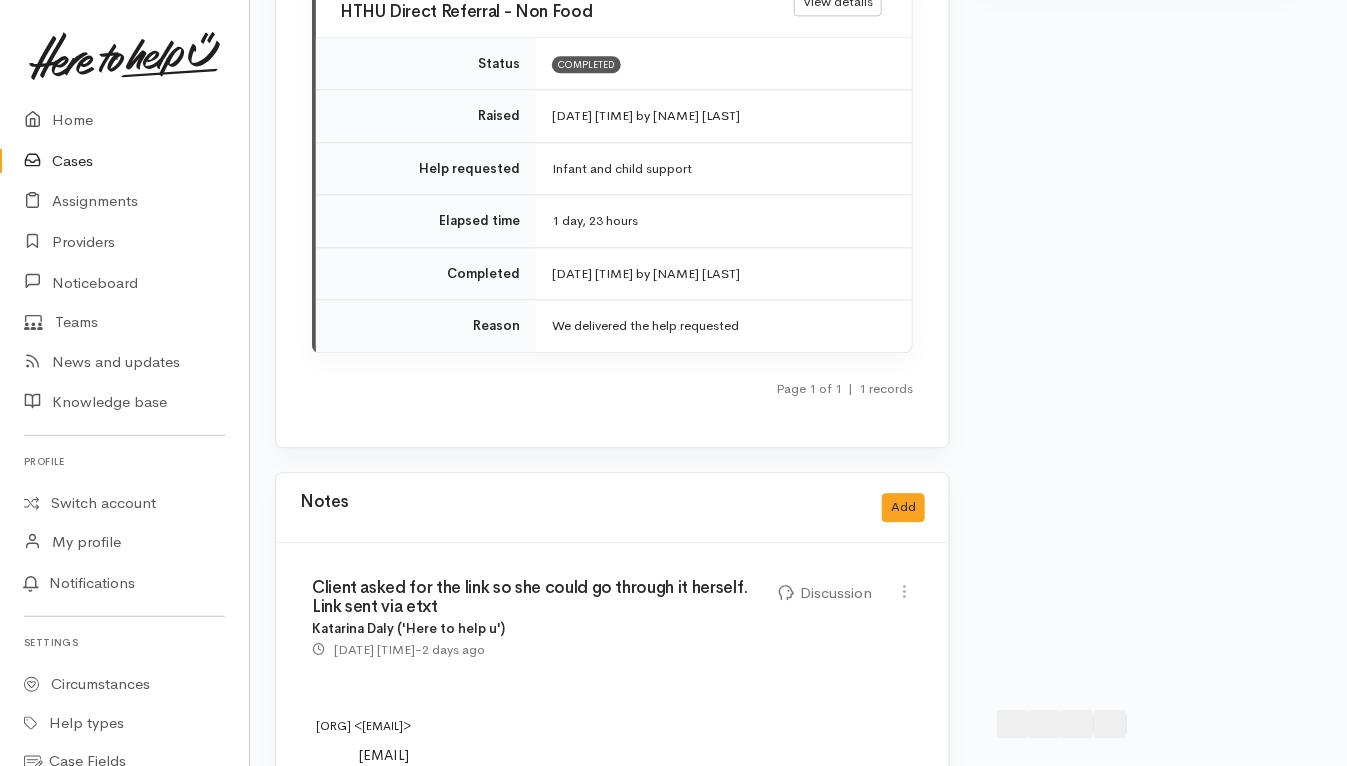 scroll, scrollTop: 1834, scrollLeft: 11, axis: both 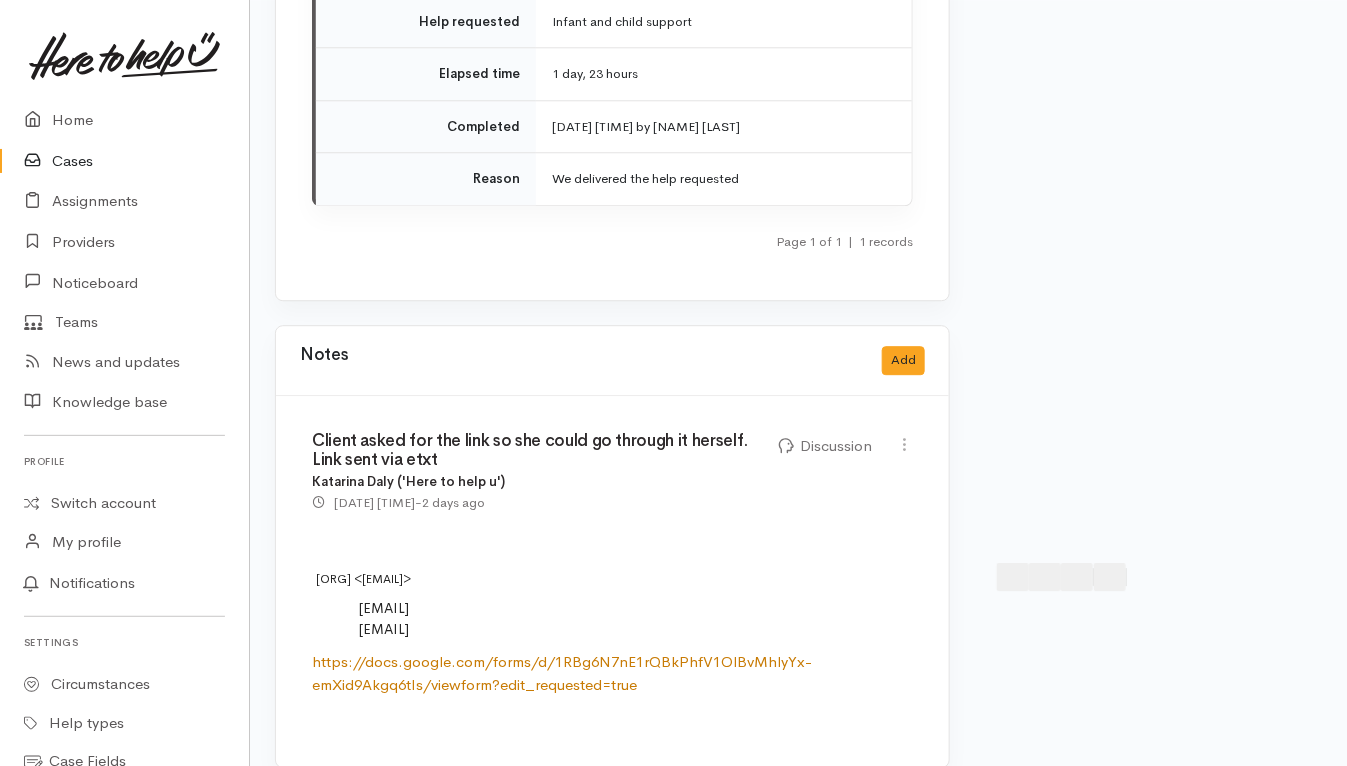 click on "https://docs.google.com/forms/d/1RBg6N7nE1rQBkPhfV1OlBvMhlyYx-emXid9Akgq6tIs/viewform?edit_requested=true" at bounding box center (562, 673) 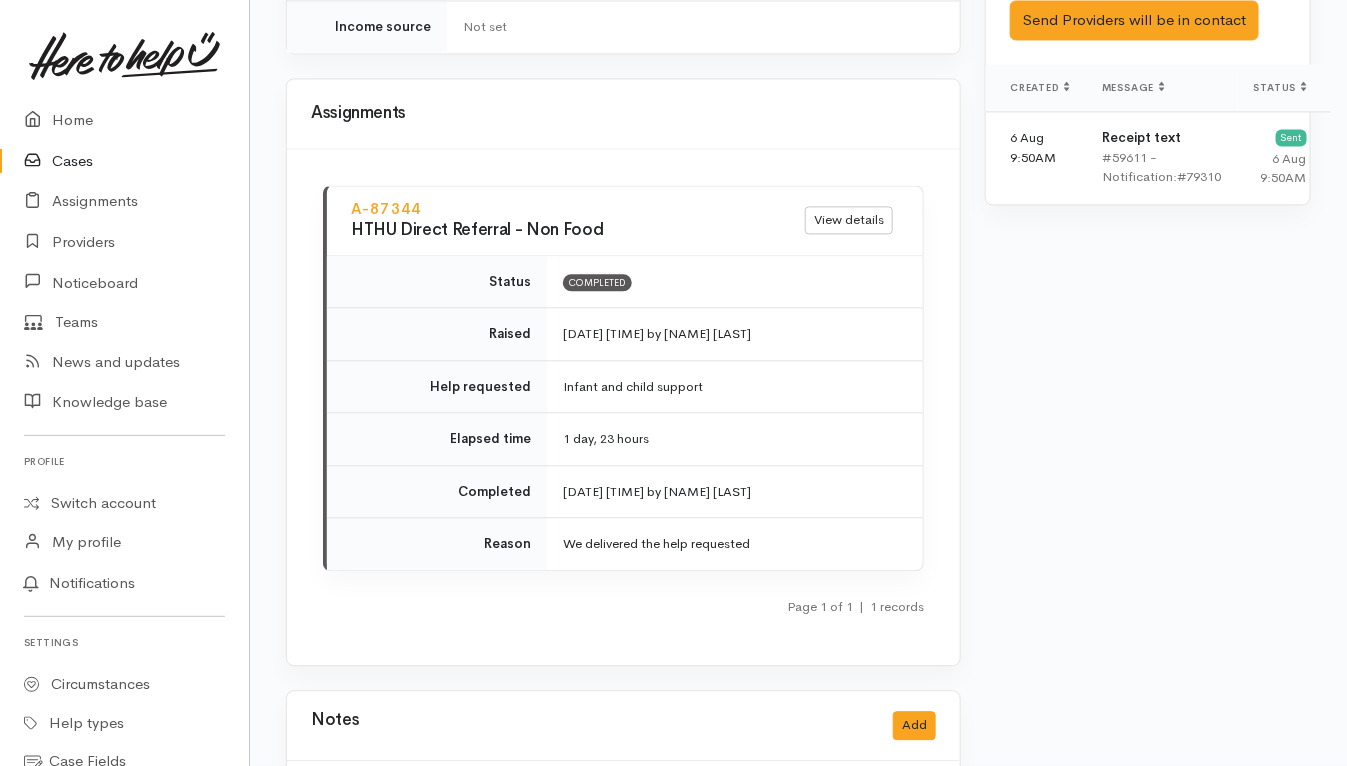 scroll, scrollTop: 1834, scrollLeft: 0, axis: vertical 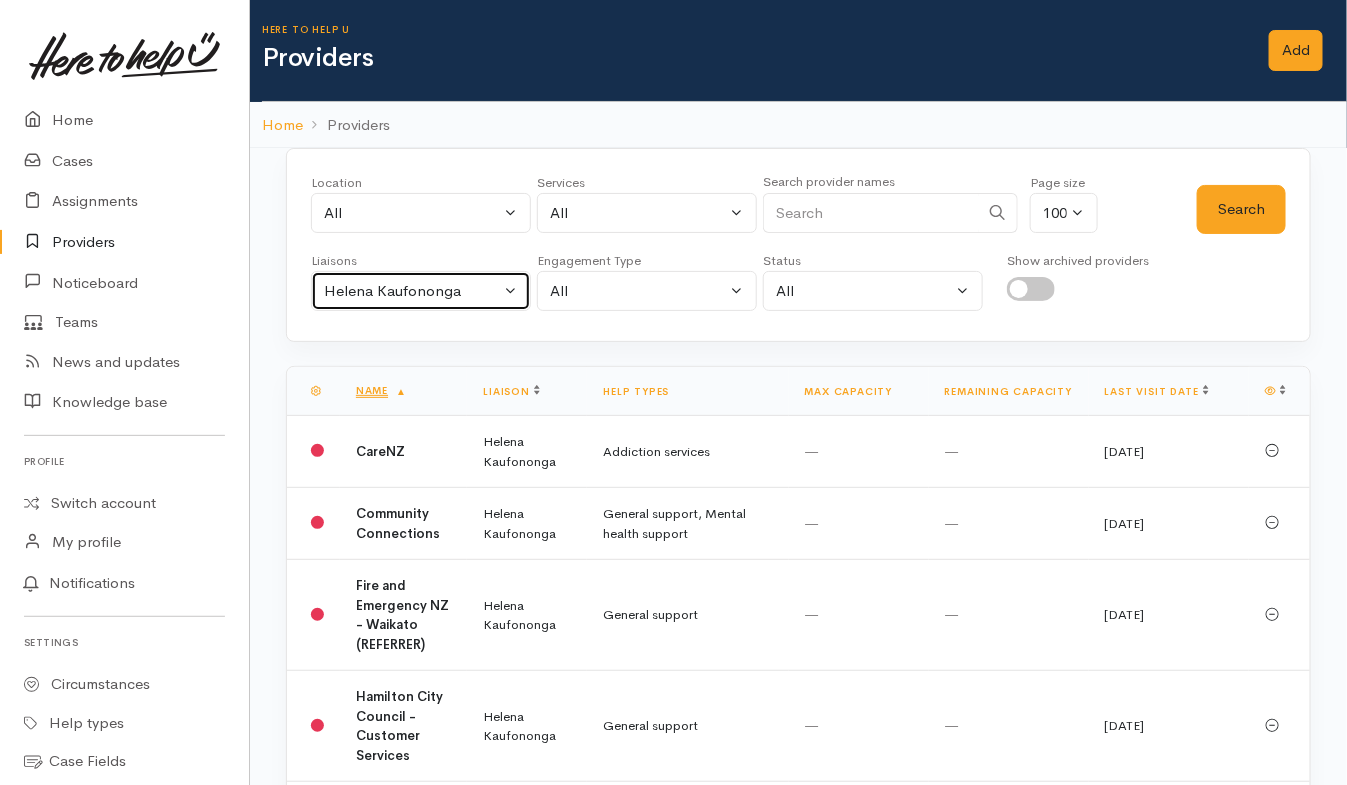 click on "Helena Kaufononga" at bounding box center (412, 291) 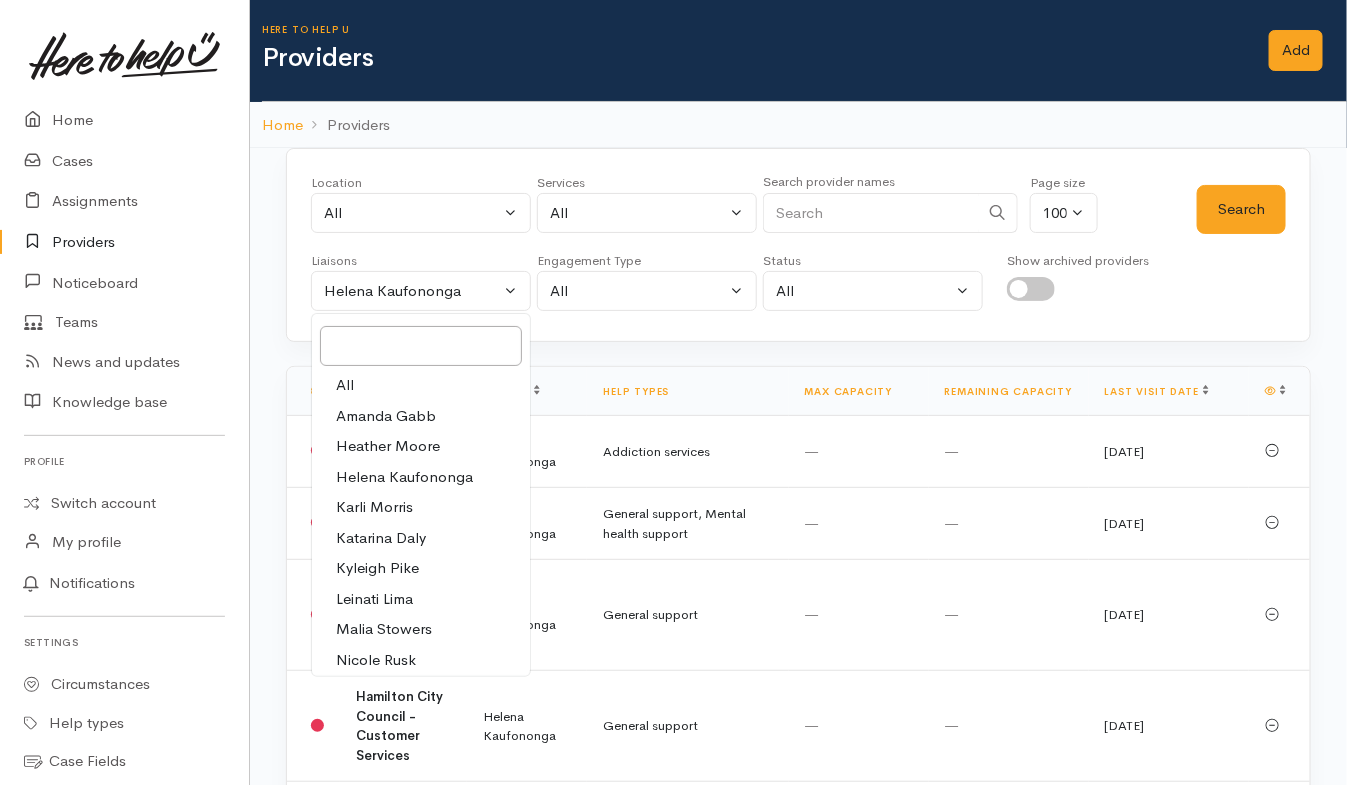 click on "All" at bounding box center [421, 385] 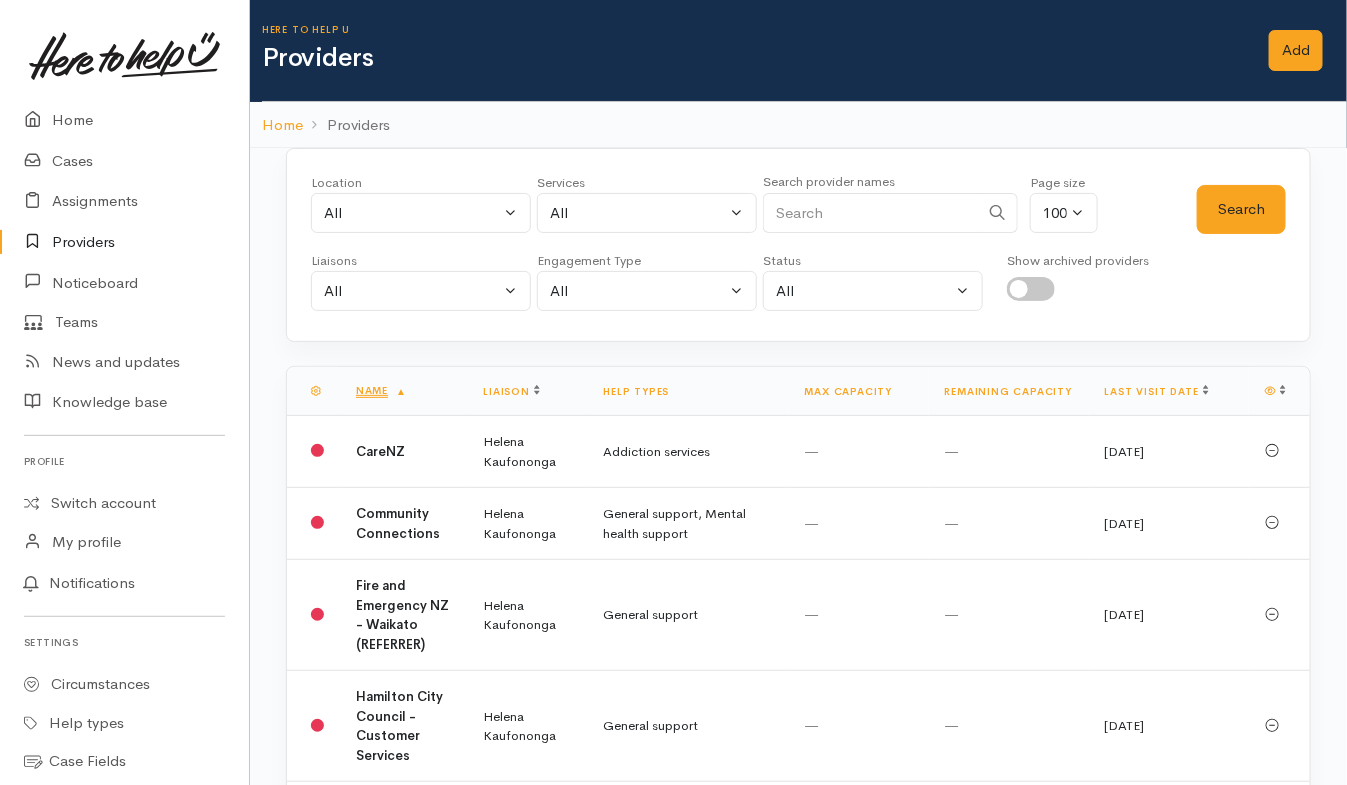 click at bounding box center (871, 213) 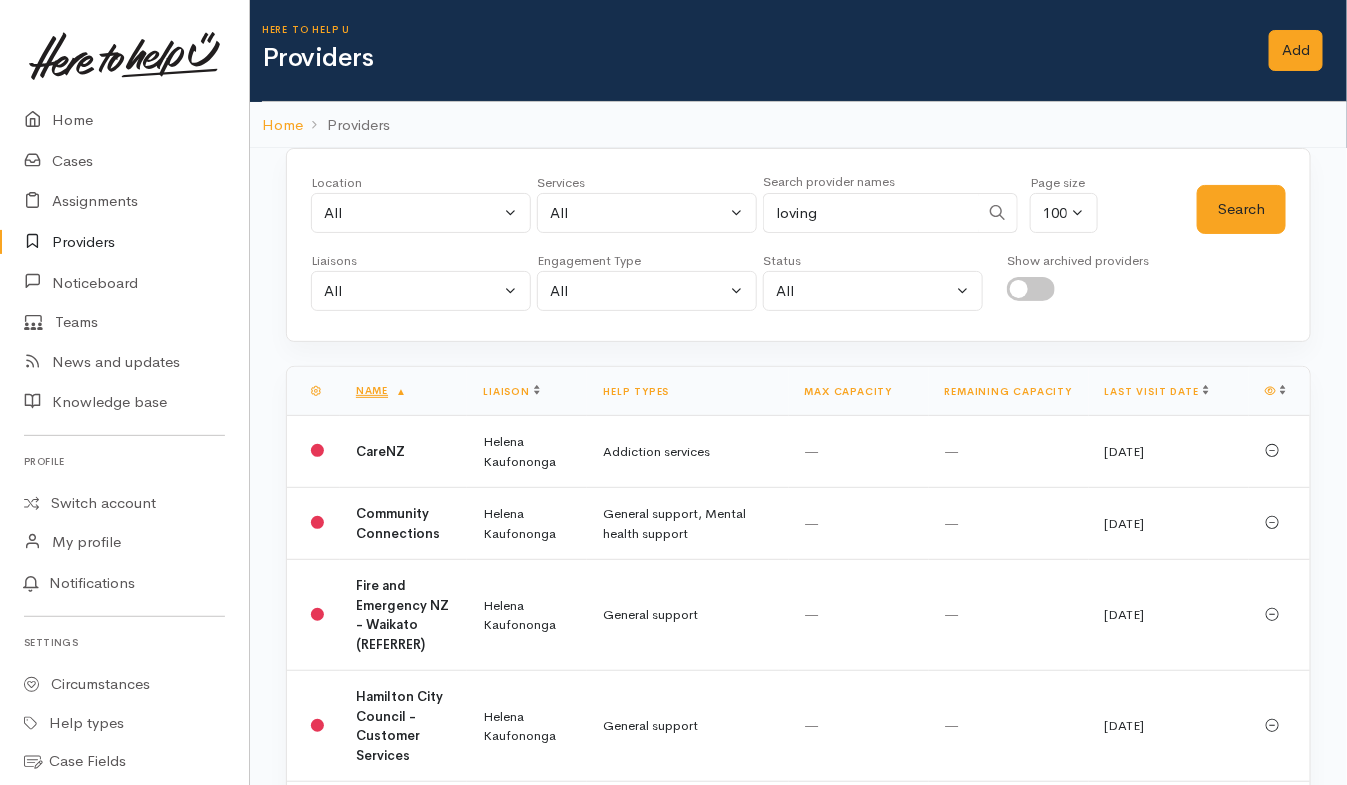type on "Loving ar" 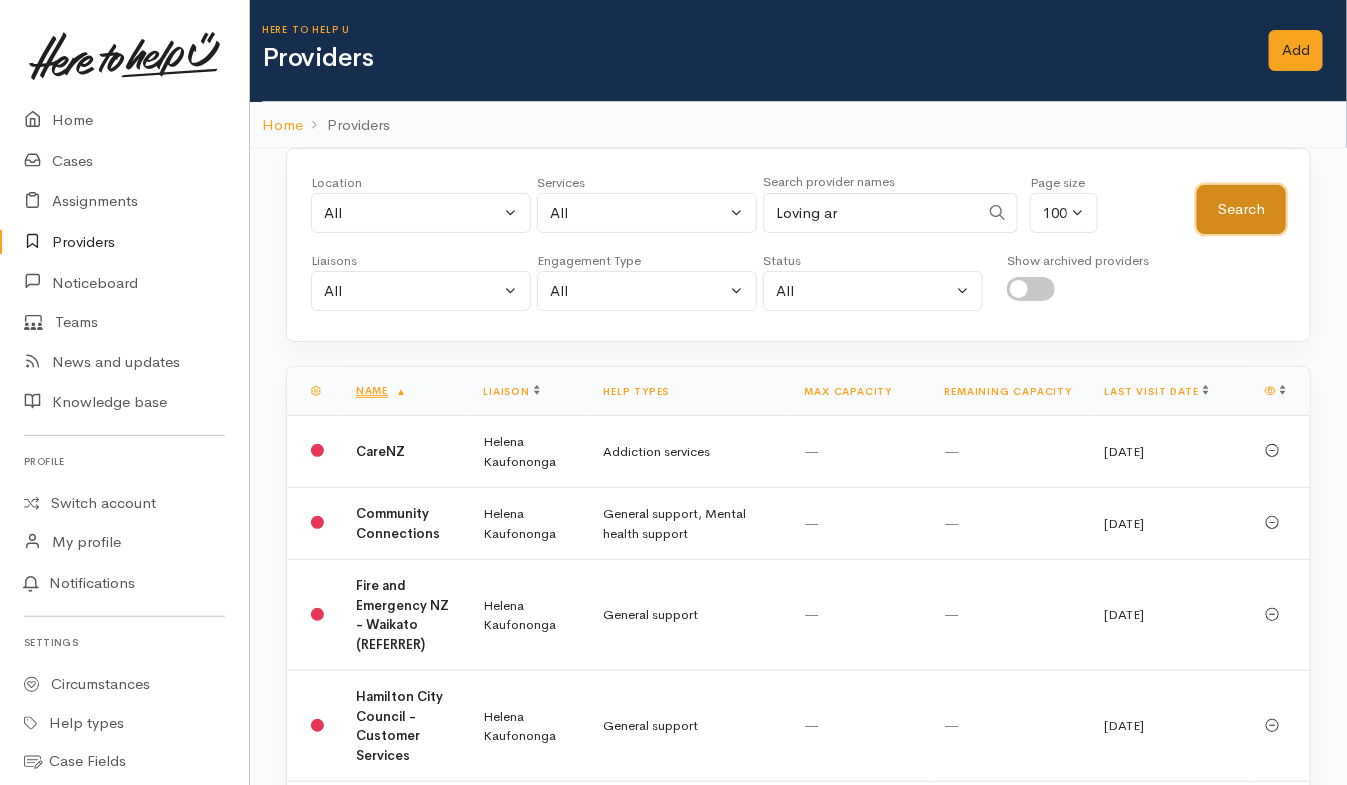 click on "Search" at bounding box center (1241, 209) 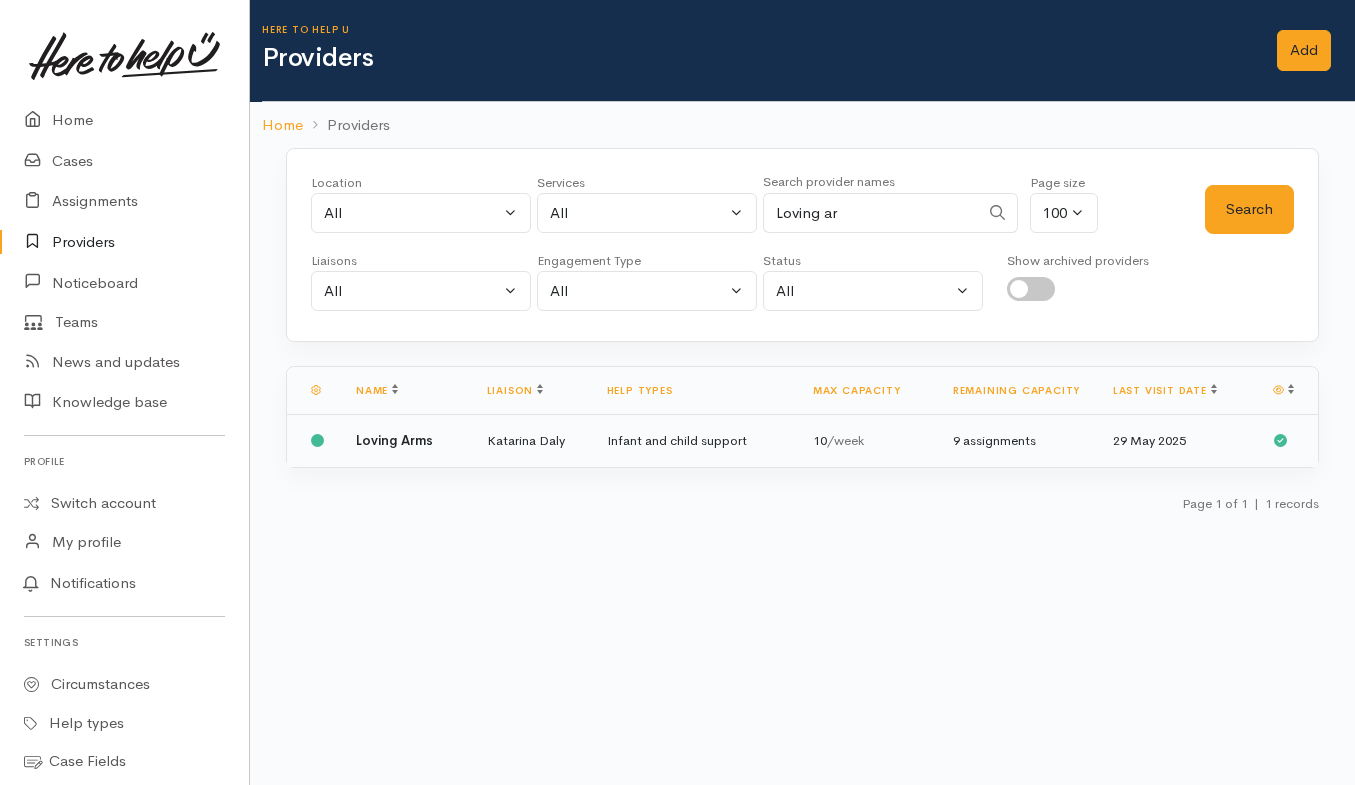 click on "Infant and child support" at bounding box center (694, 441) 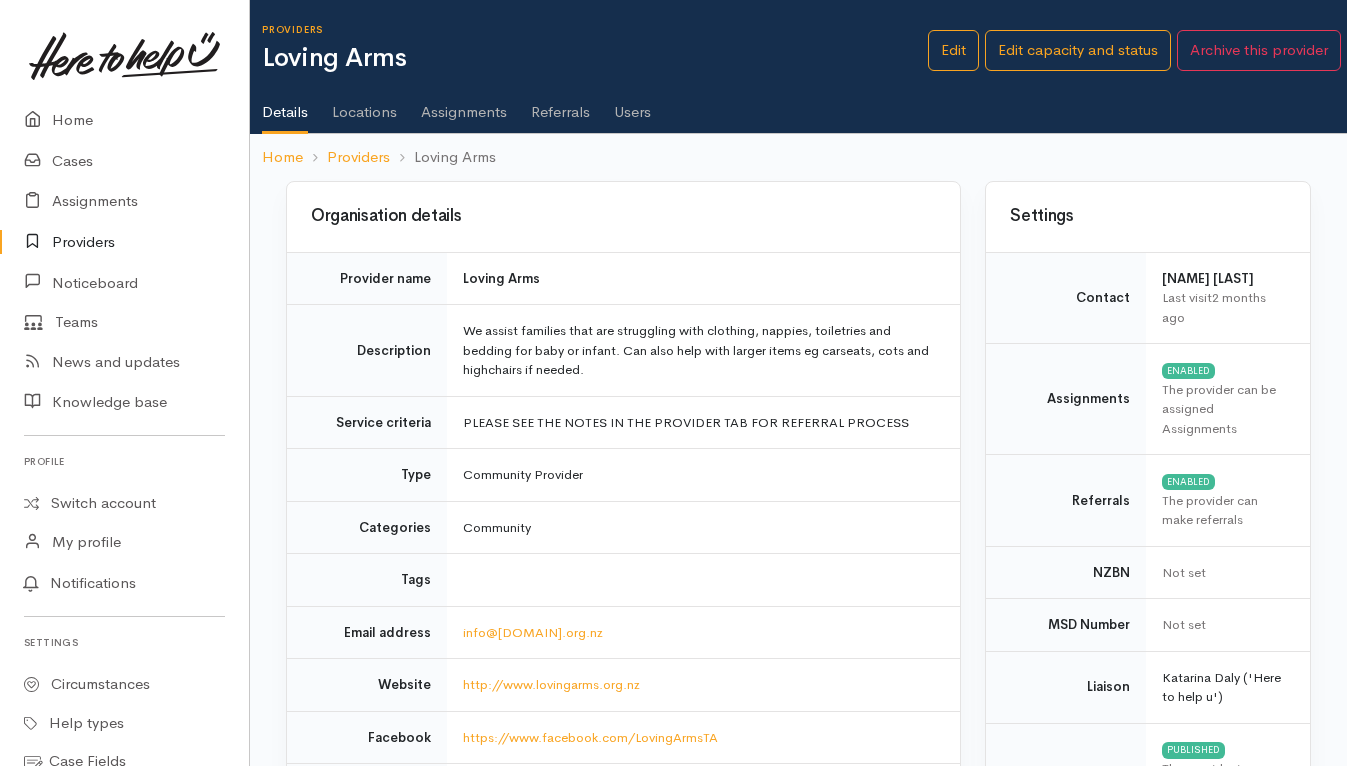 scroll, scrollTop: 0, scrollLeft: 0, axis: both 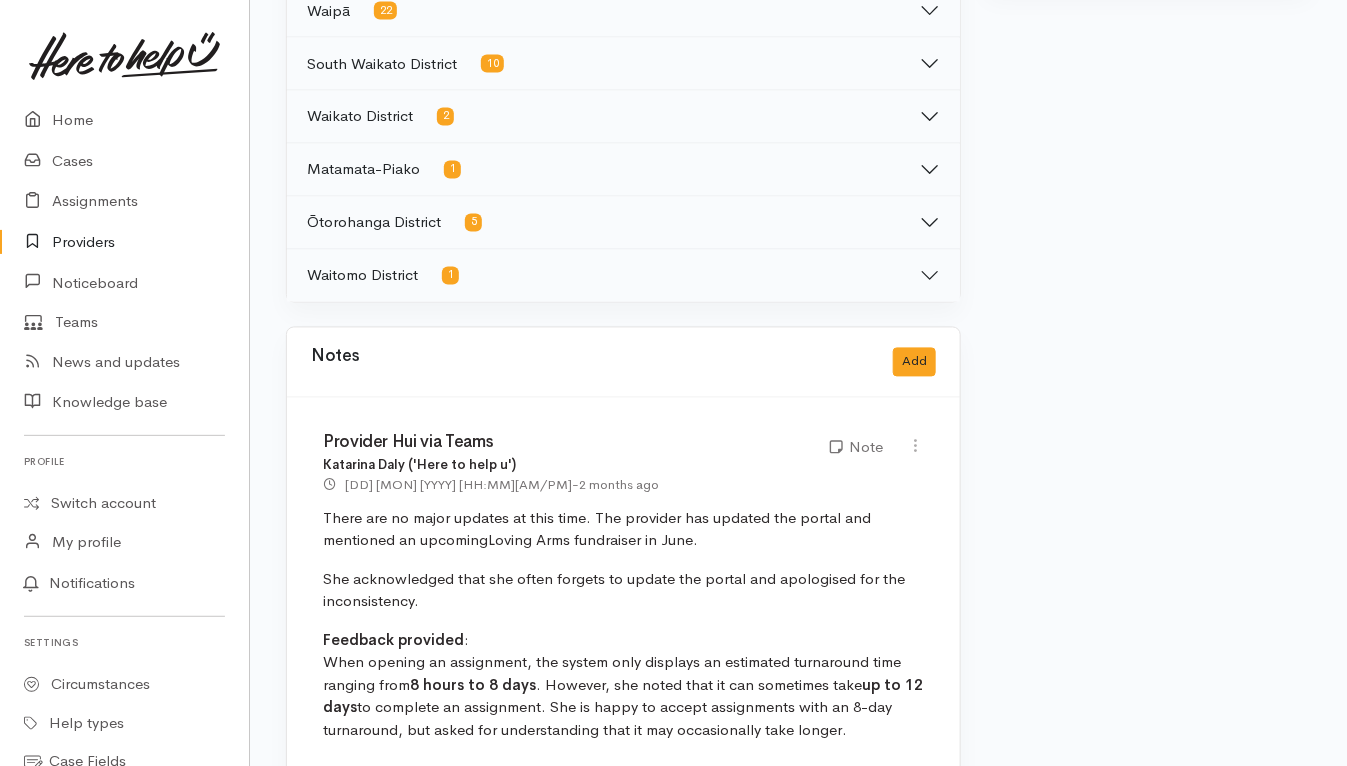 click on "She acknowledged that she often forgets to update the portal and apologised for the inconsistency." at bounding box center [623, 591] 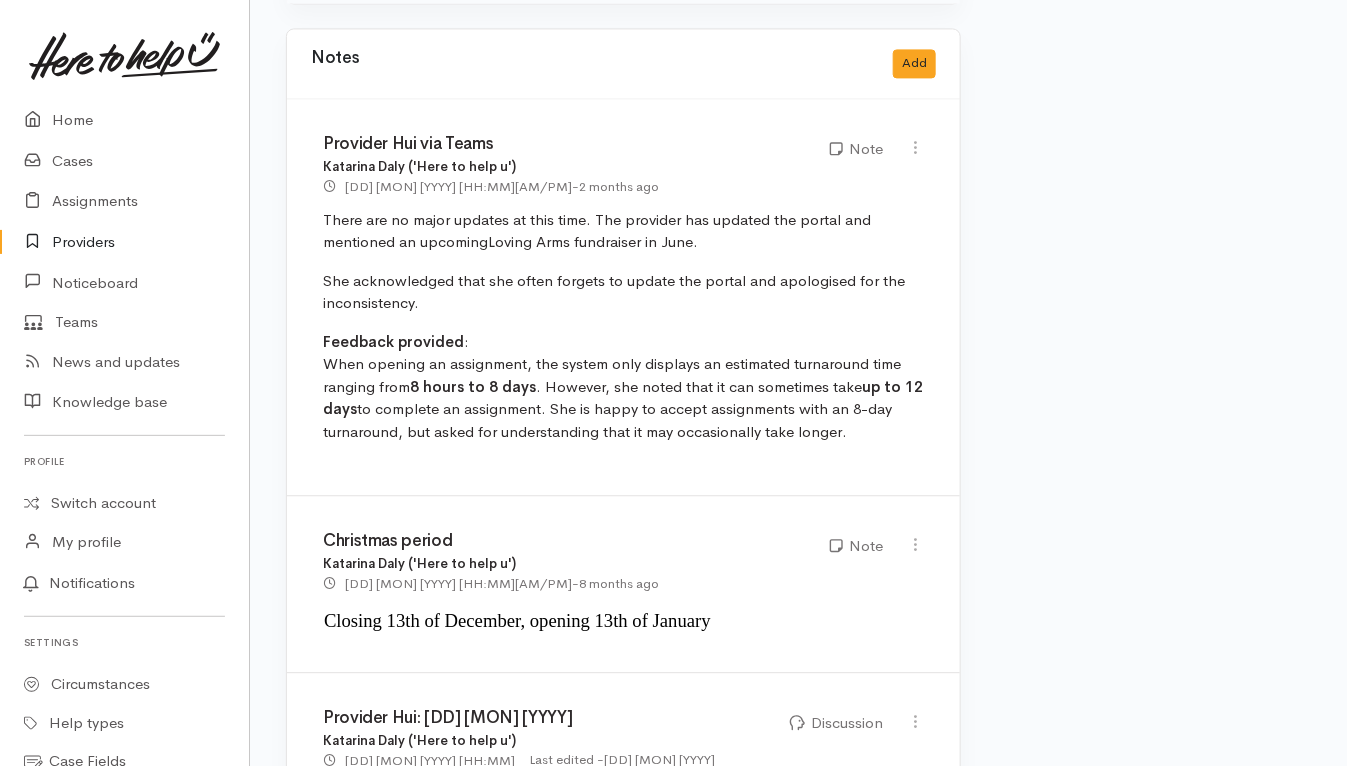 scroll, scrollTop: 1559, scrollLeft: 0, axis: vertical 